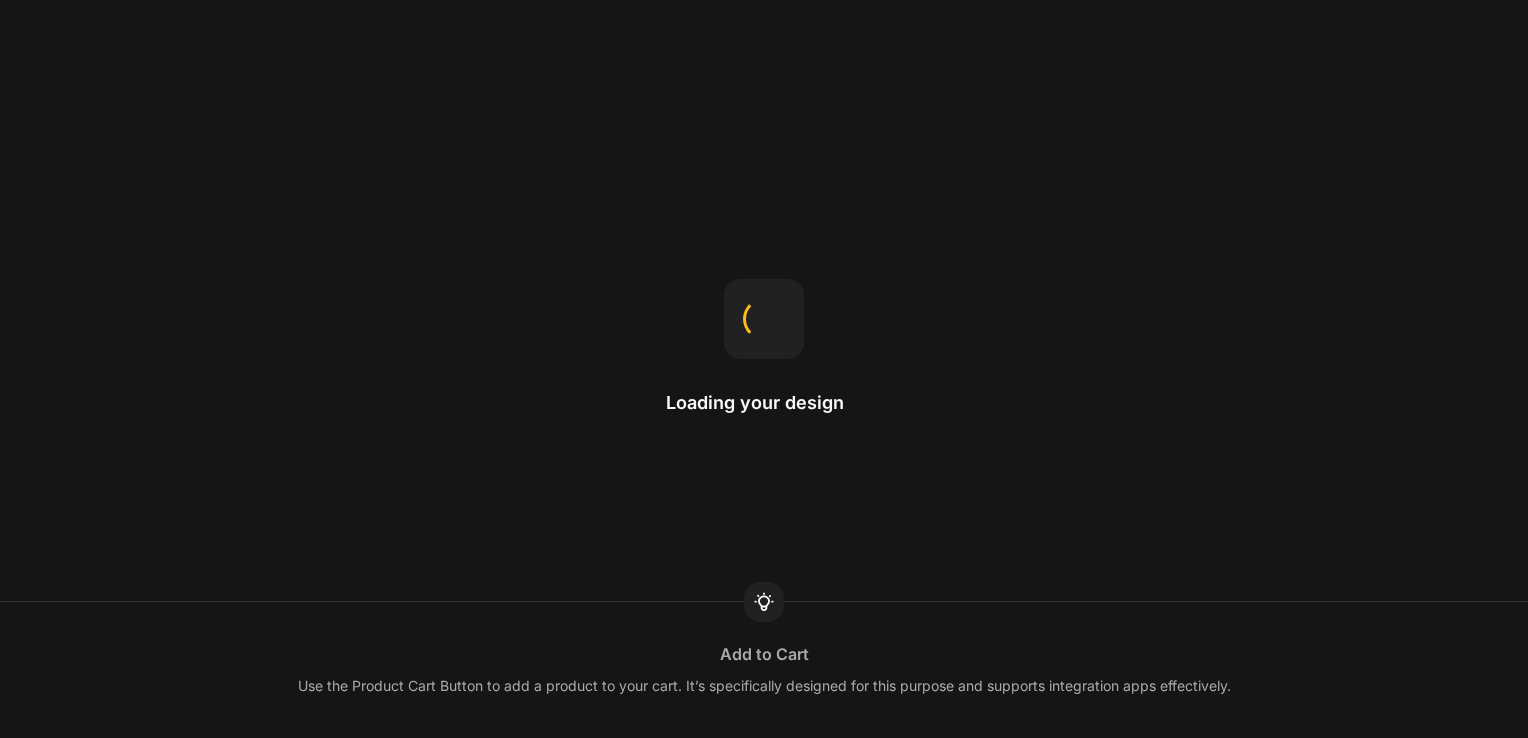 scroll, scrollTop: 0, scrollLeft: 0, axis: both 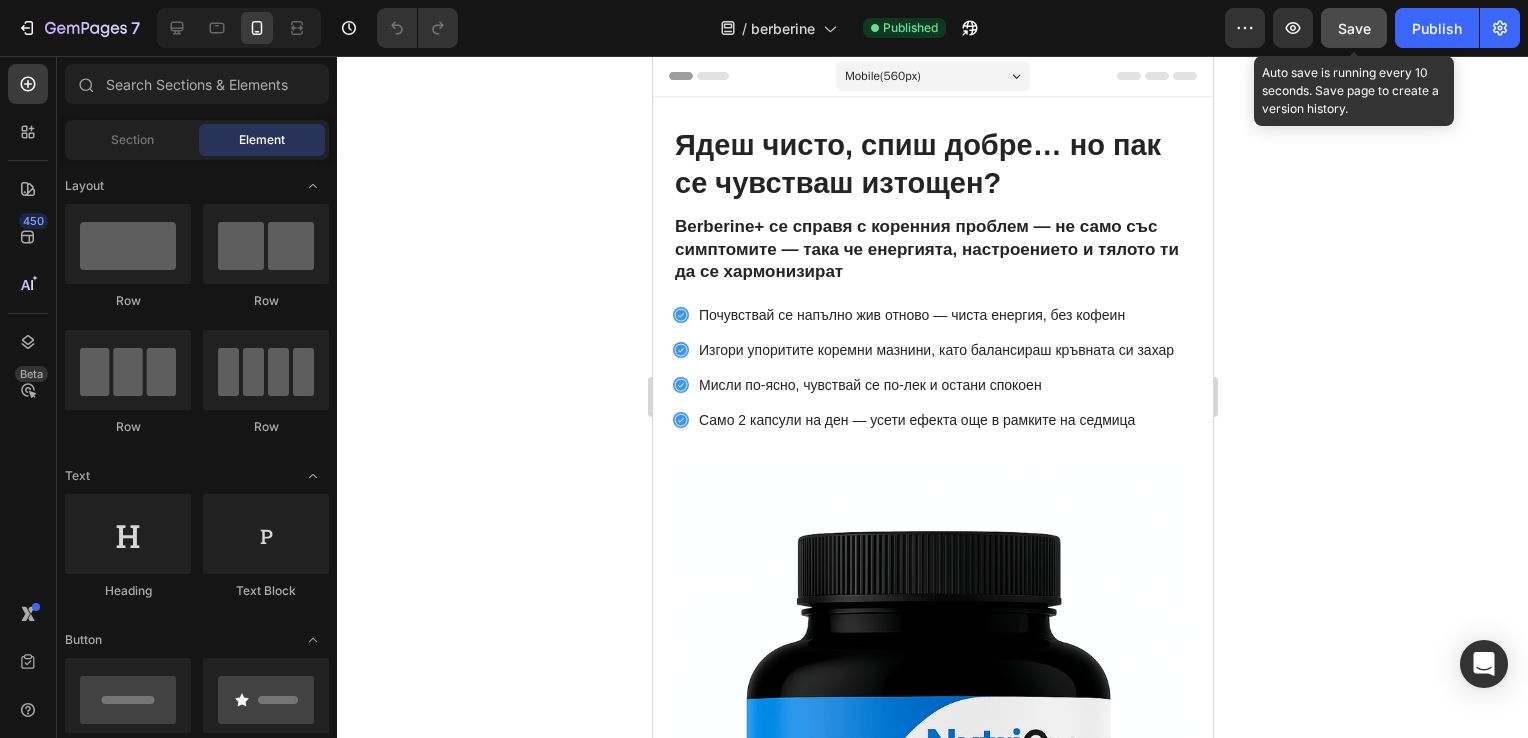 click on "Save" at bounding box center (1354, 28) 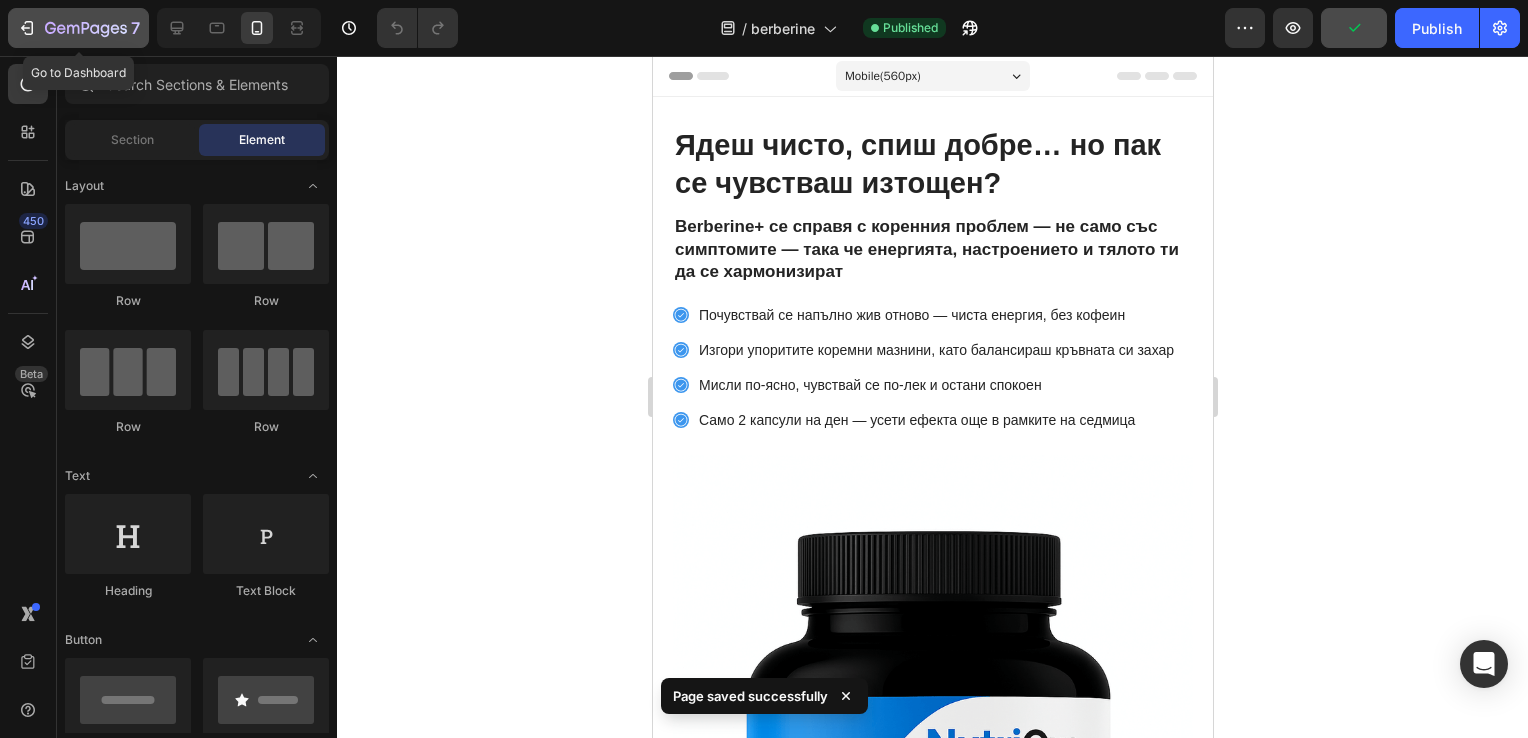 click 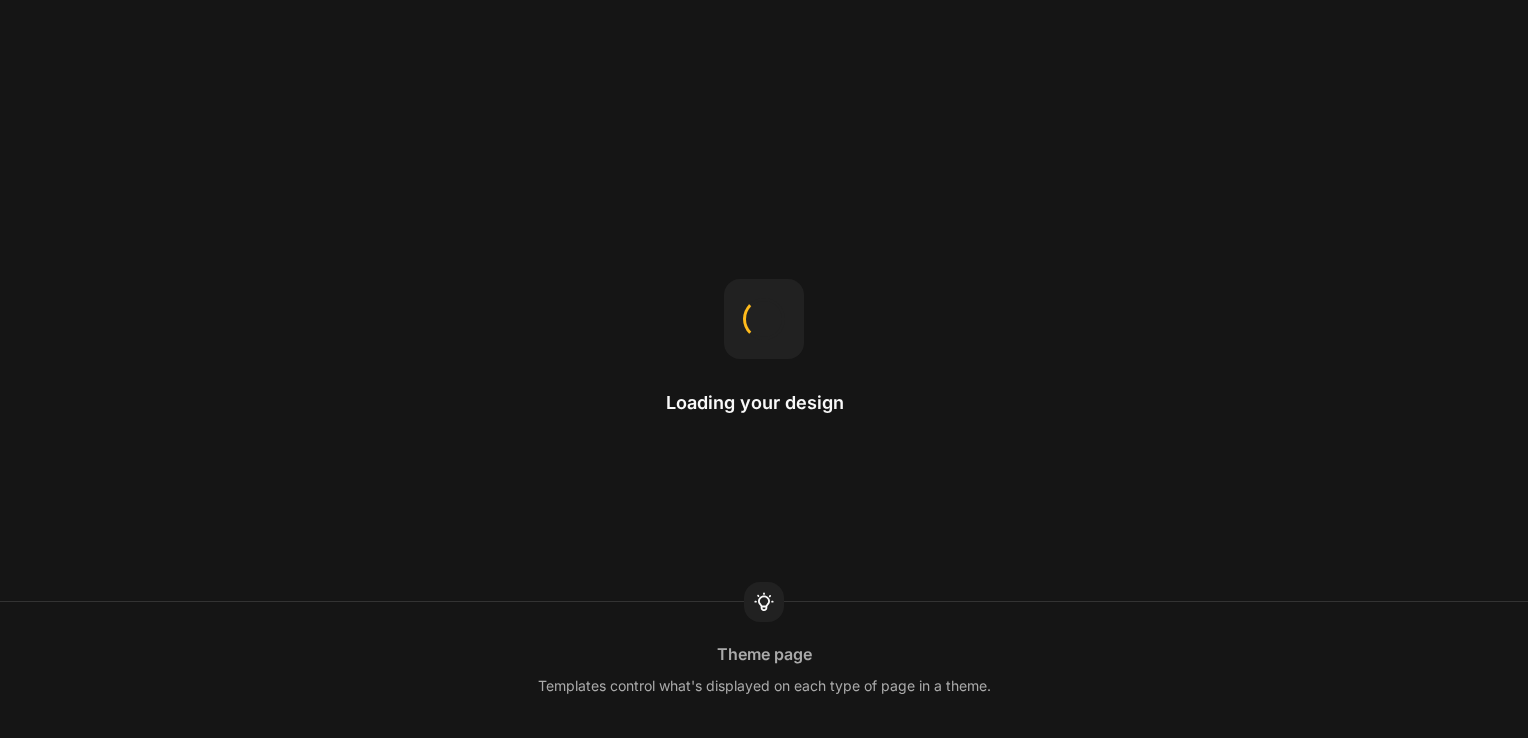 scroll, scrollTop: 0, scrollLeft: 0, axis: both 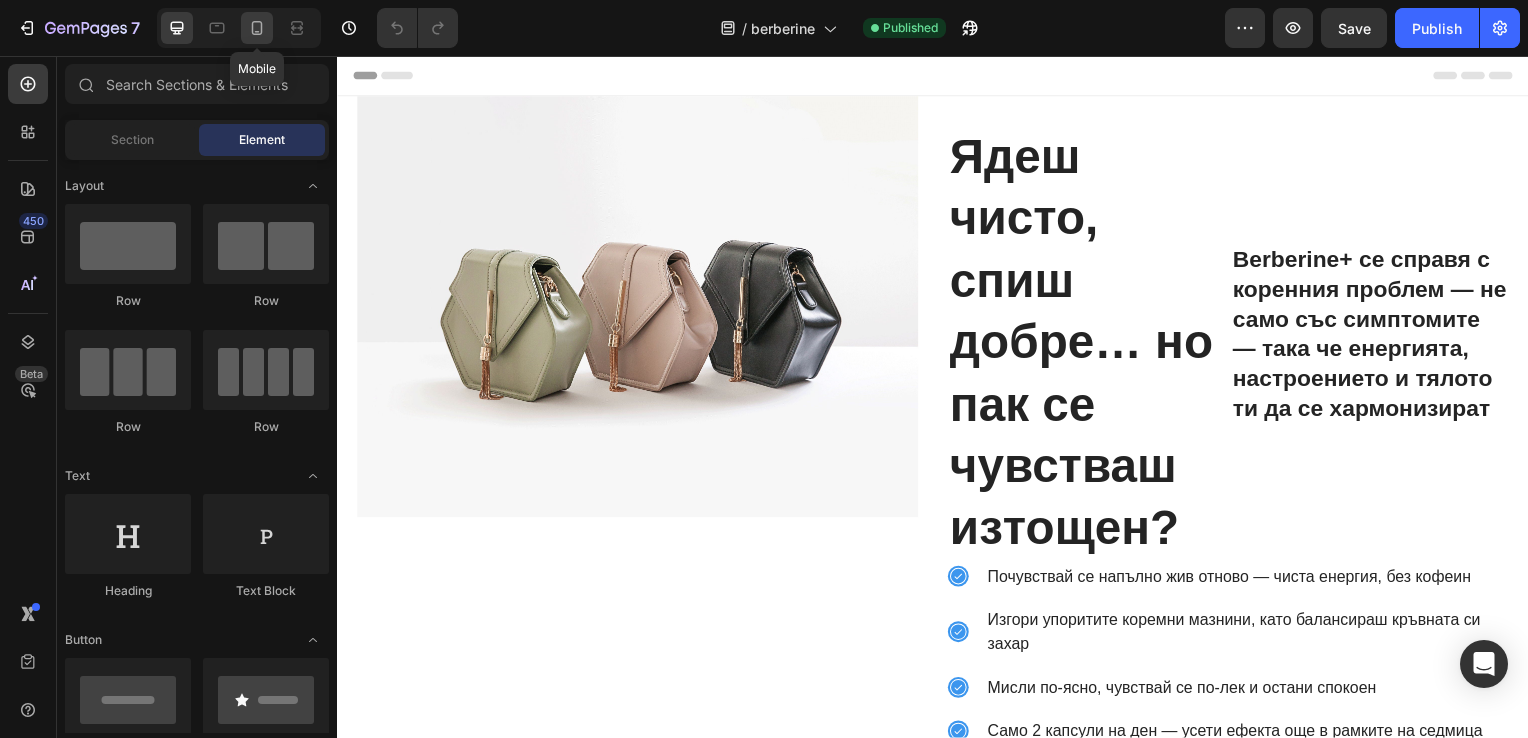 click 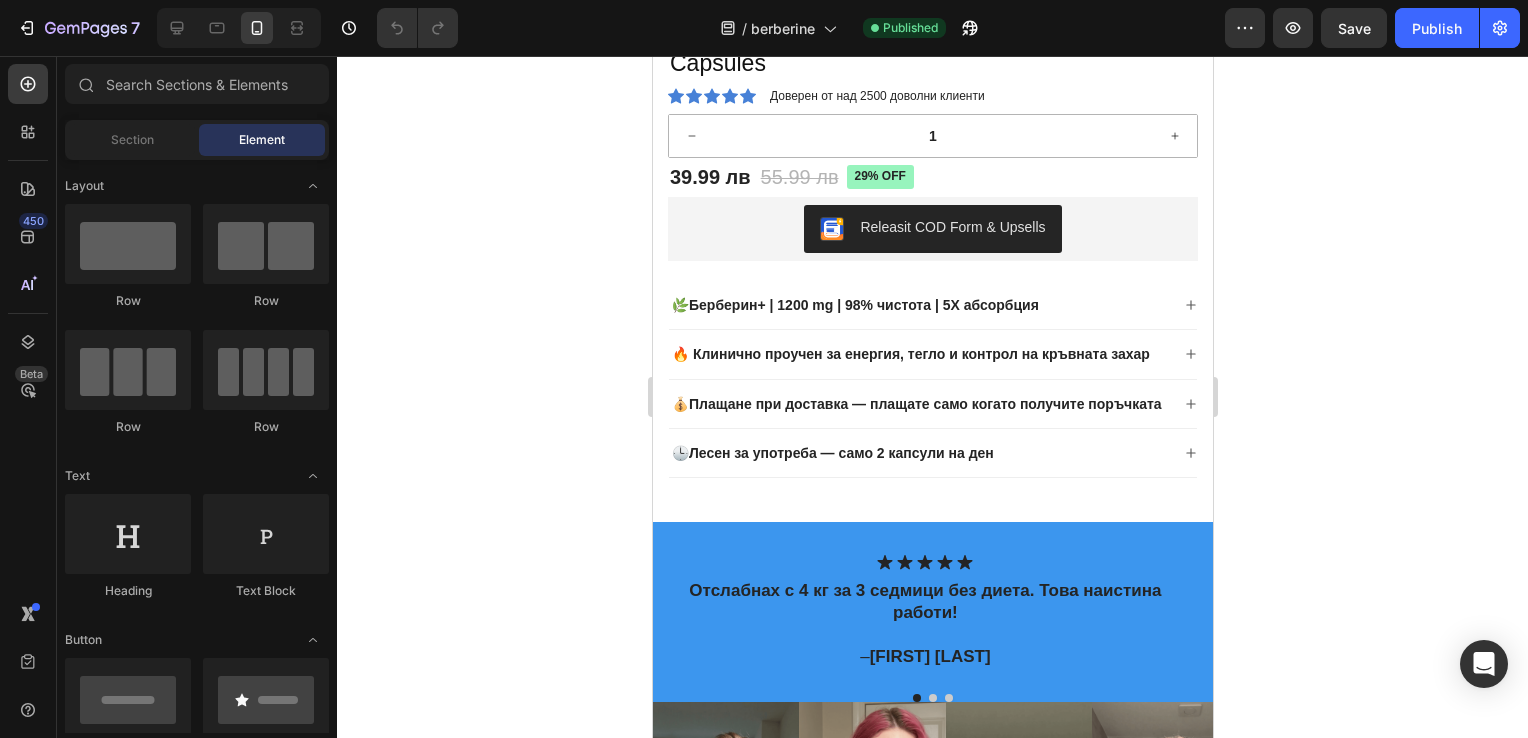 scroll, scrollTop: 1235, scrollLeft: 0, axis: vertical 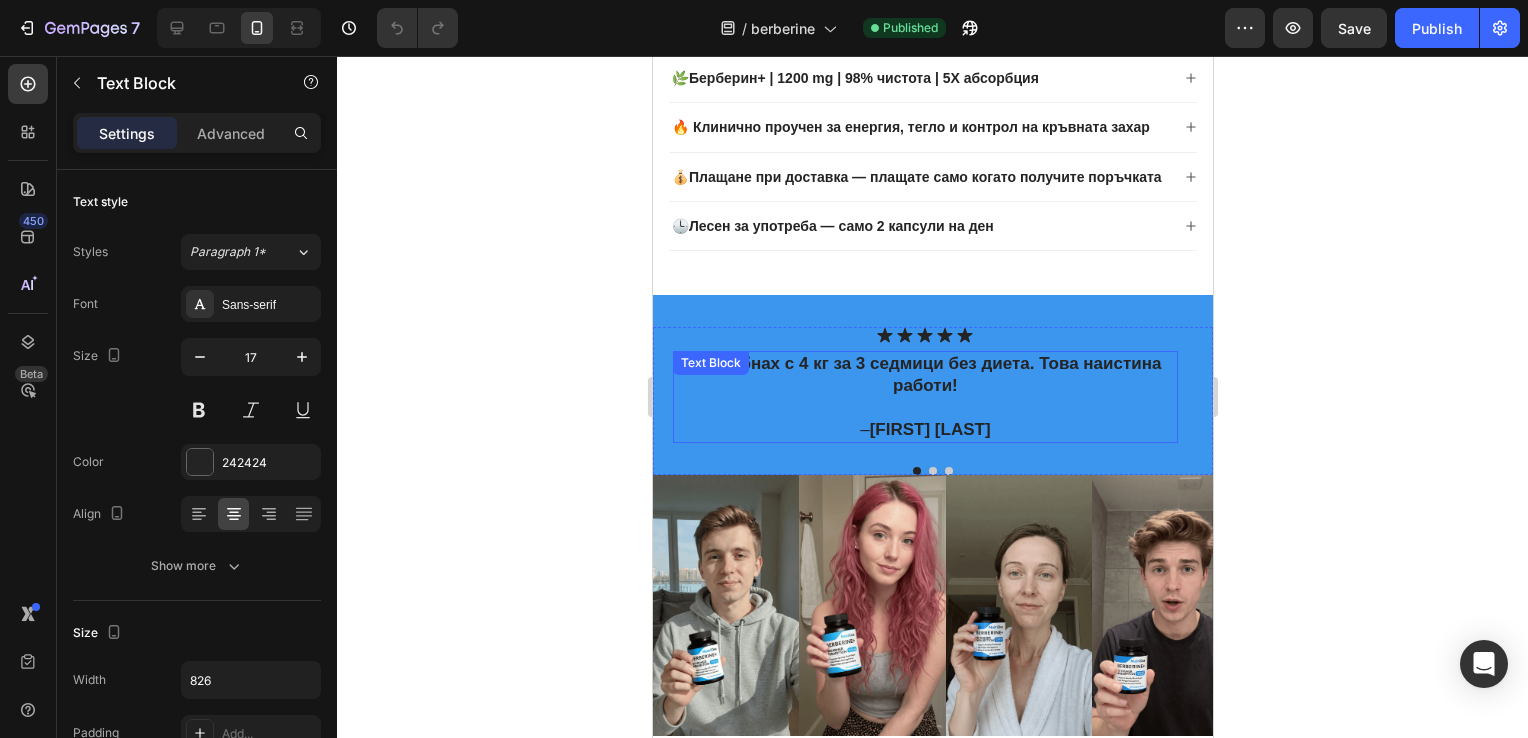 click on "–  Мария П" at bounding box center [924, 419] 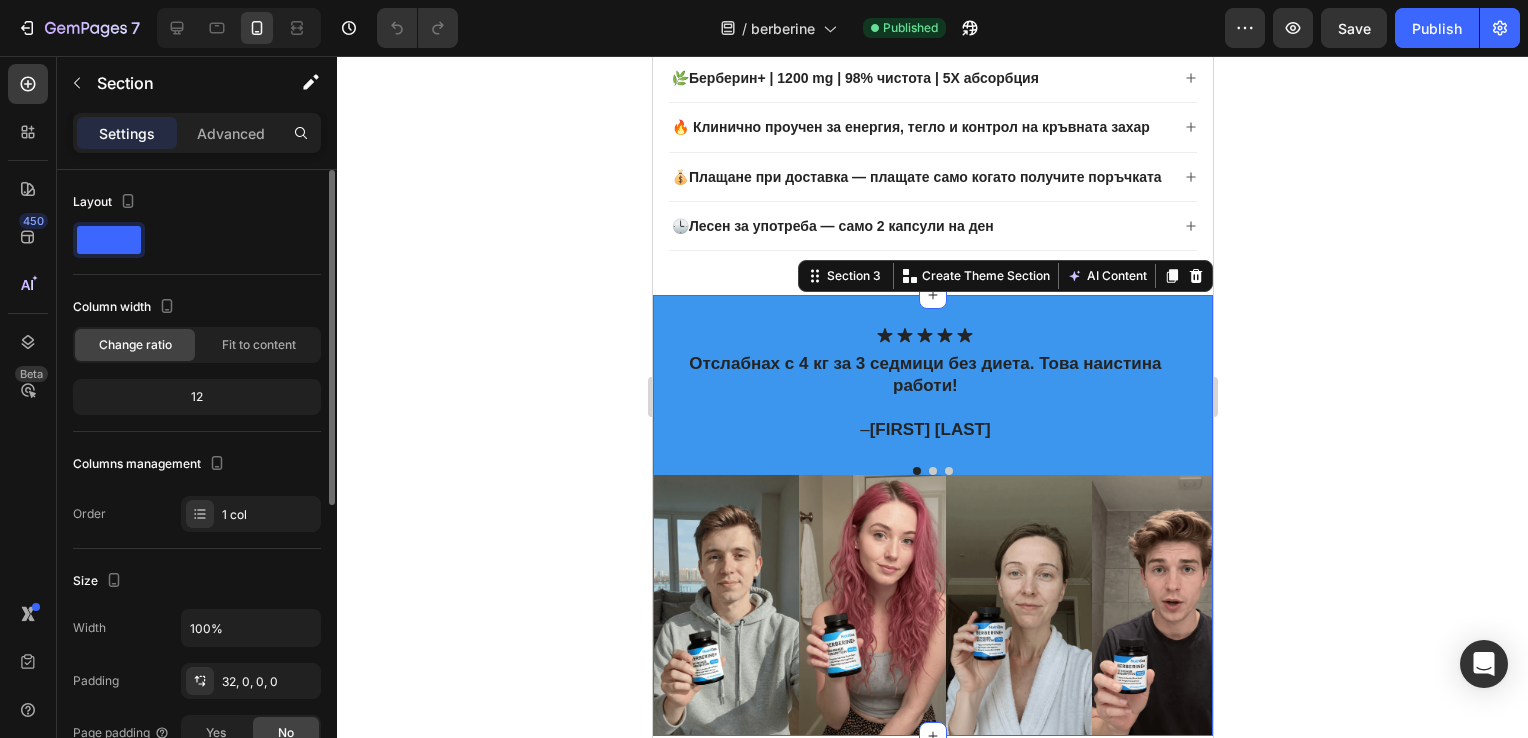 click 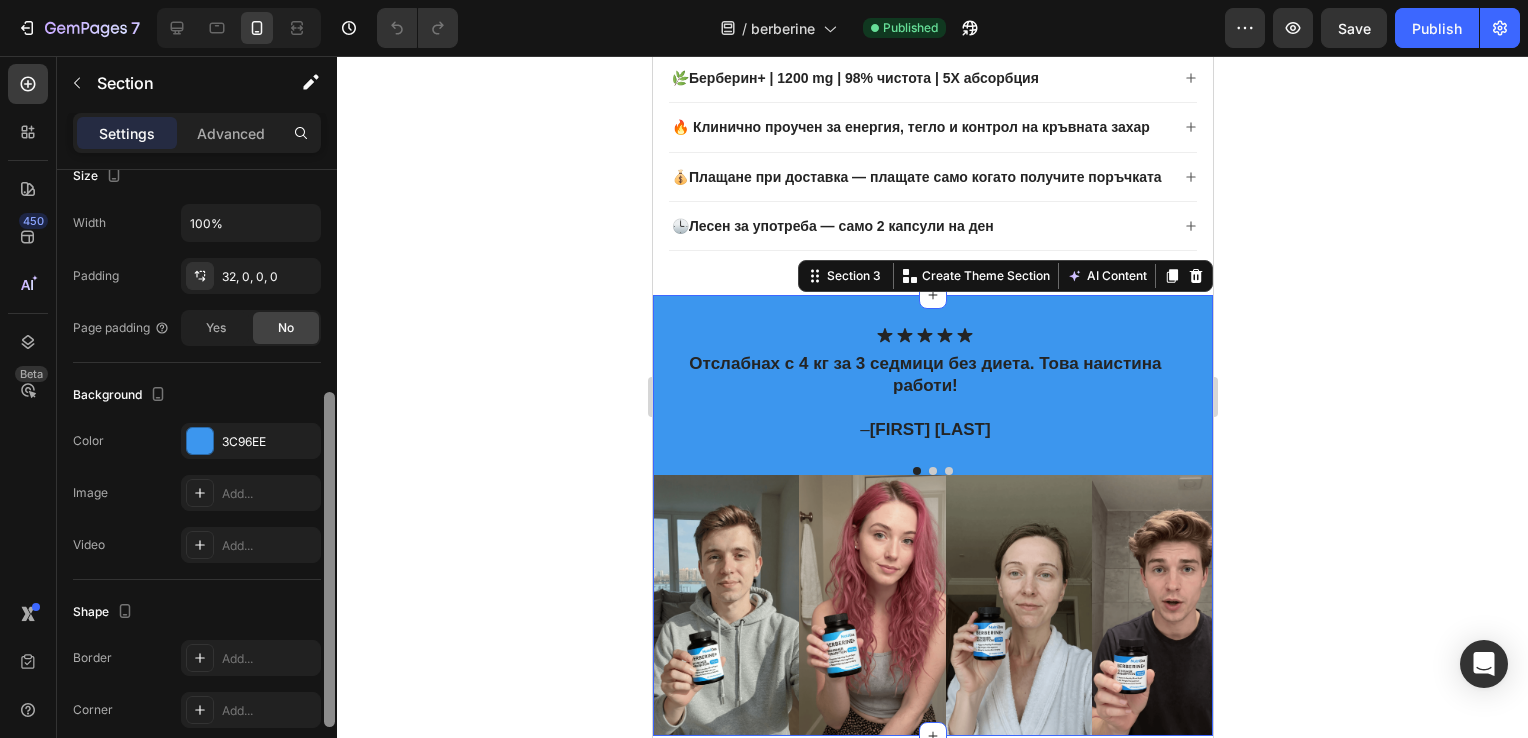 scroll, scrollTop: 408, scrollLeft: 0, axis: vertical 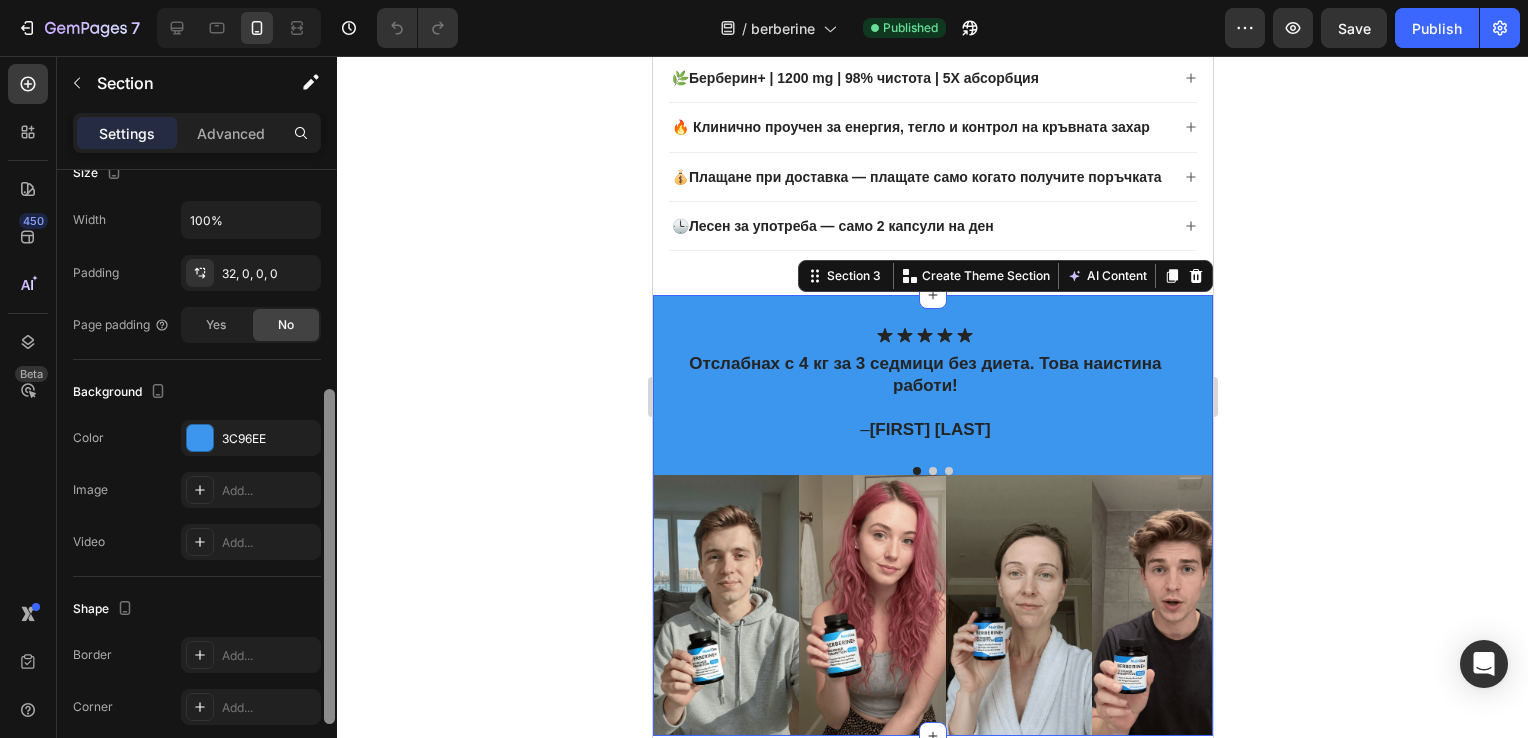 drag, startPoint x: 329, startPoint y: 314, endPoint x: 323, endPoint y: 534, distance: 220.0818 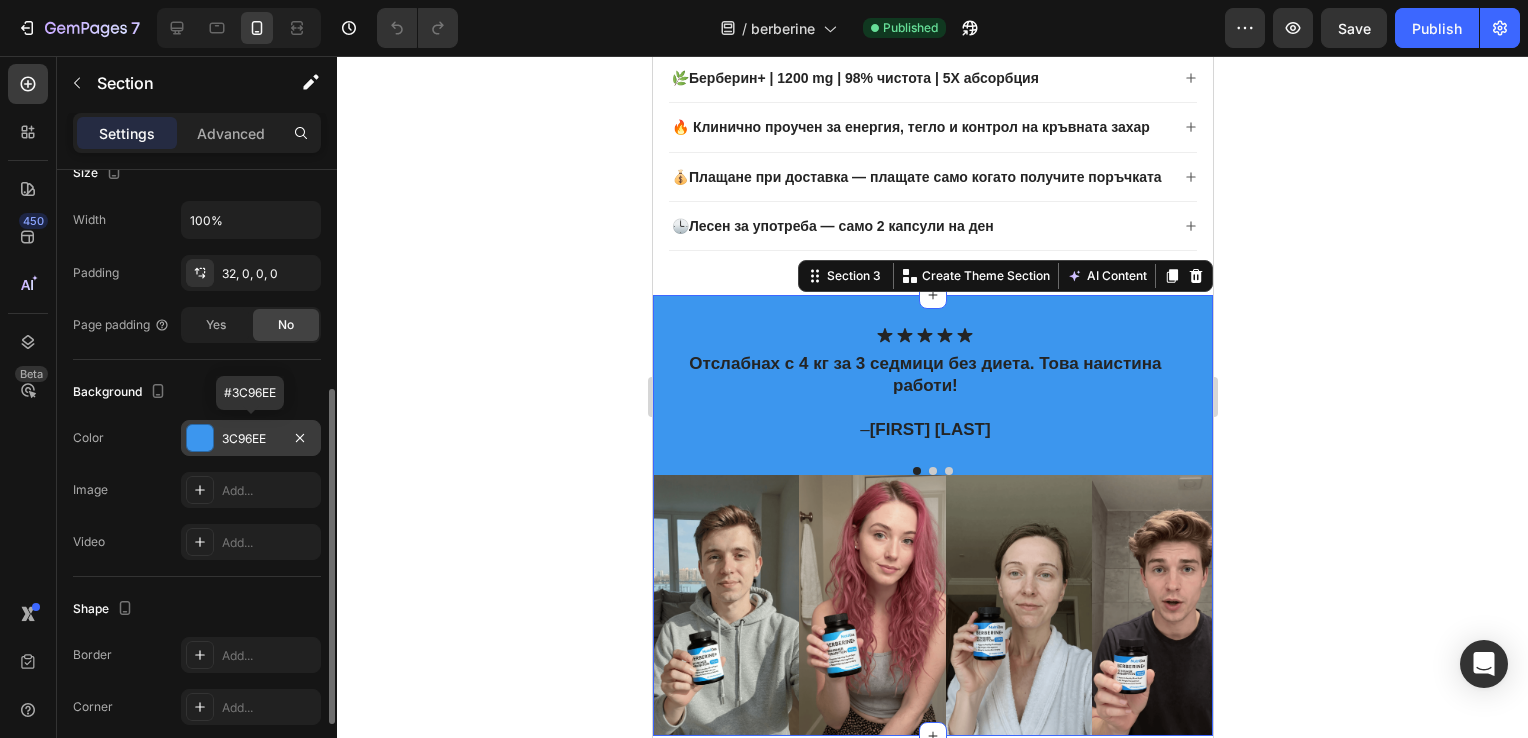 click at bounding box center [200, 438] 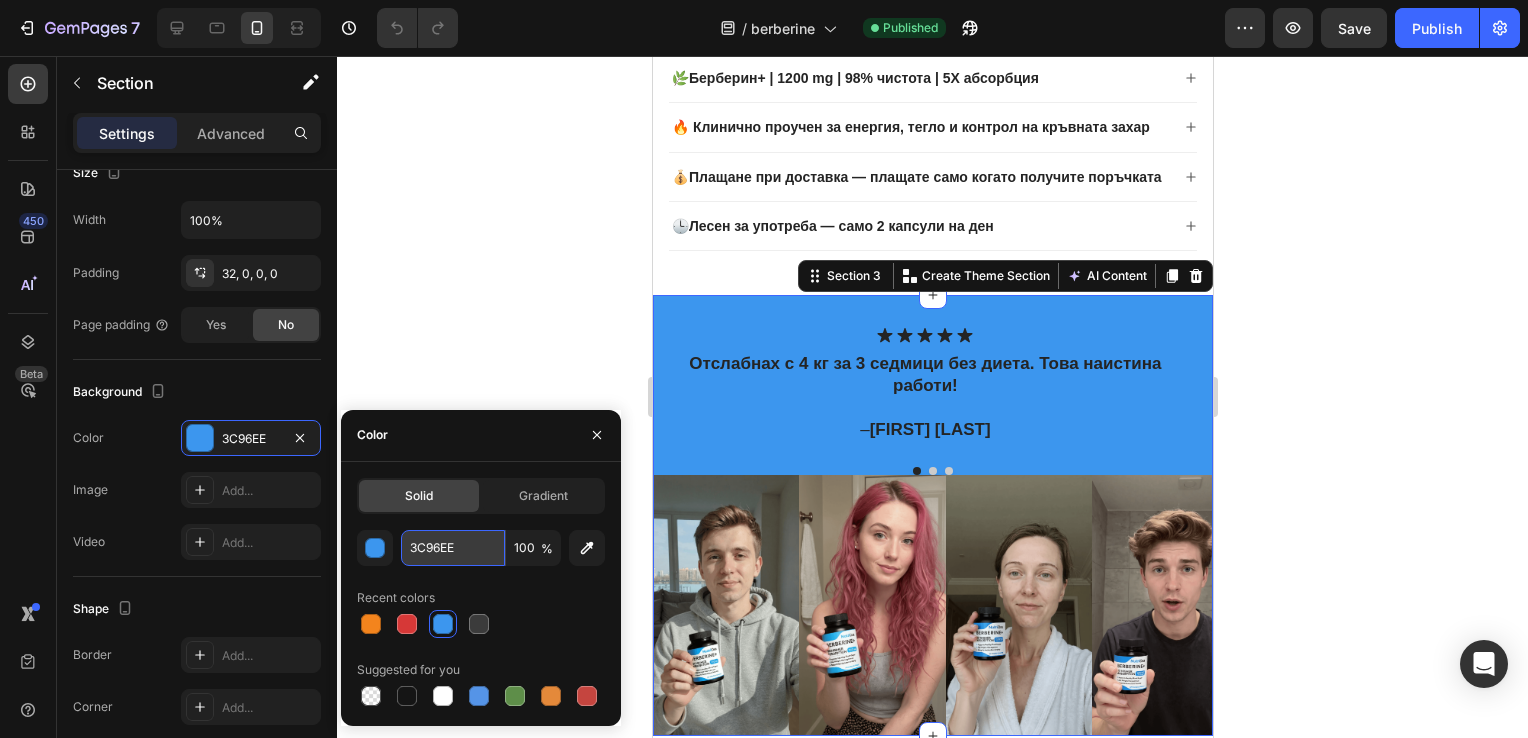 click on "3C96EE" at bounding box center [453, 548] 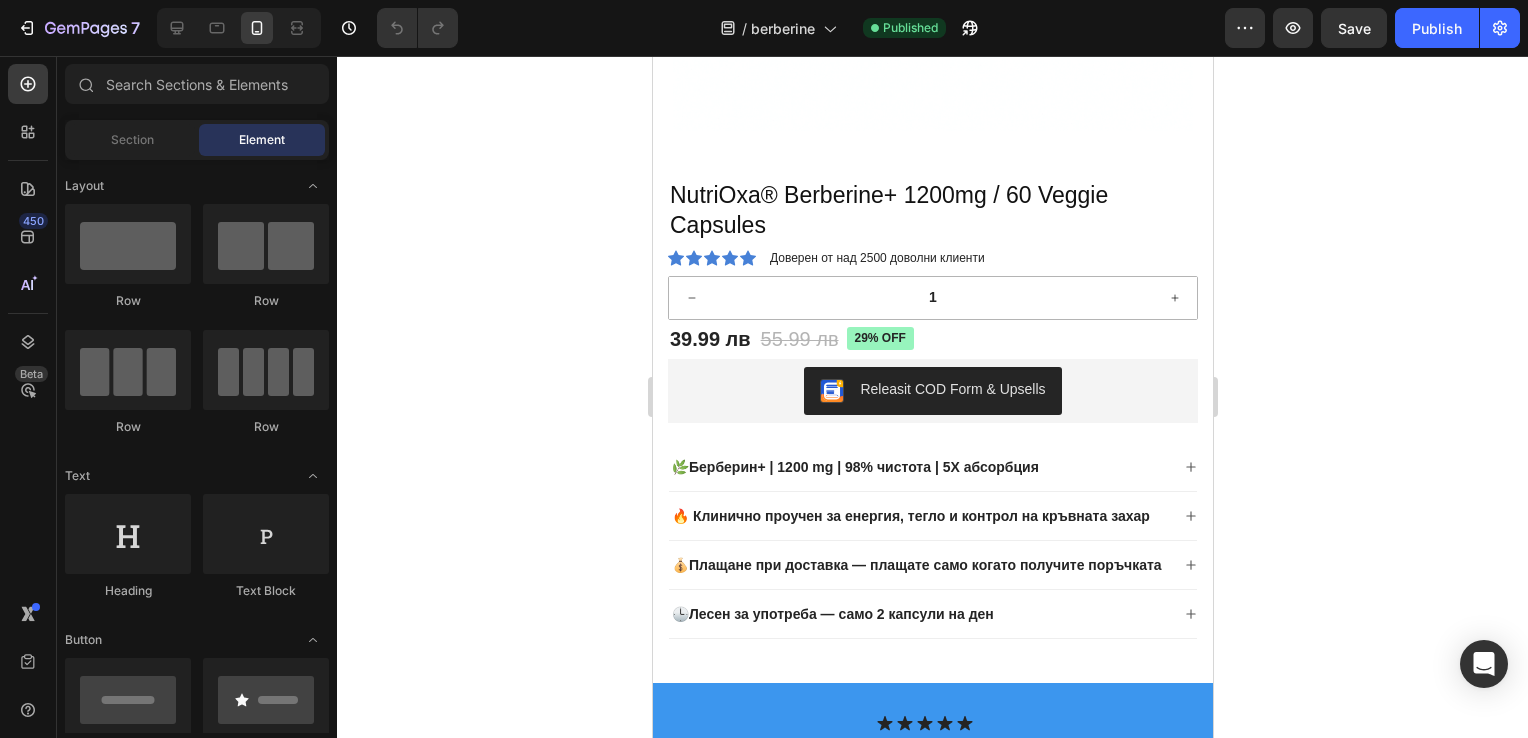 scroll, scrollTop: 1084, scrollLeft: 0, axis: vertical 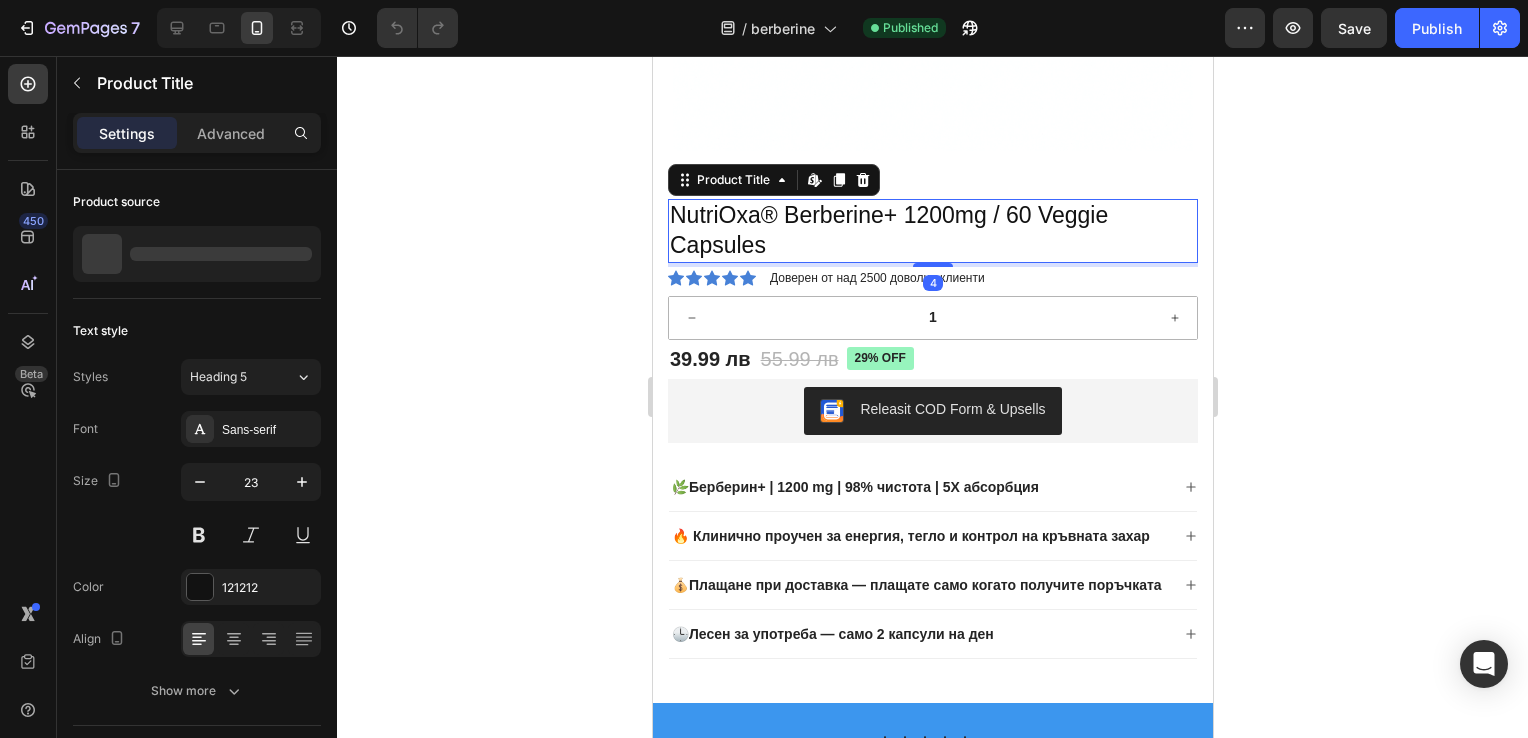 click on "NutriOxa® Berberine+ 1200mg / 60 Veggie Capsules" at bounding box center [932, 231] 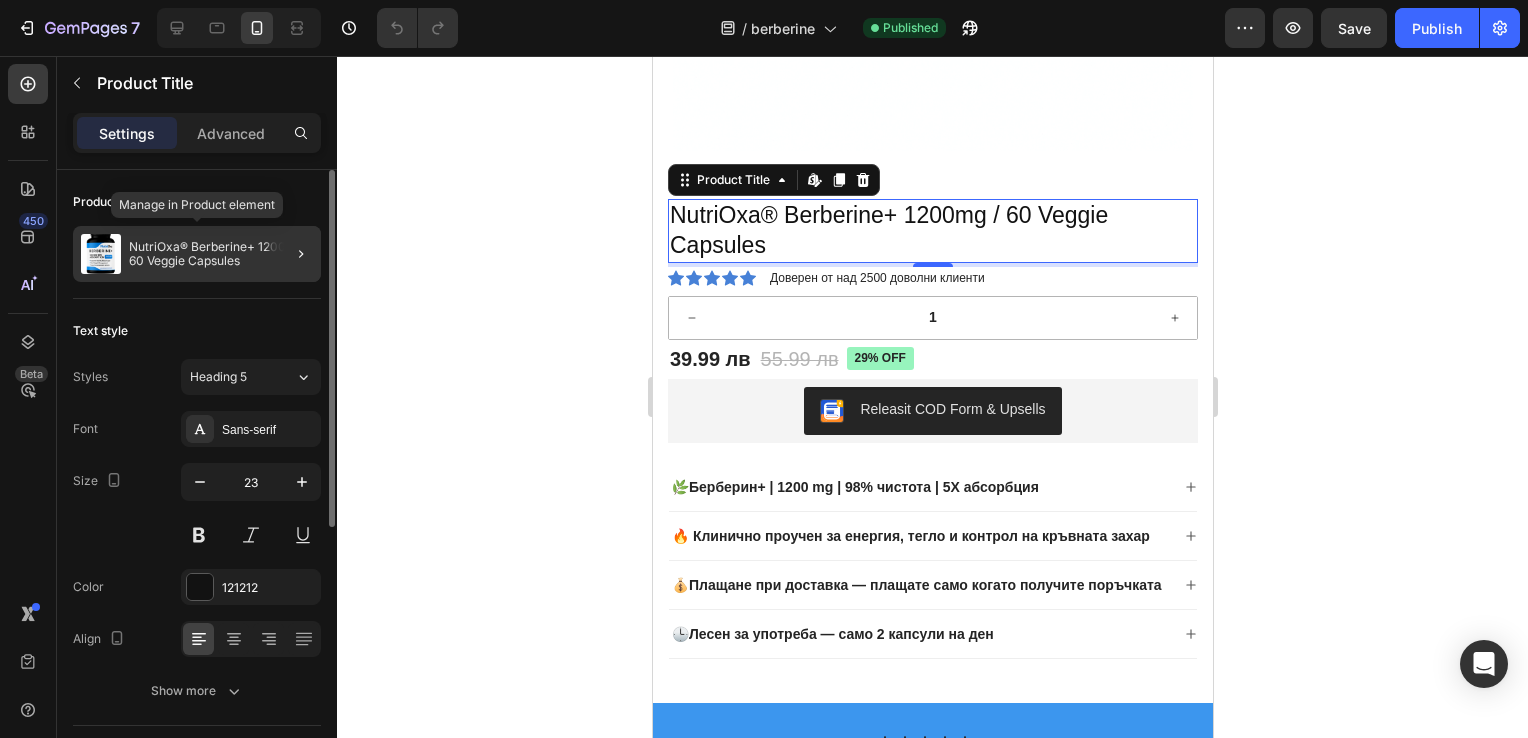click on "NutriOxa® Berberine+ 1200mg / 60 Veggie Capsules" at bounding box center [221, 254] 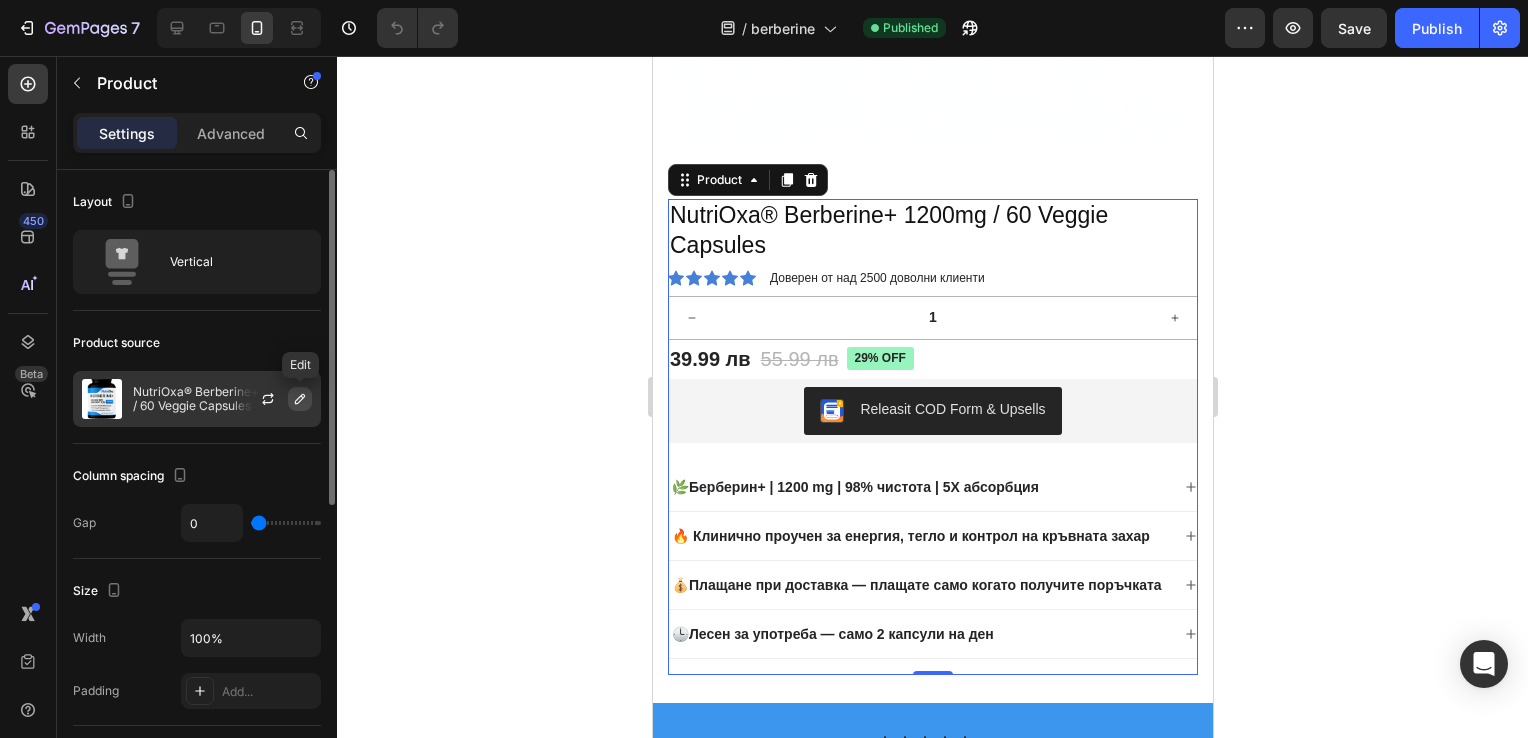 click 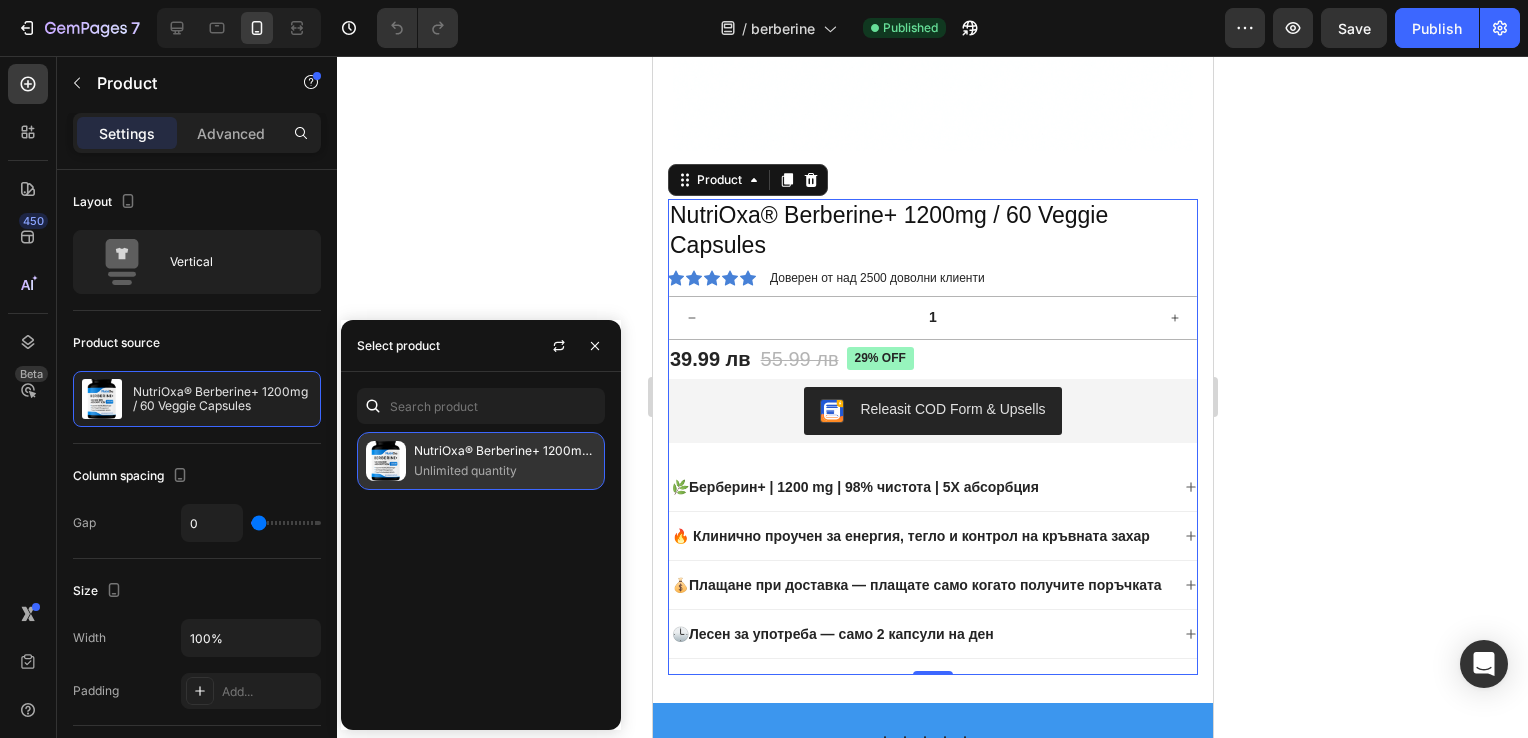 click on "NutriOxa® Berberine+ 1200mg / 60 Veggie Capsules" at bounding box center (505, 451) 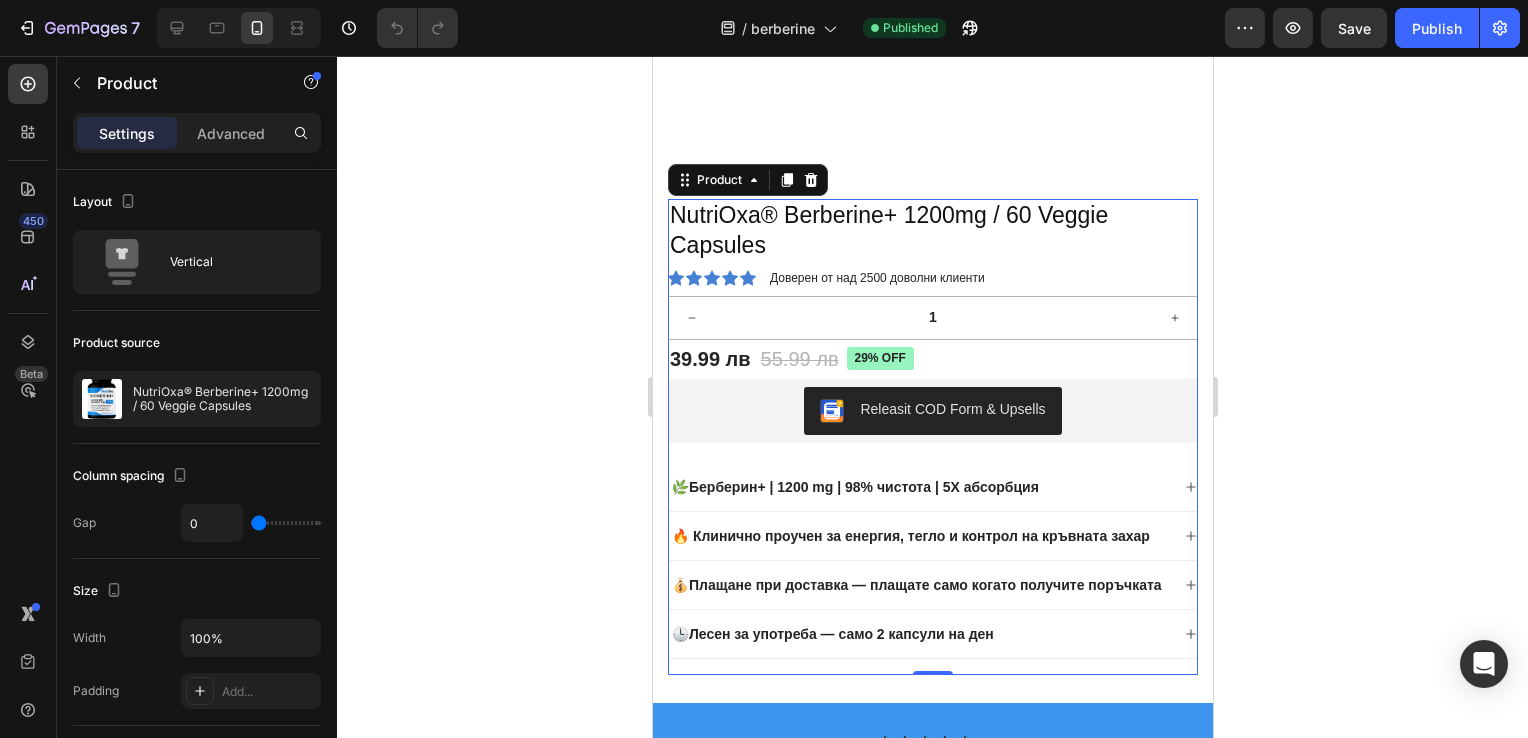 click 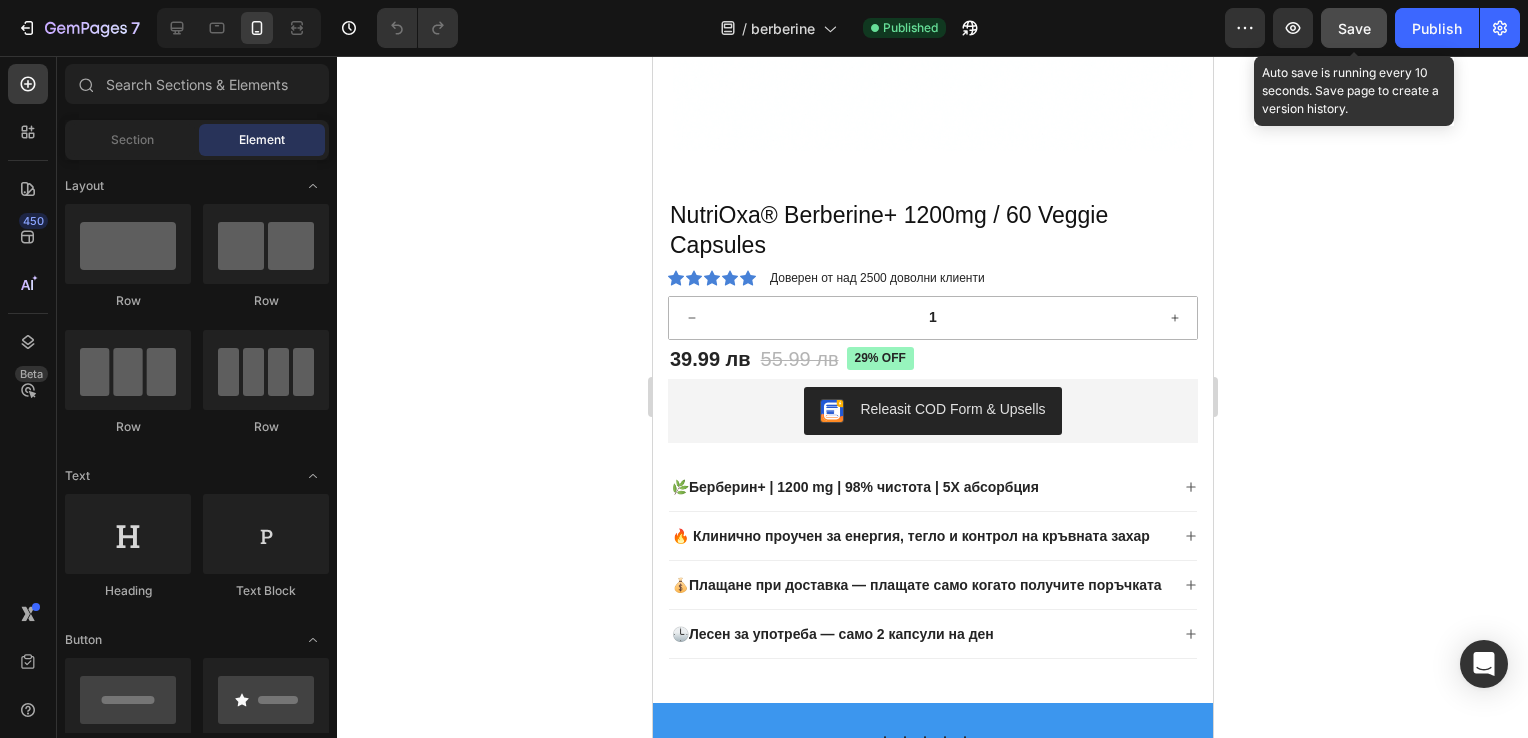 click on "Save" 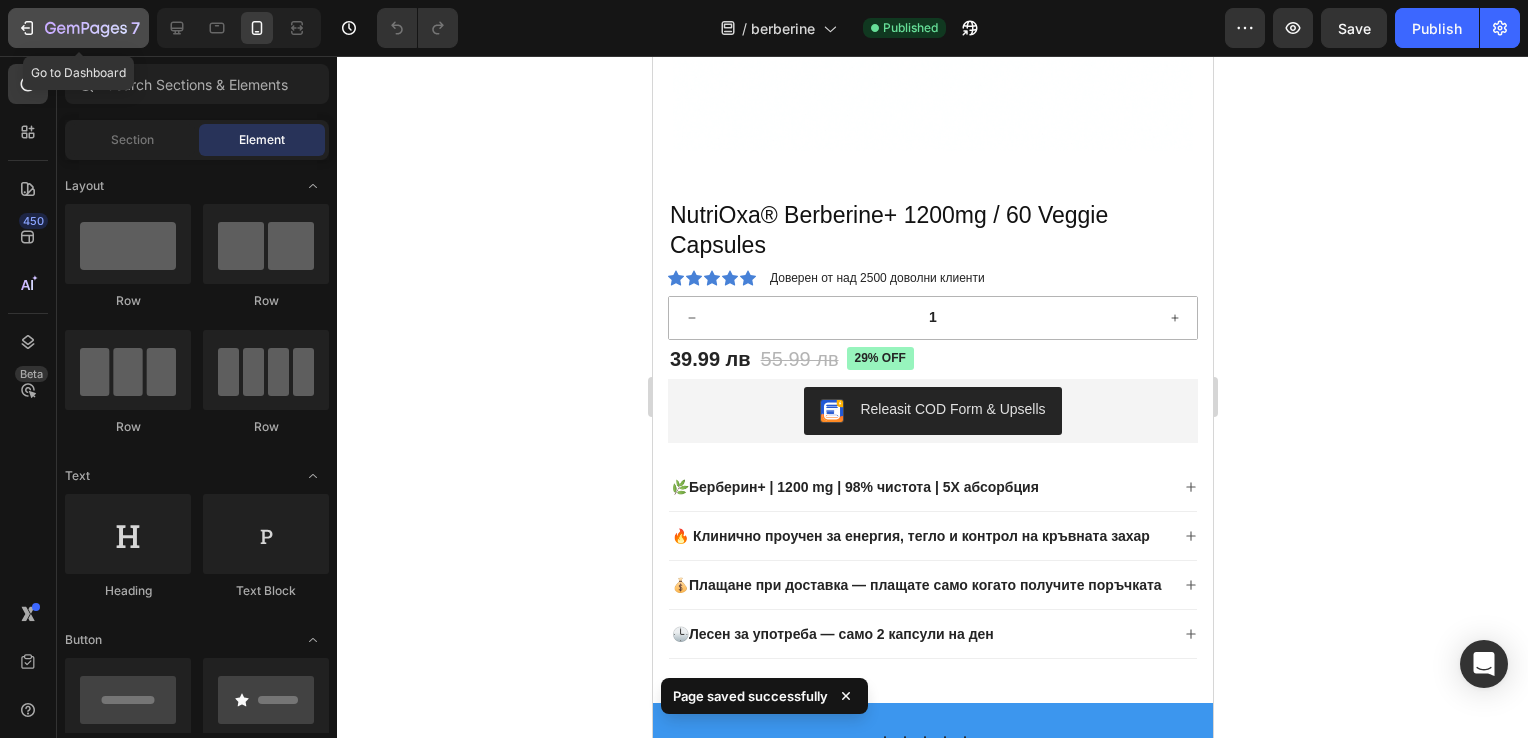 click on "7" 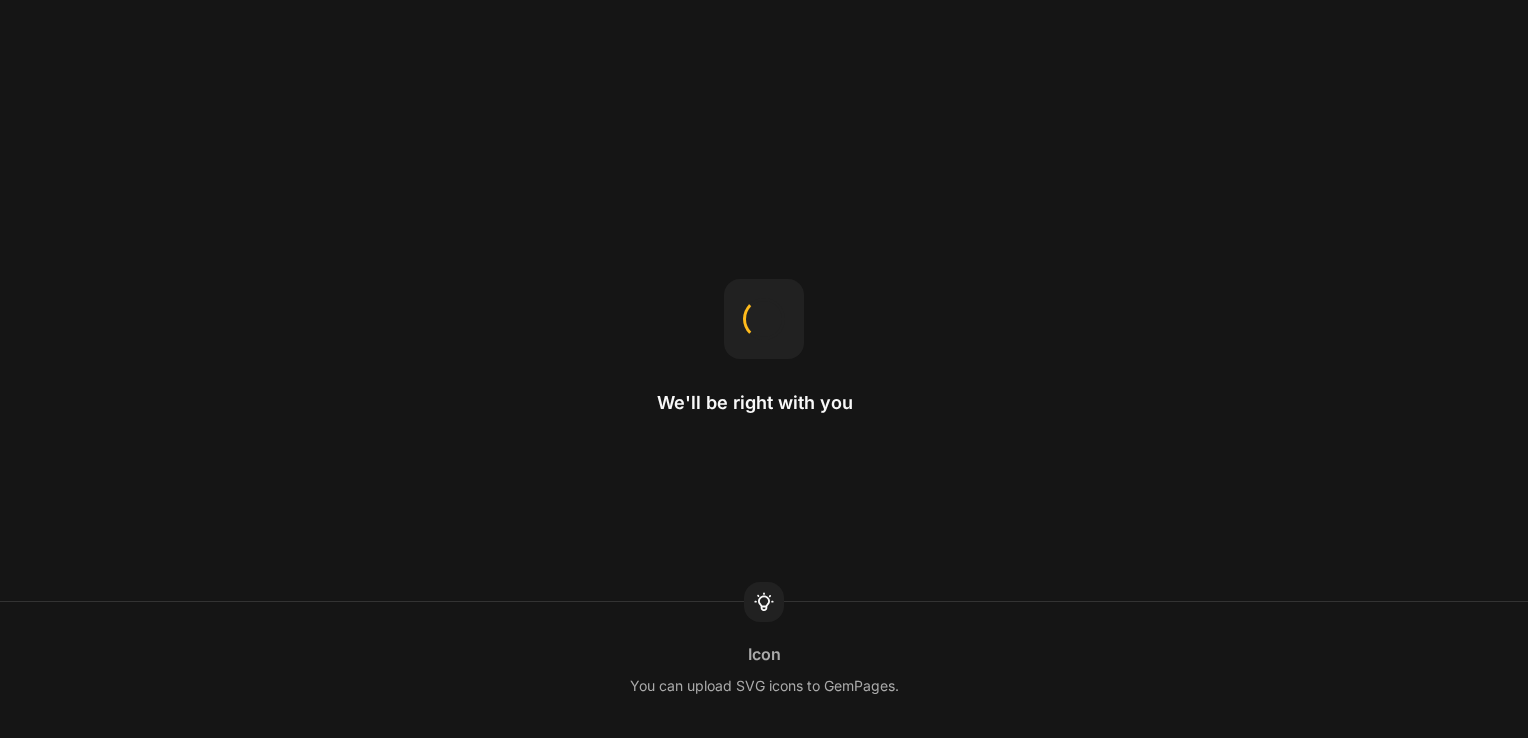 scroll, scrollTop: 0, scrollLeft: 0, axis: both 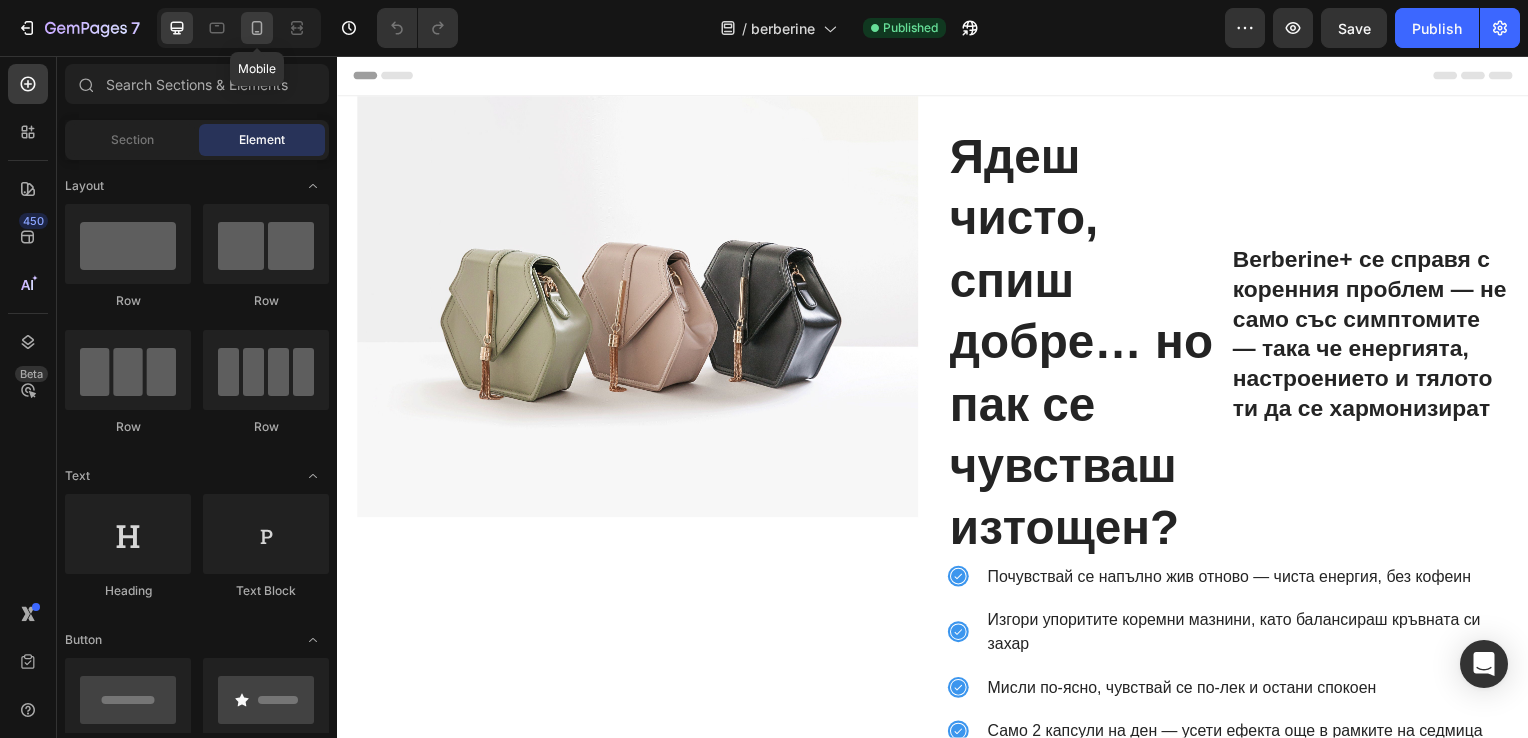 click 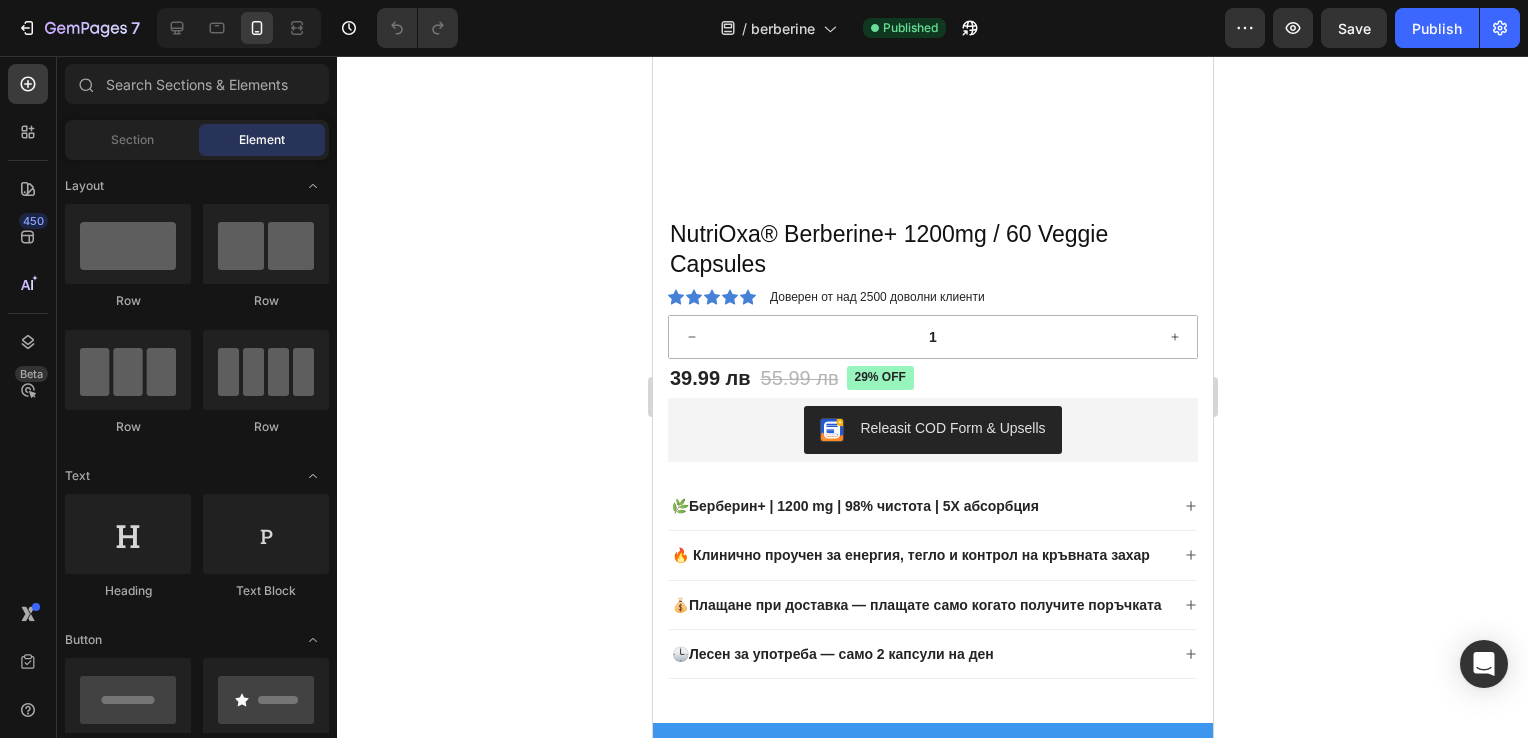 scroll, scrollTop: 1183, scrollLeft: 0, axis: vertical 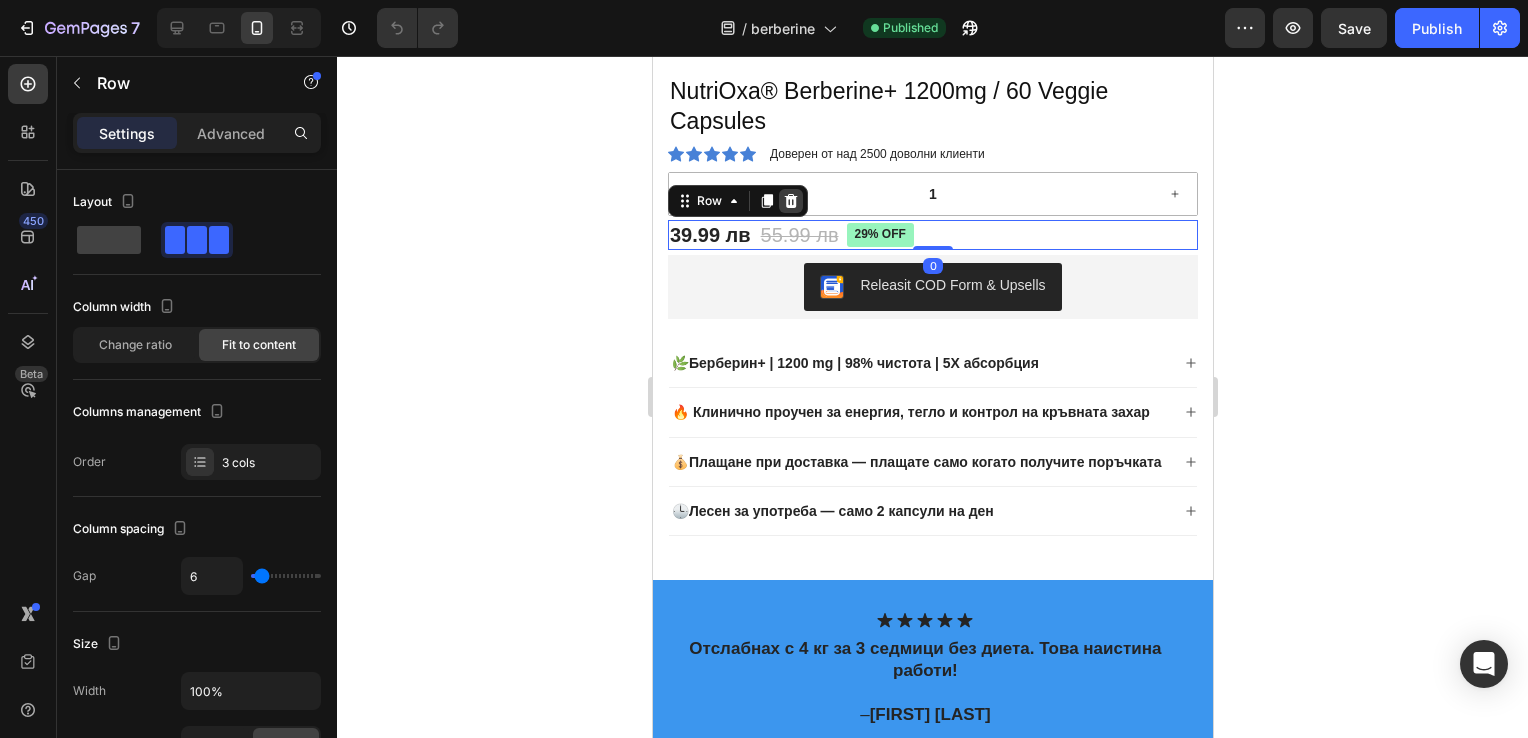 click 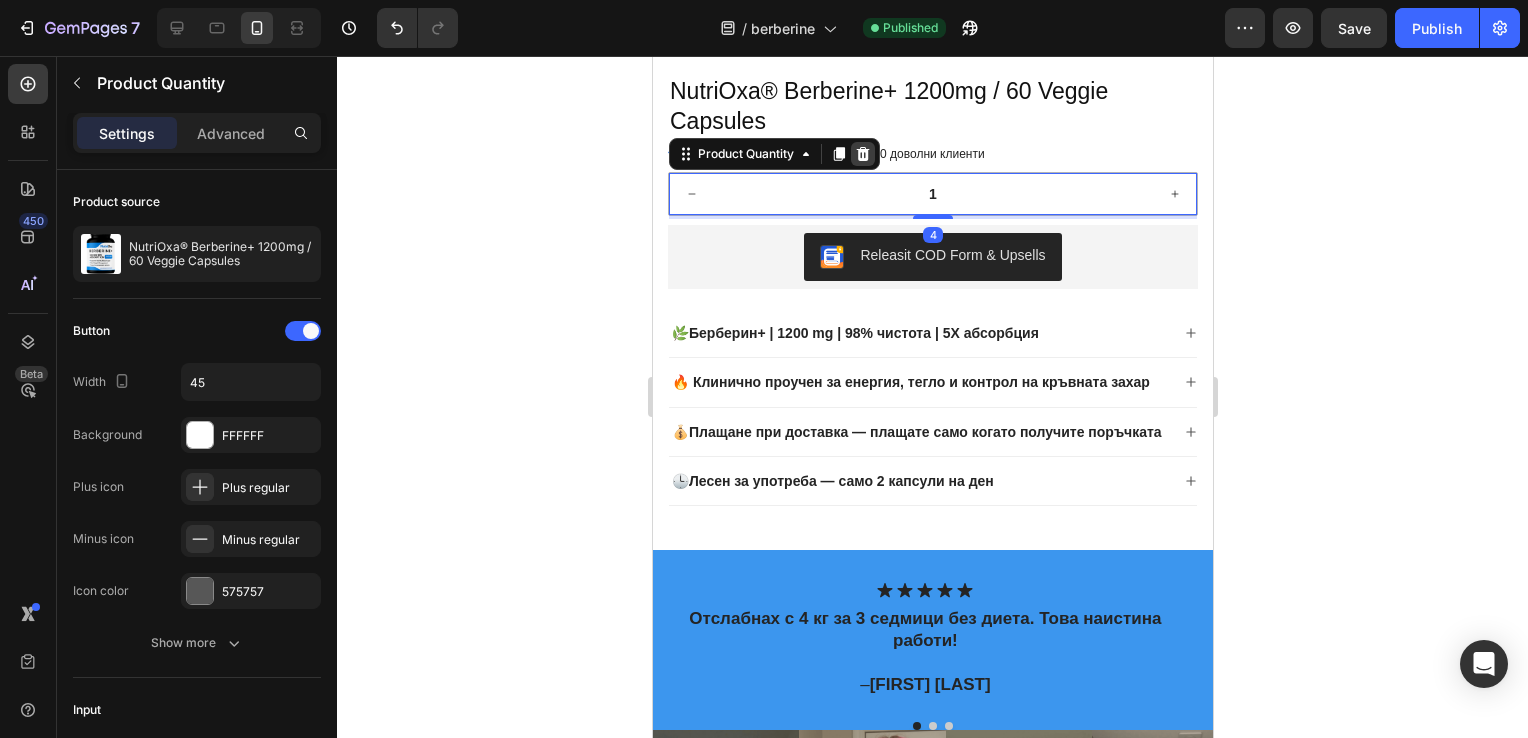click 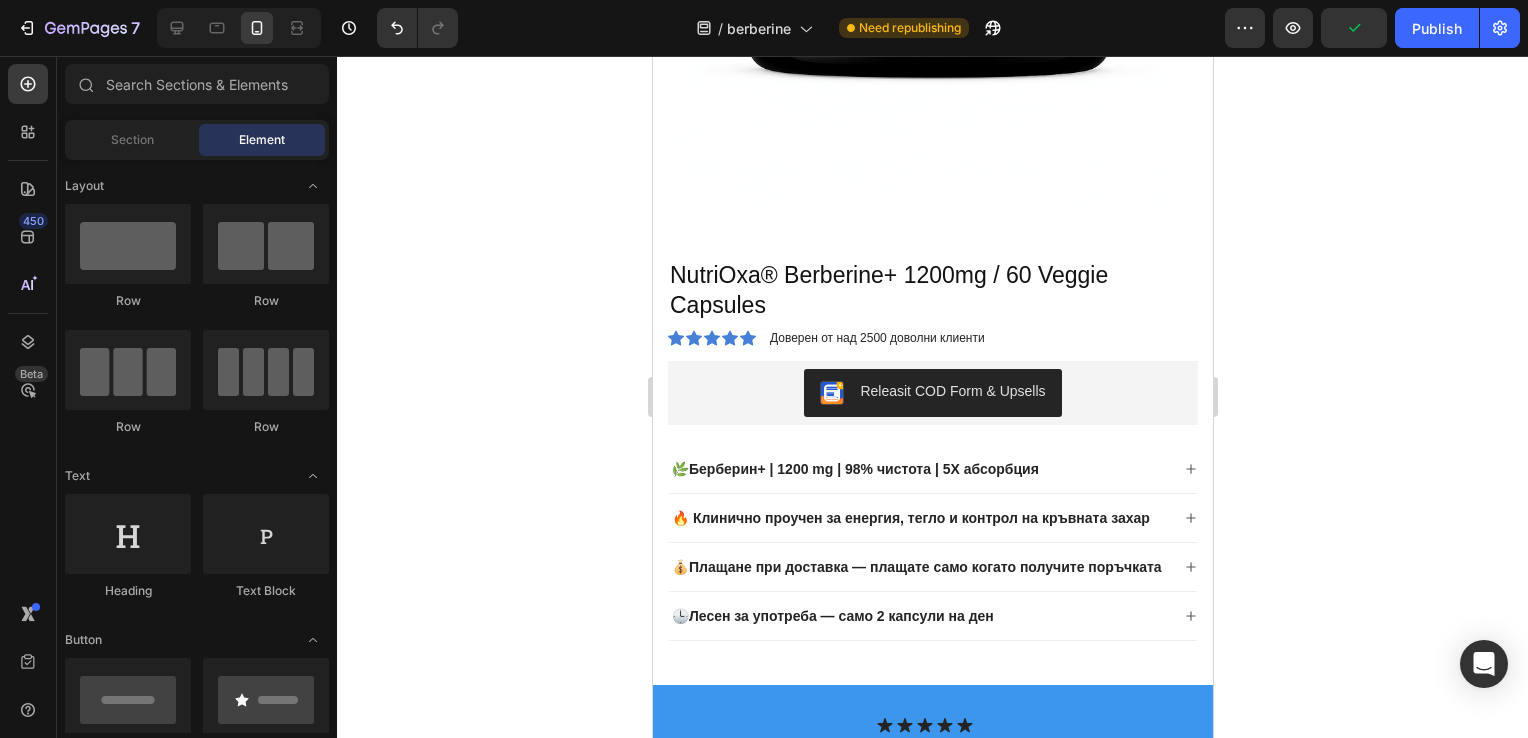 scroll, scrollTop: 1016, scrollLeft: 0, axis: vertical 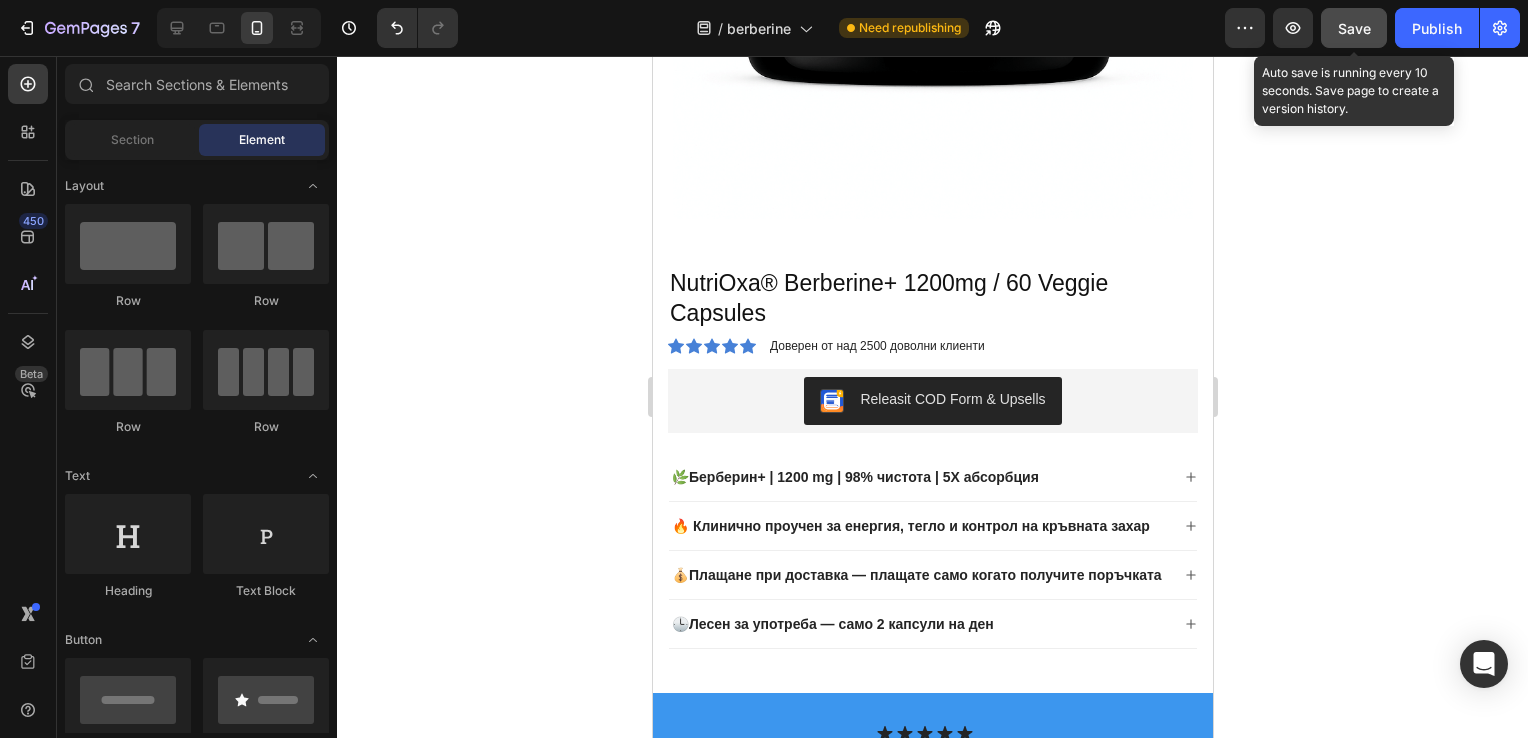 click on "Save" 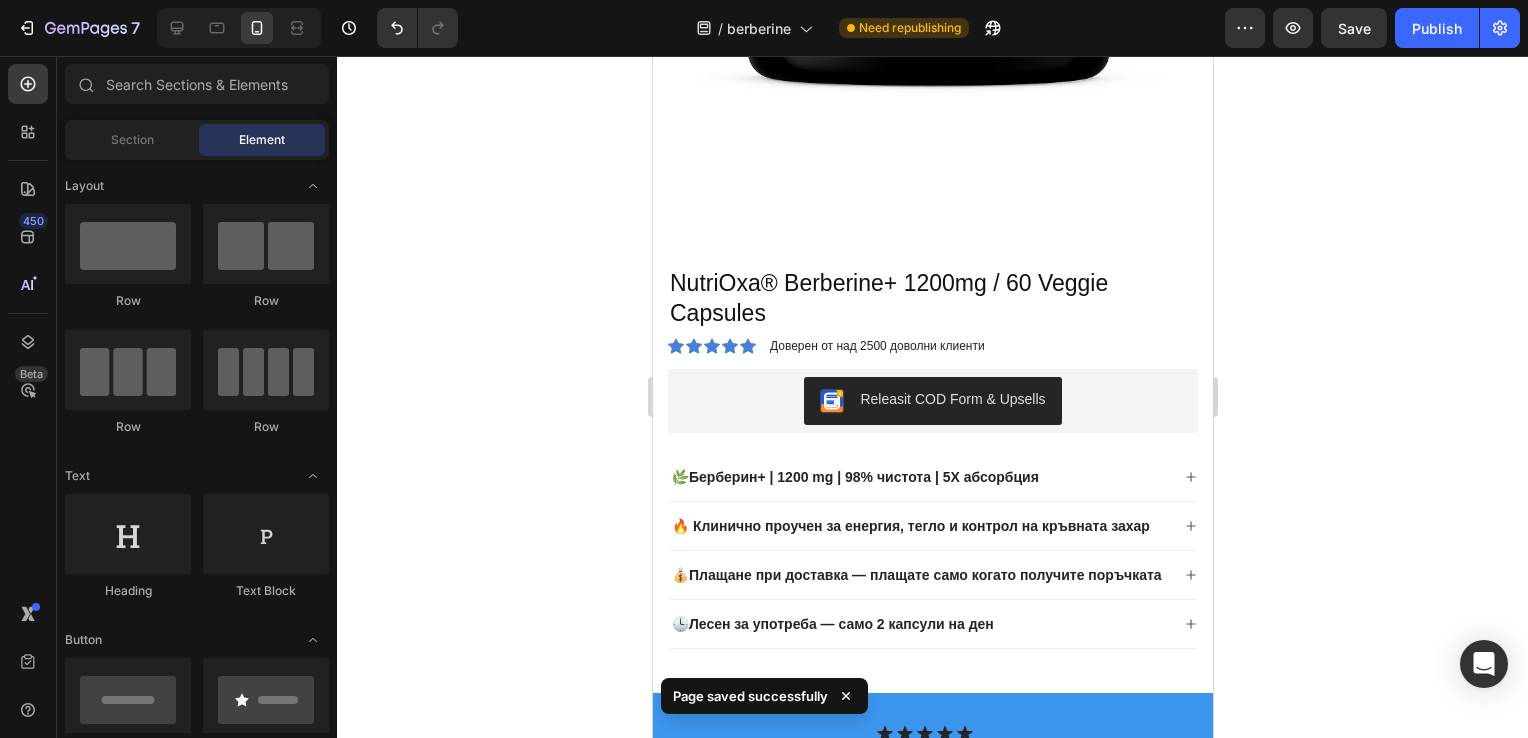 drag, startPoint x: 1527, startPoint y: 209, endPoint x: 1356, endPoint y: 290, distance: 189.21416 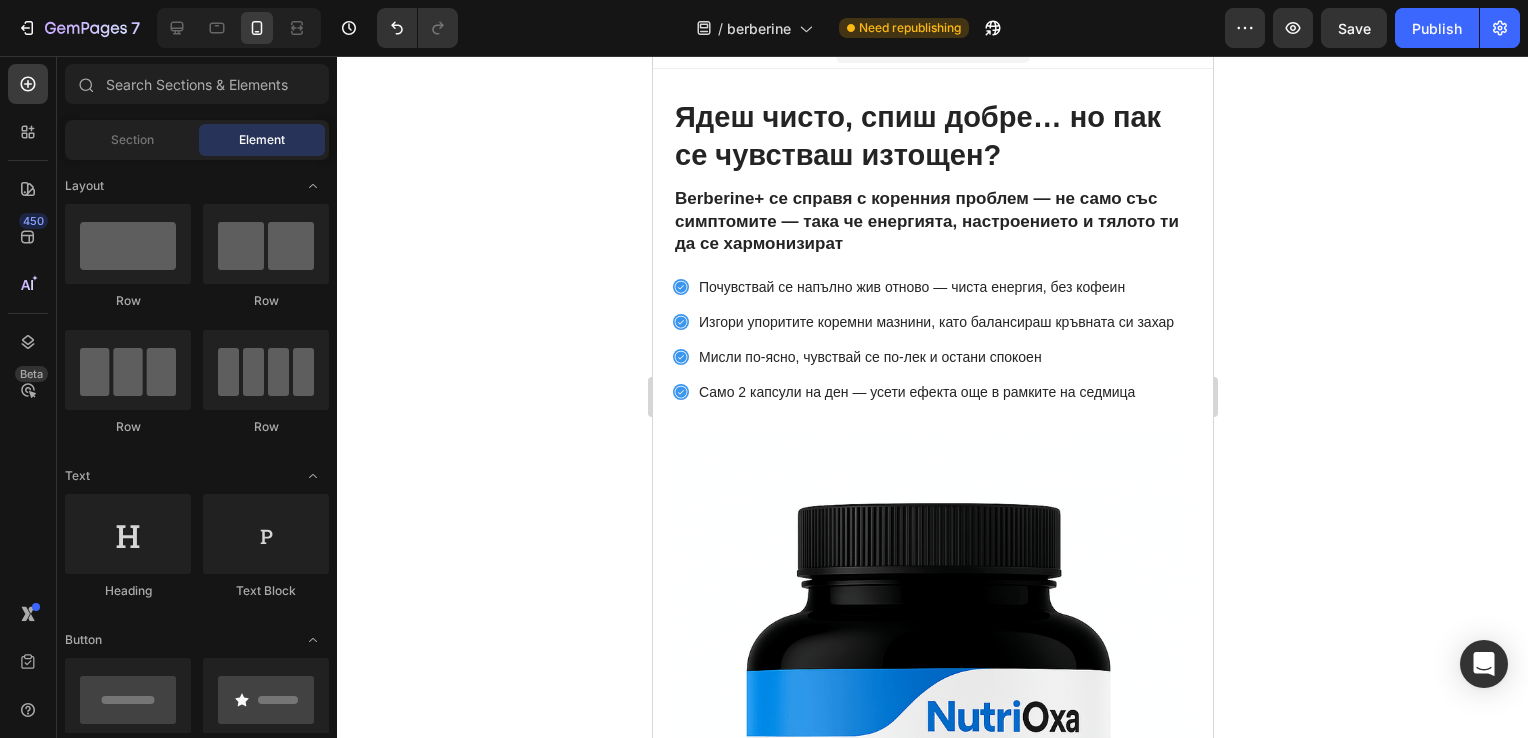 scroll, scrollTop: 0, scrollLeft: 0, axis: both 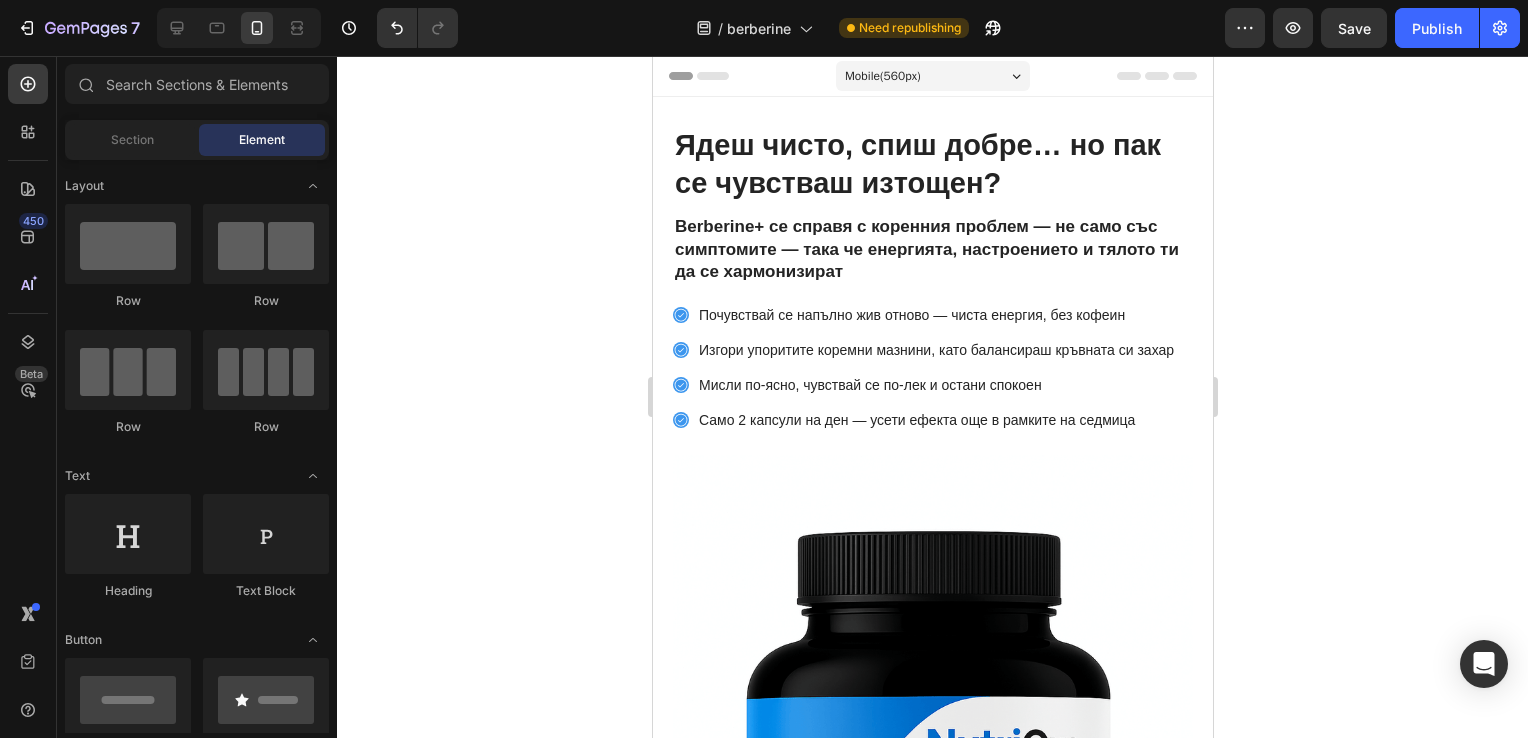 drag, startPoint x: 1199, startPoint y: 236, endPoint x: 1865, endPoint y: 127, distance: 674.8607 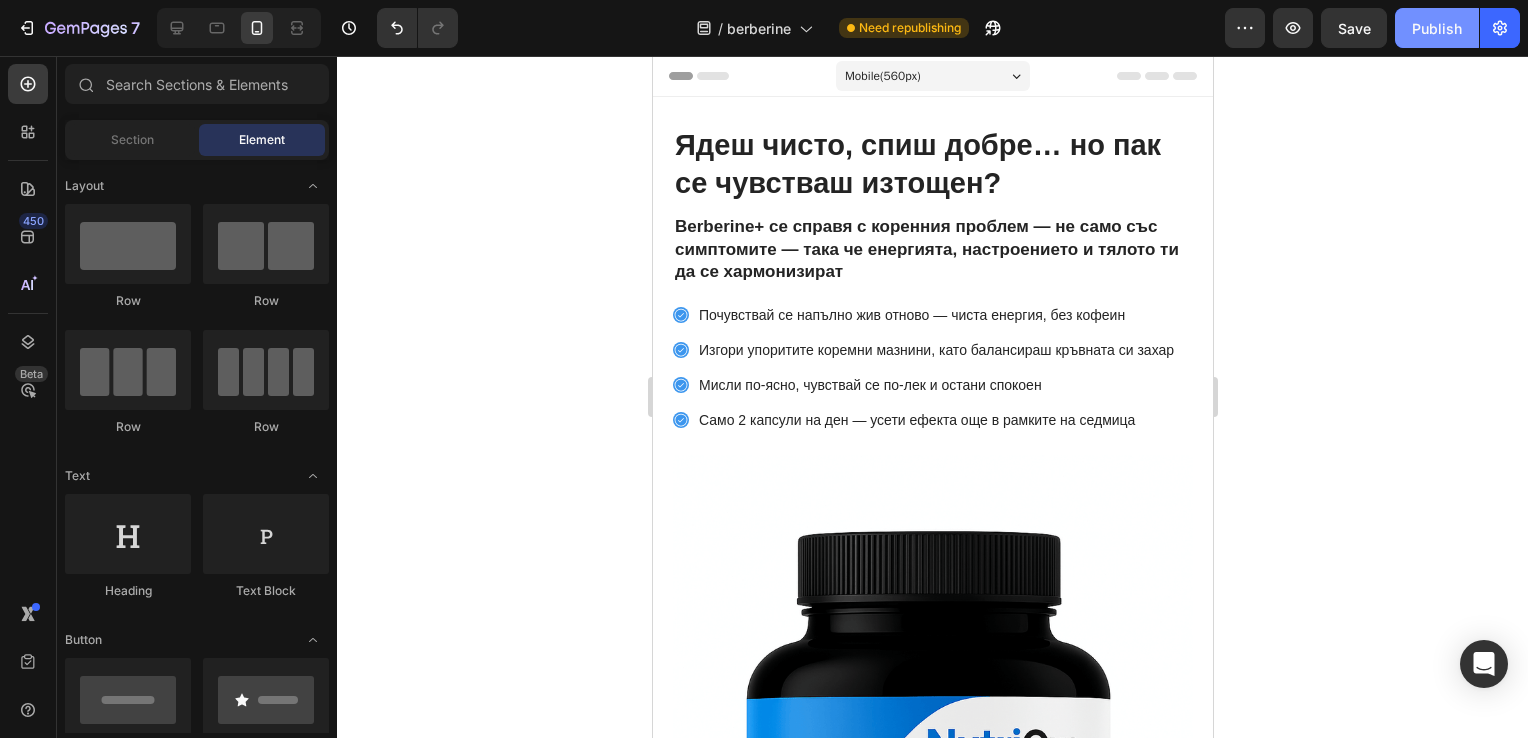 click on "Publish" at bounding box center (1437, 28) 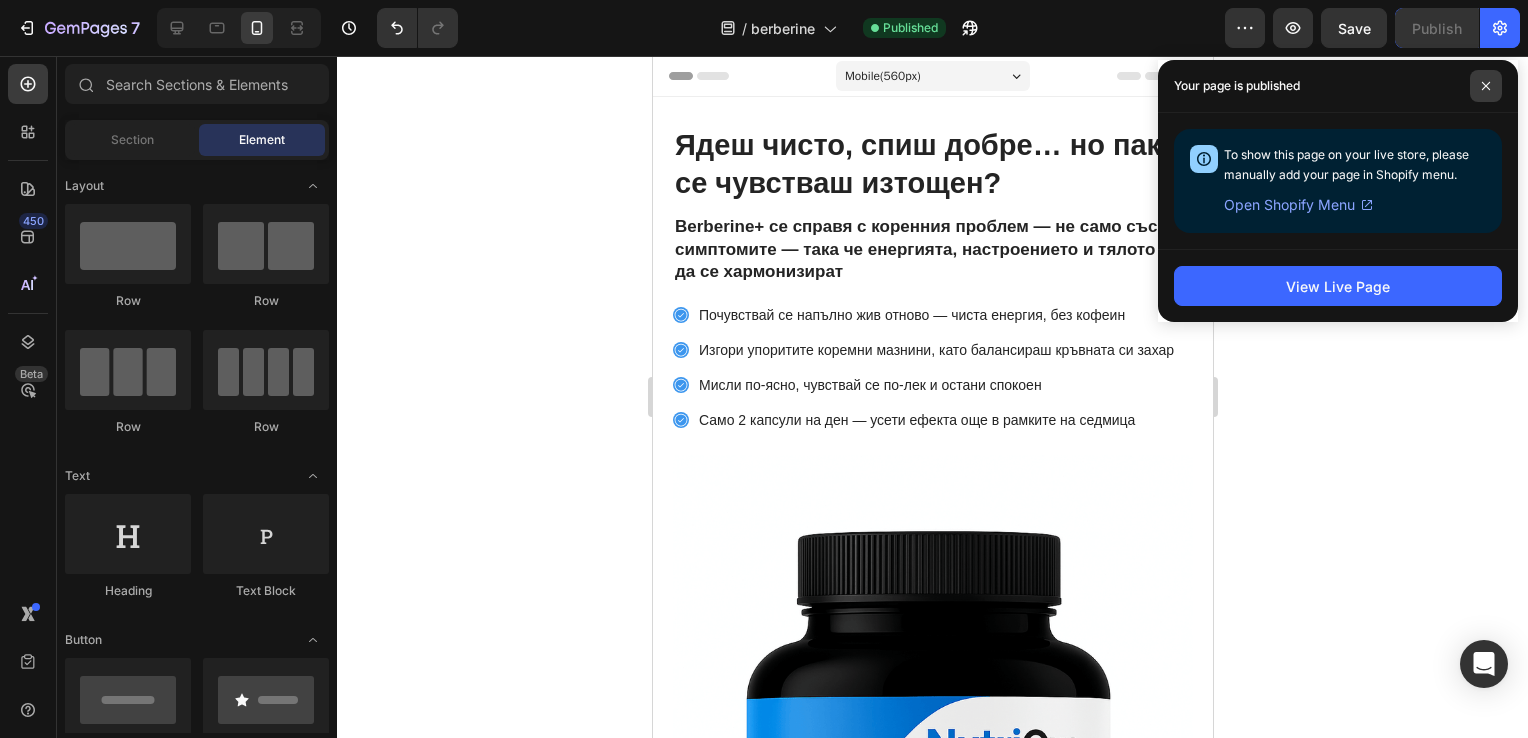 click 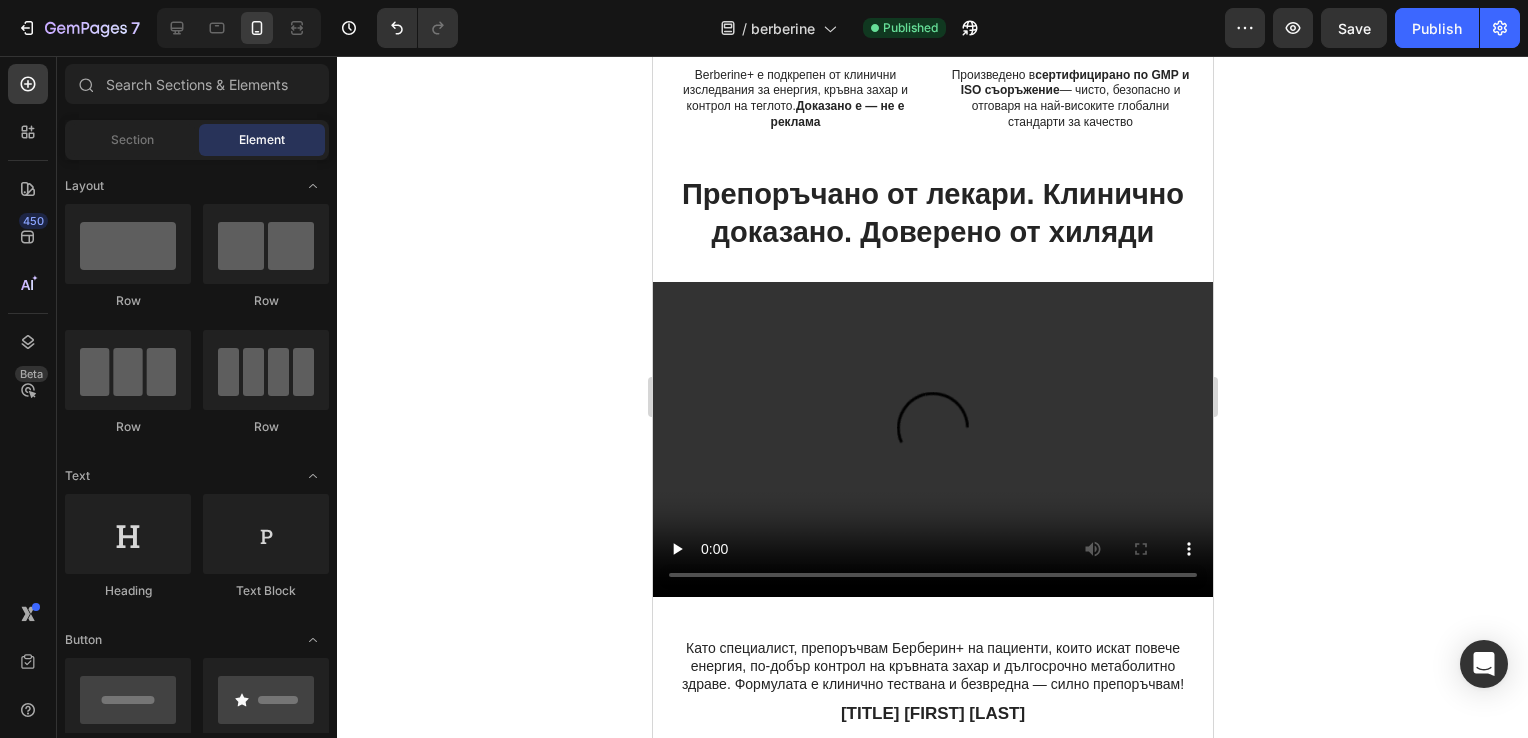 scroll, scrollTop: 2810, scrollLeft: 0, axis: vertical 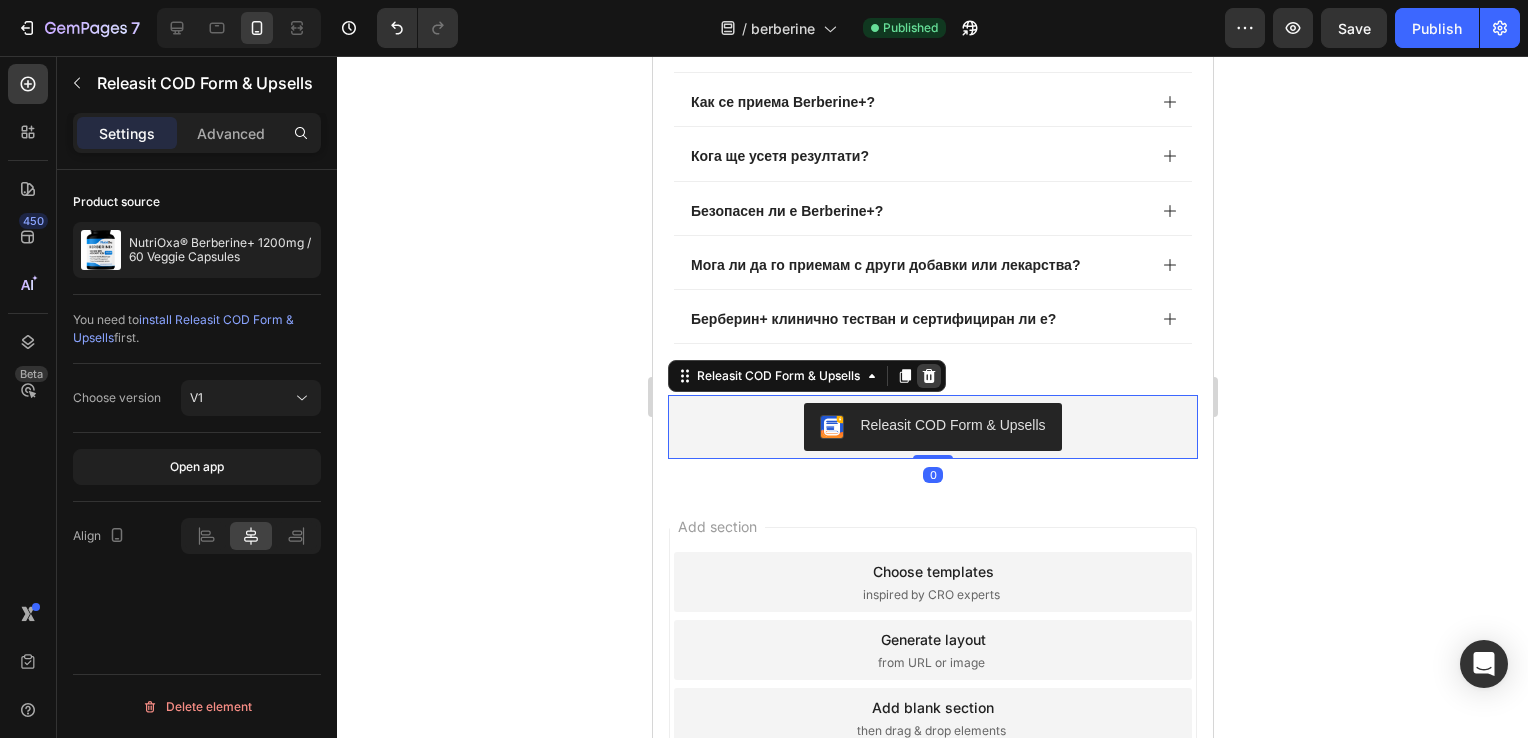 click 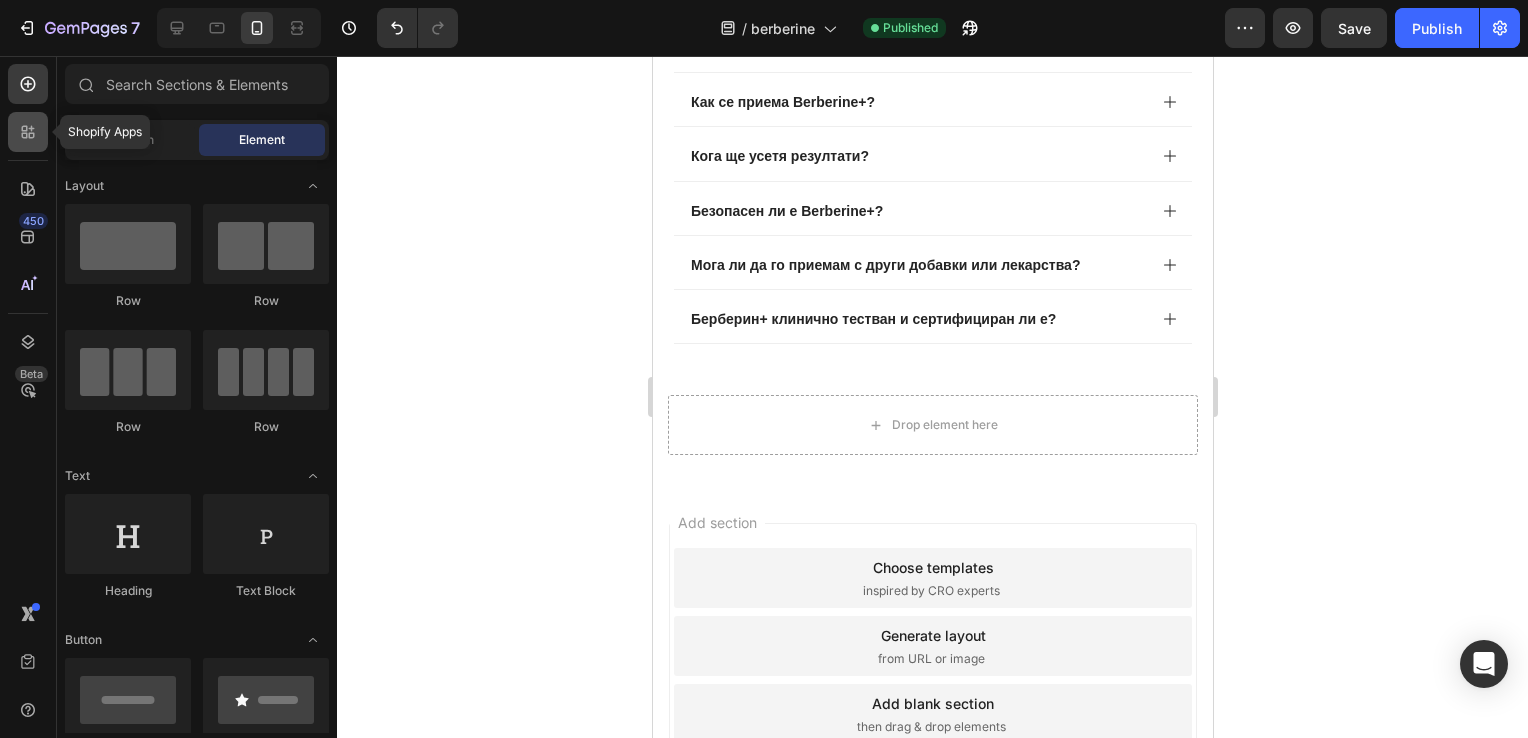 click 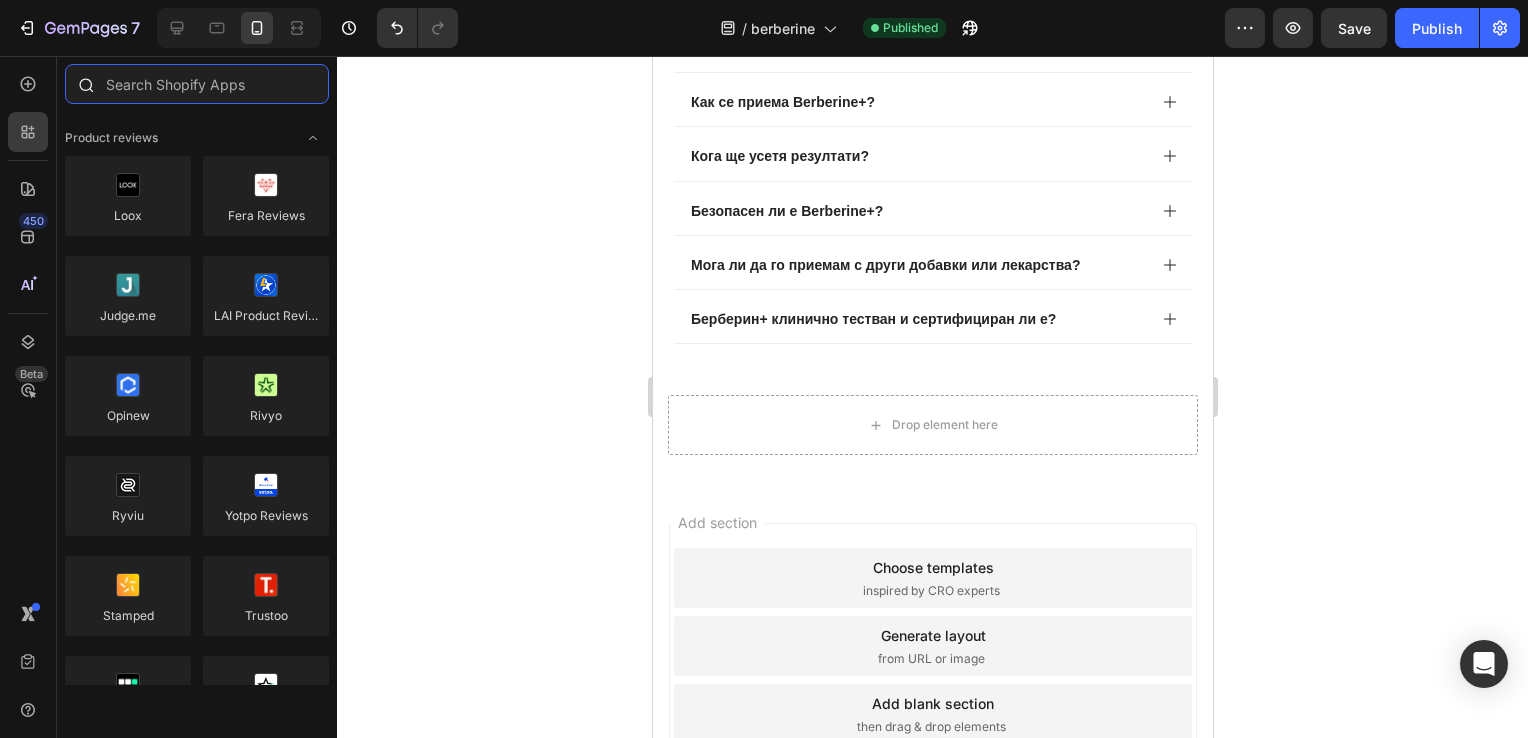 click at bounding box center (197, 84) 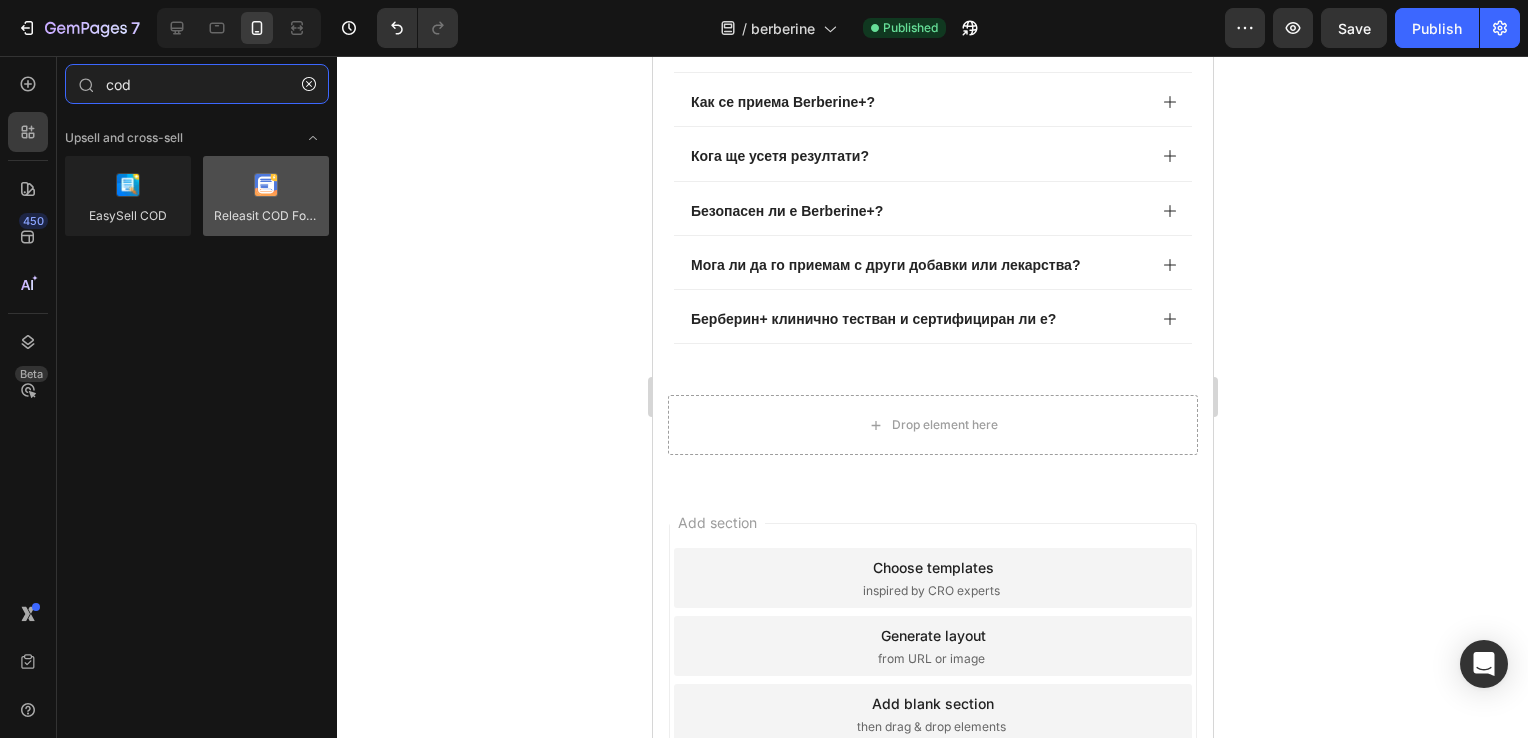 type on "cod" 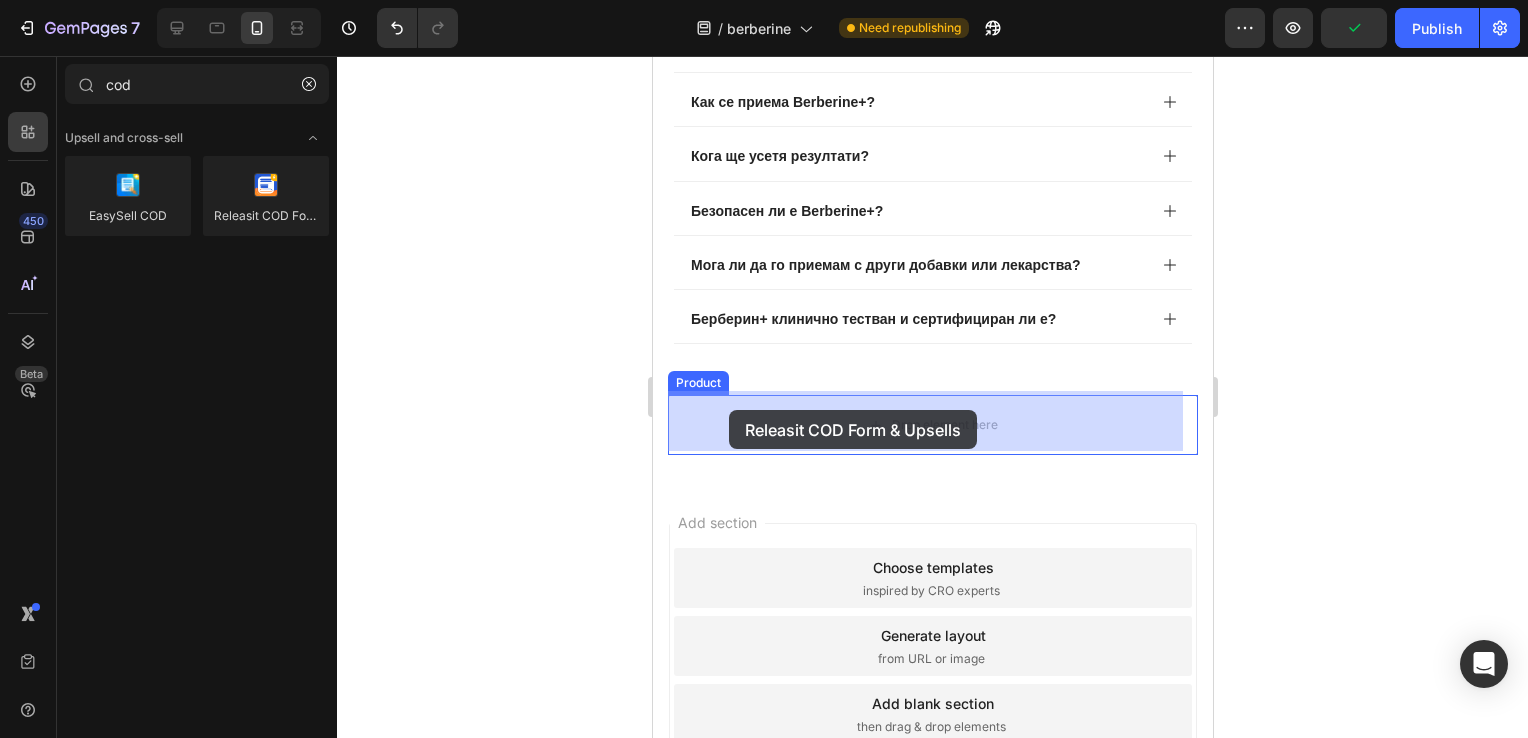 drag, startPoint x: 910, startPoint y: 245, endPoint x: 728, endPoint y: 401, distance: 239.70816 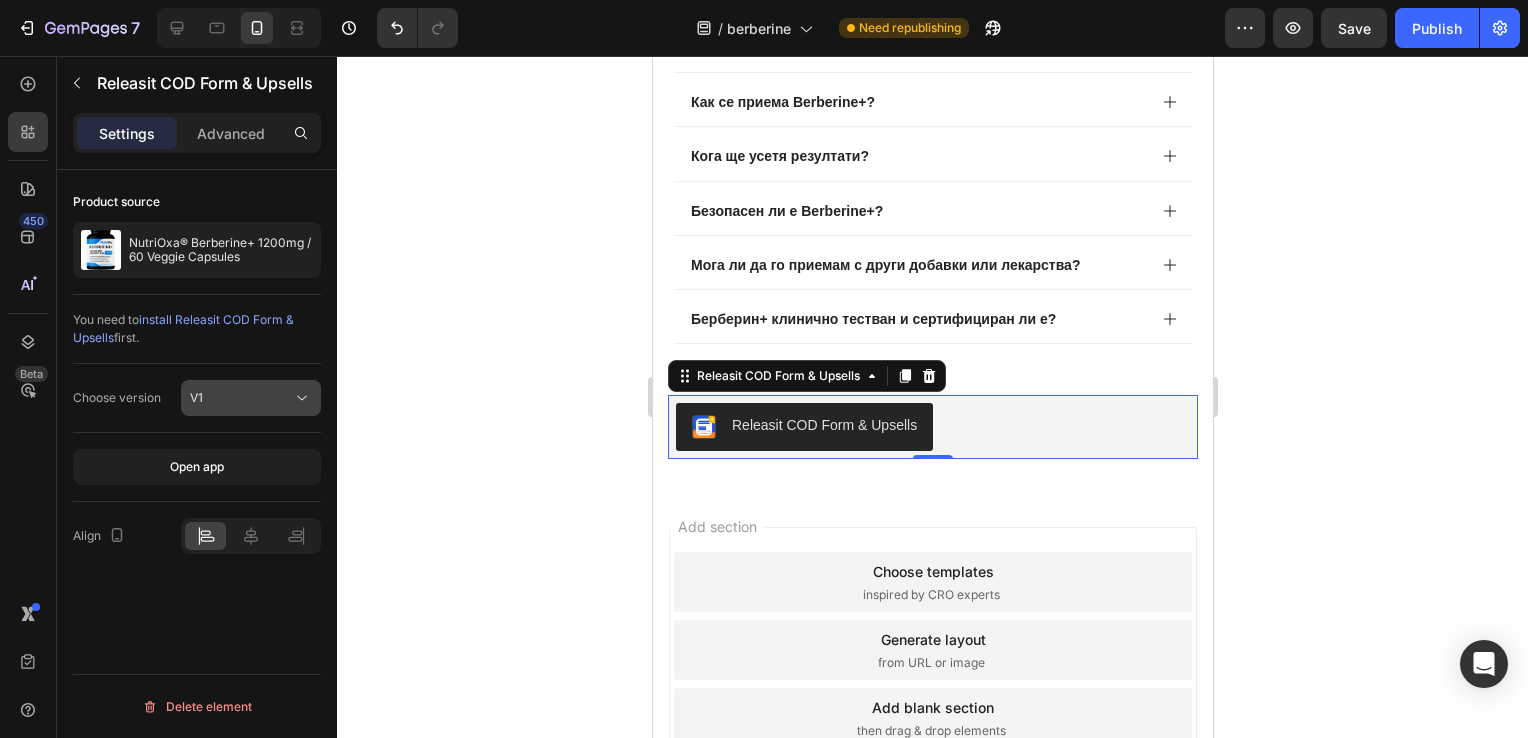 click 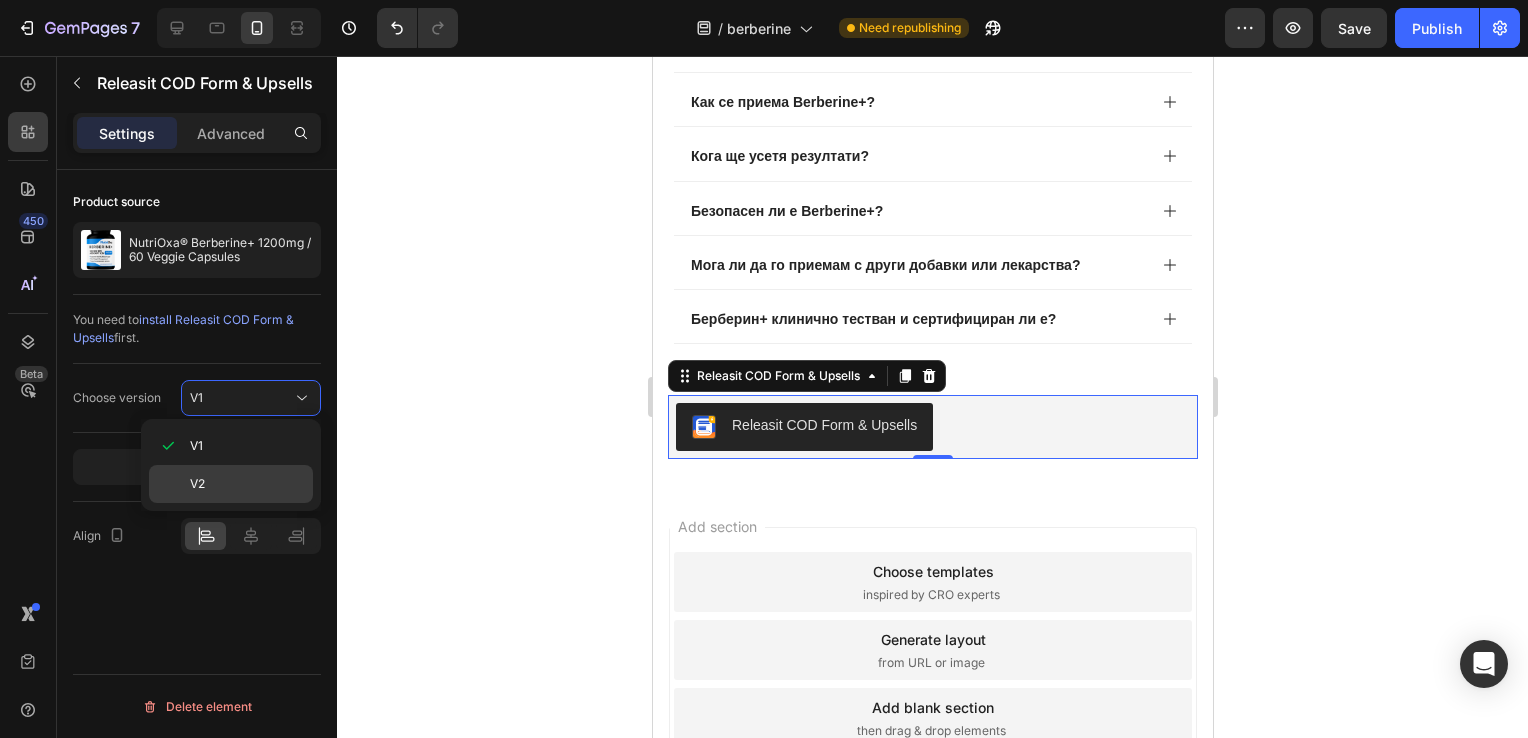 click on "V2" at bounding box center (247, 484) 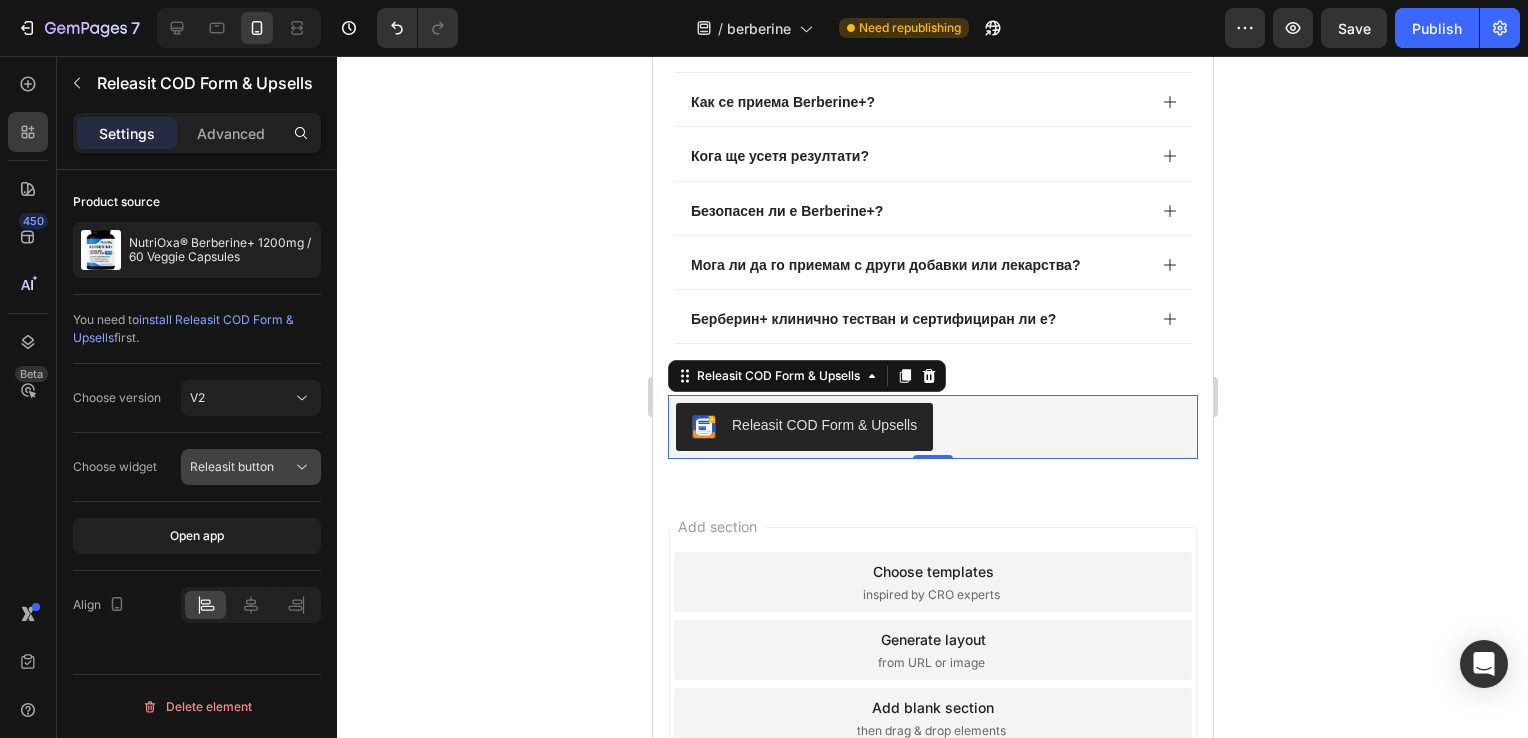click on "Releasit button" at bounding box center [241, 467] 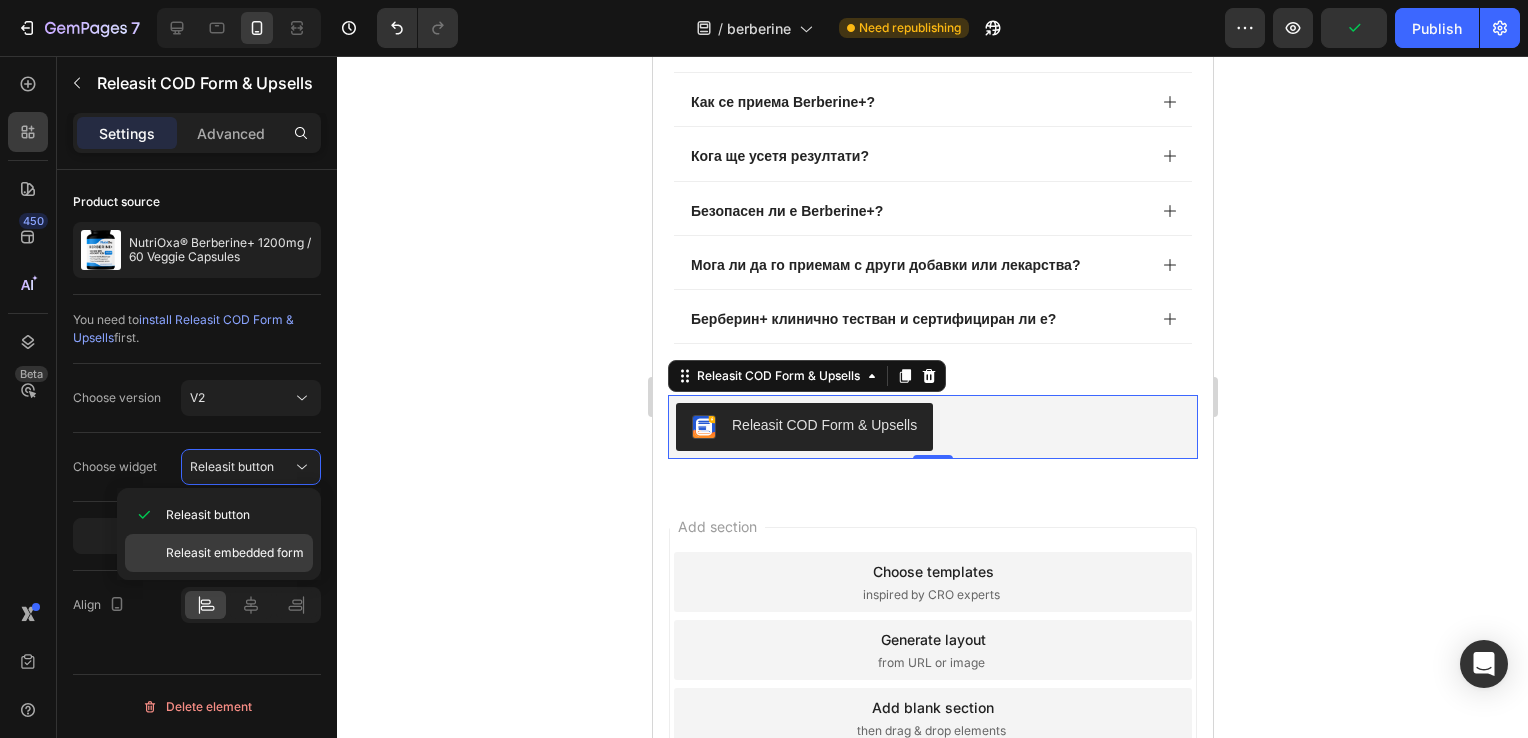 click on "Releasit embedded form" at bounding box center (235, 553) 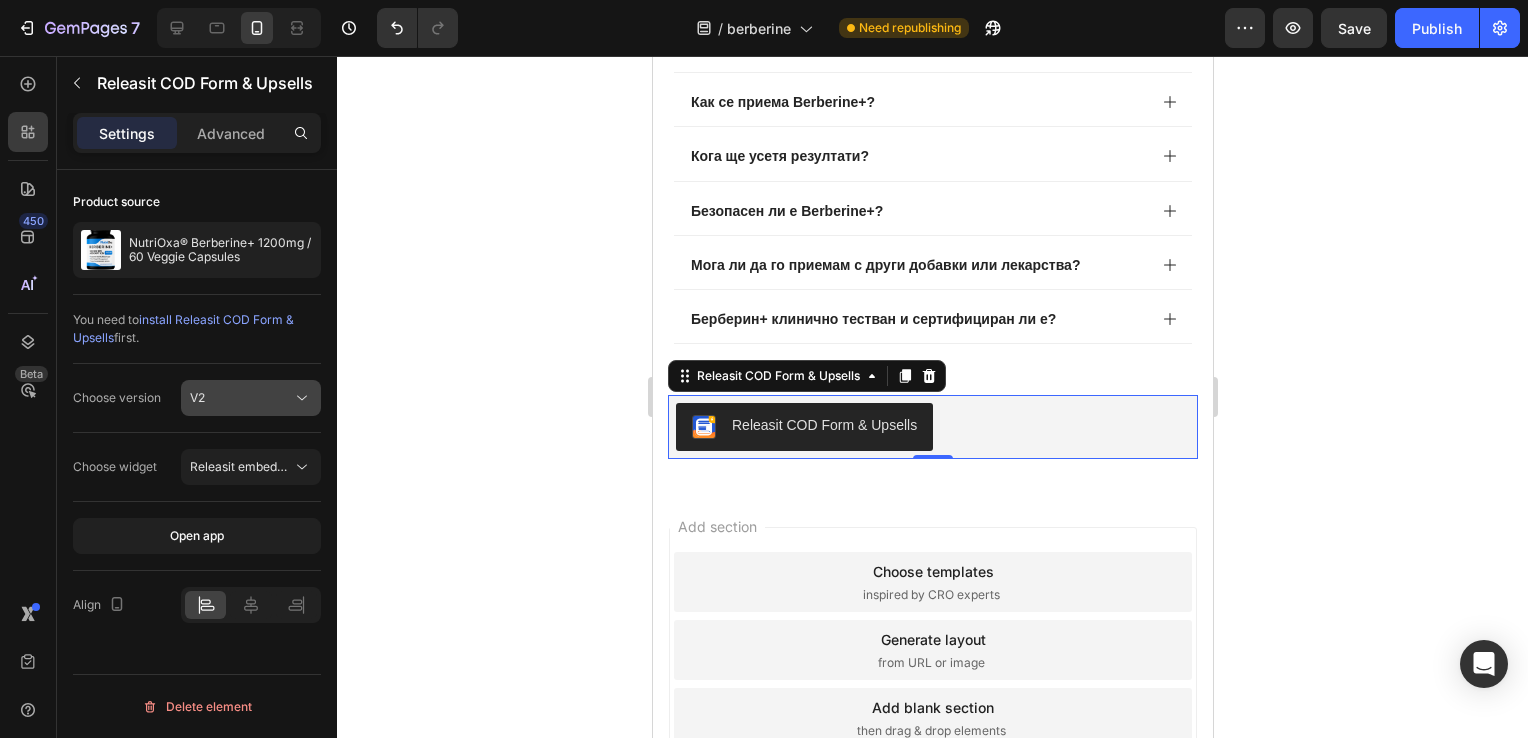 click 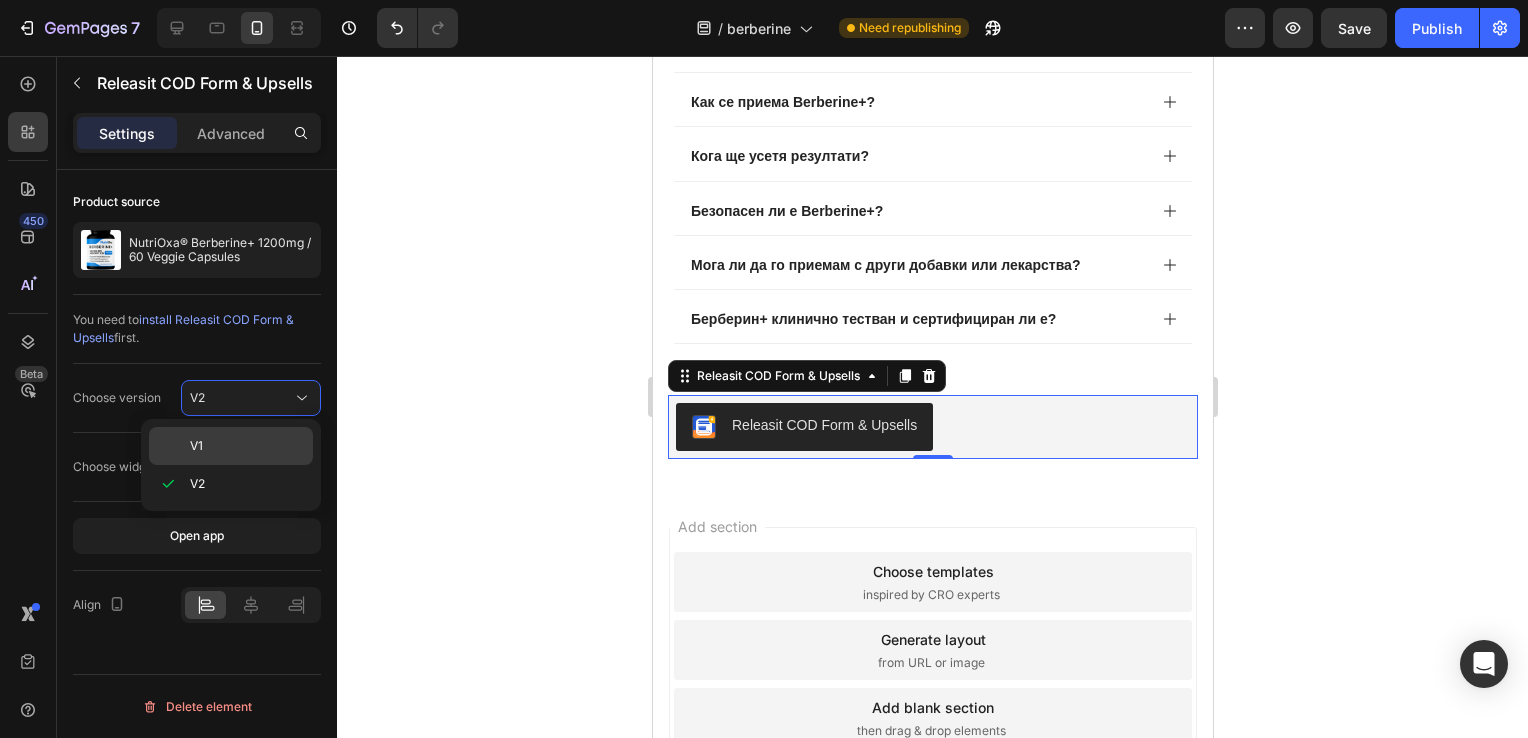 click on "V1" at bounding box center [247, 446] 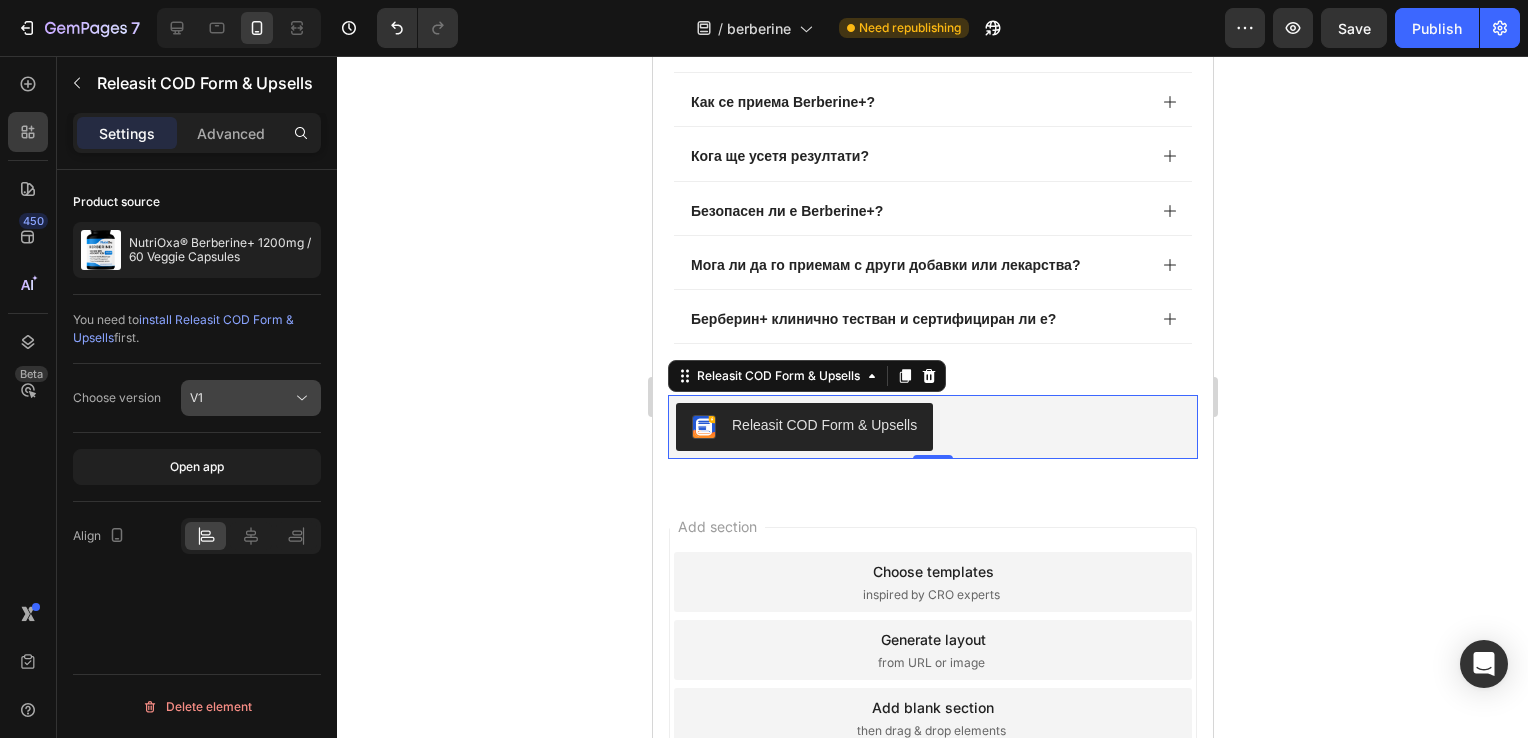 click 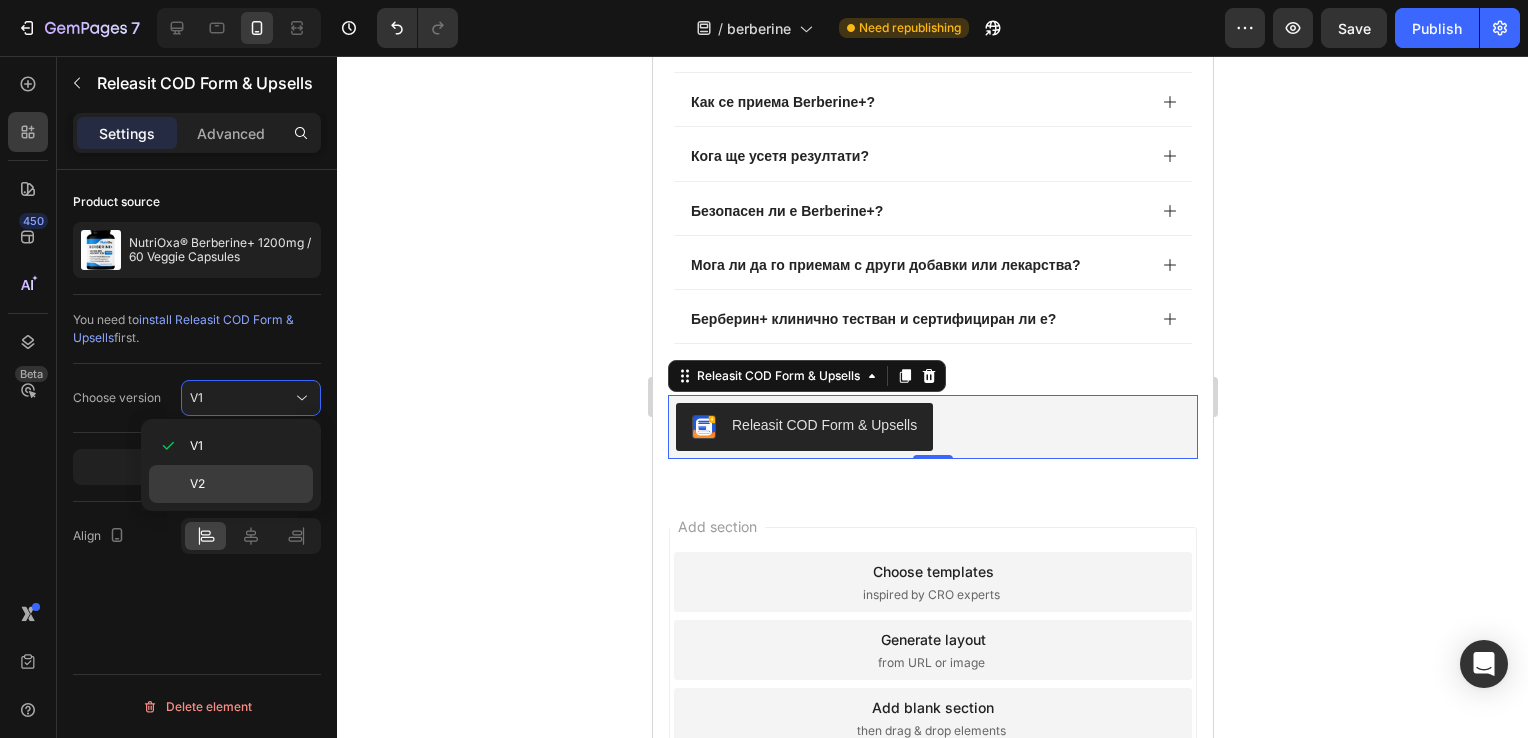 click on "V2" 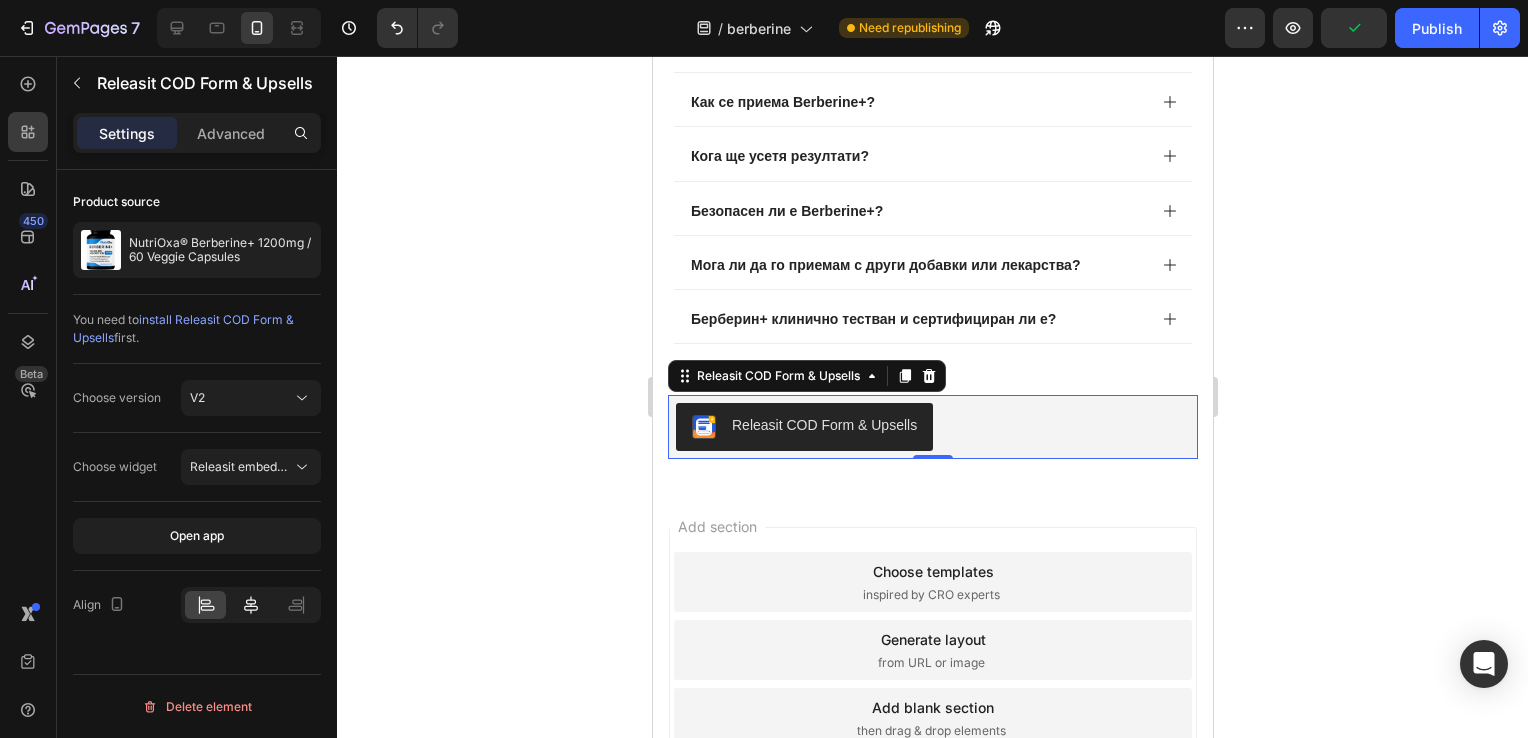 click 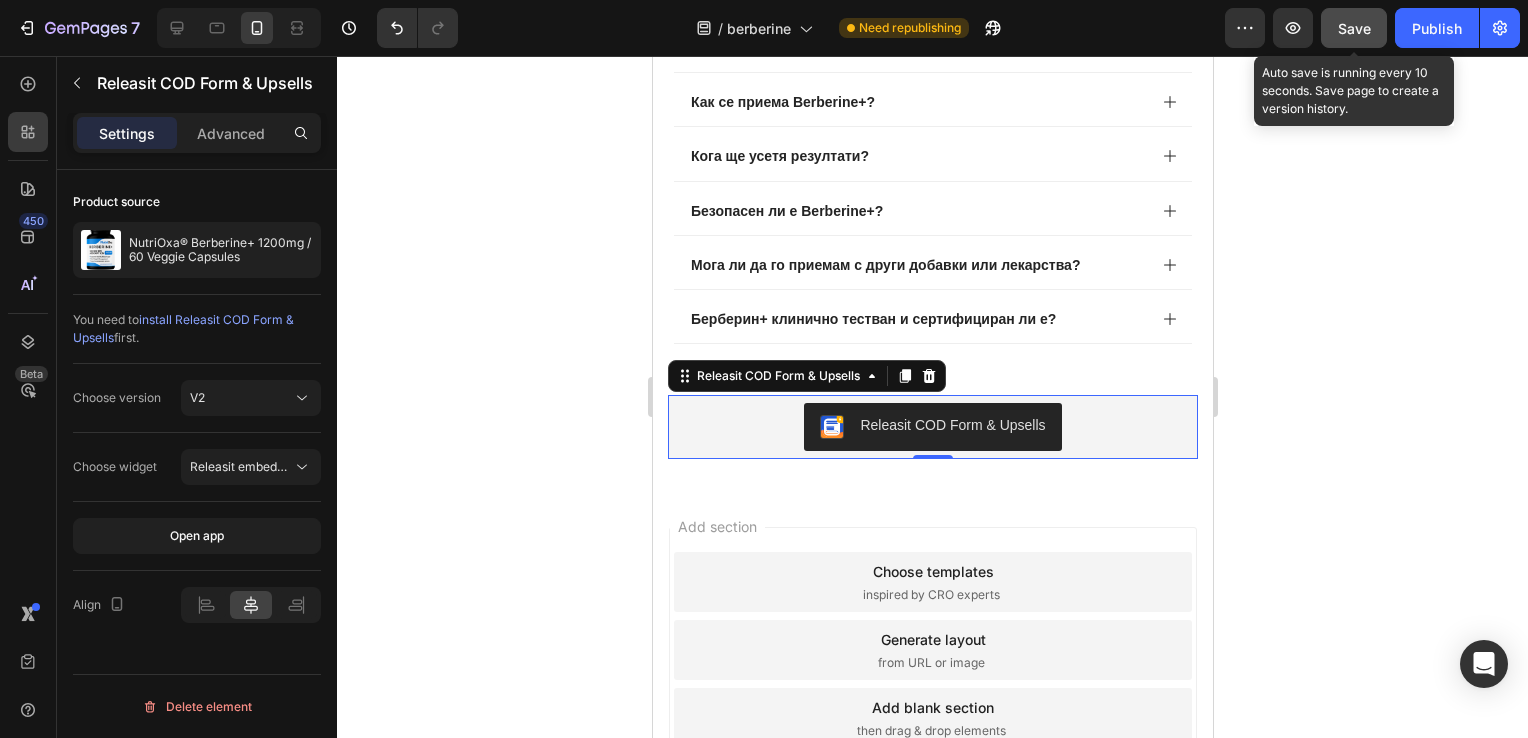 click on "Save" at bounding box center [1354, 28] 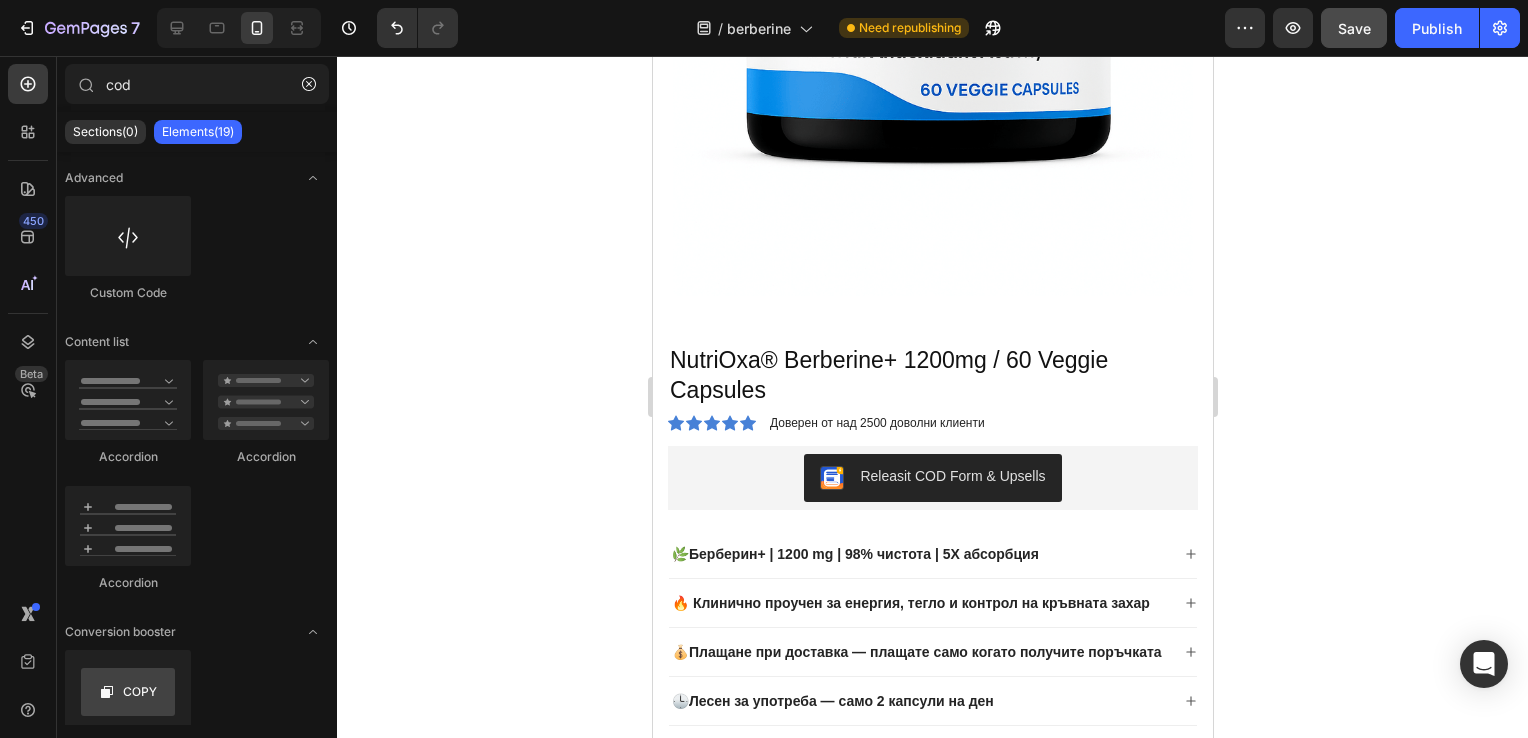 scroll, scrollTop: 907, scrollLeft: 0, axis: vertical 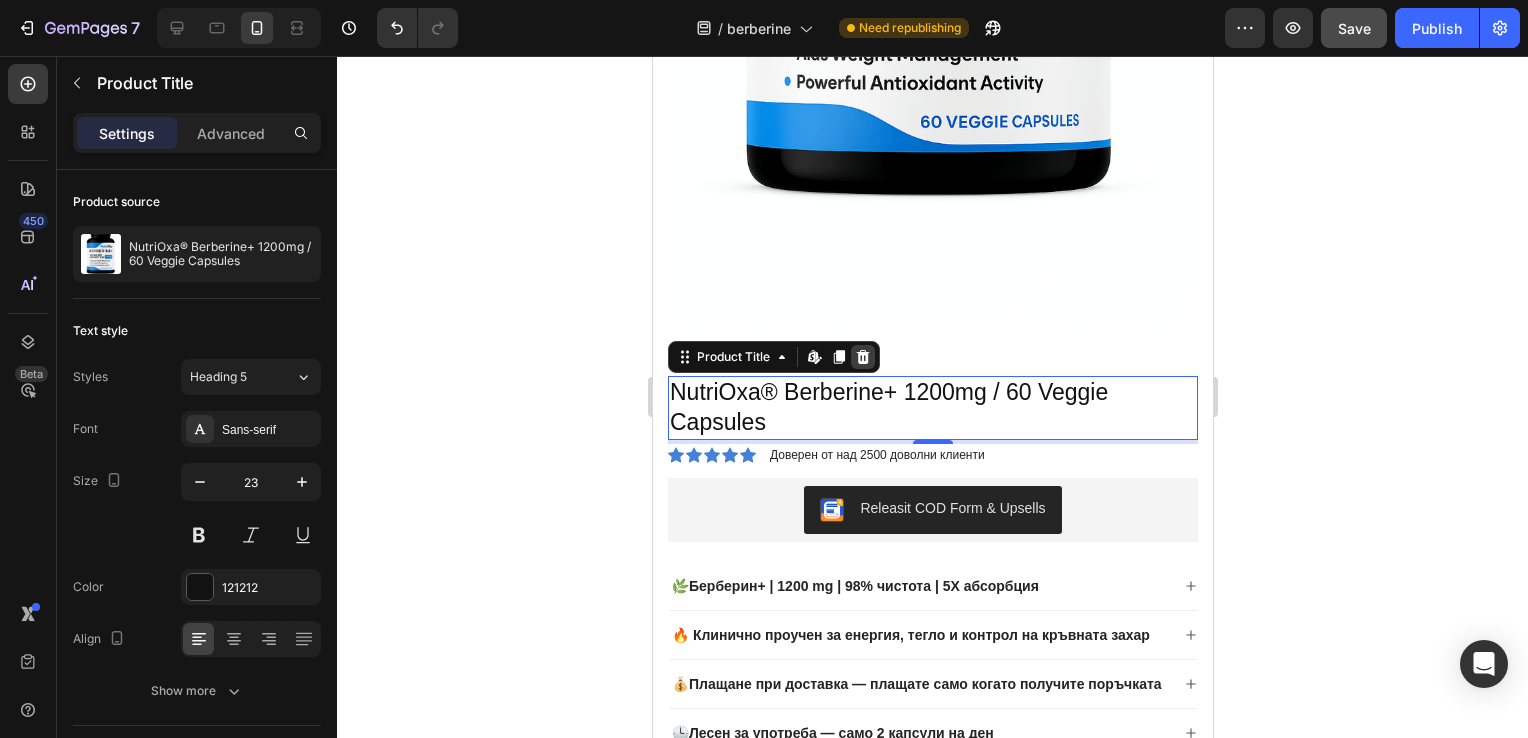 click 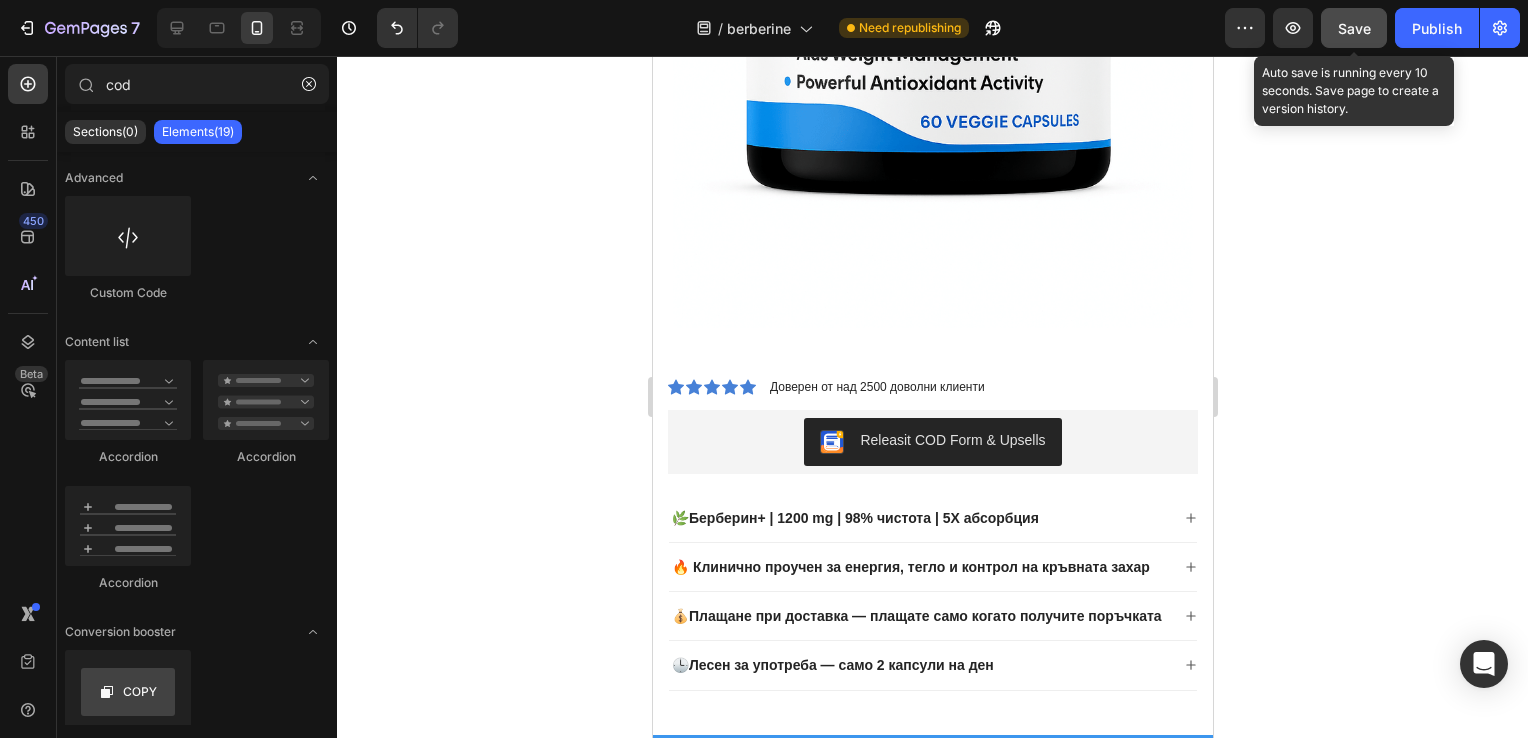 click on "Save" 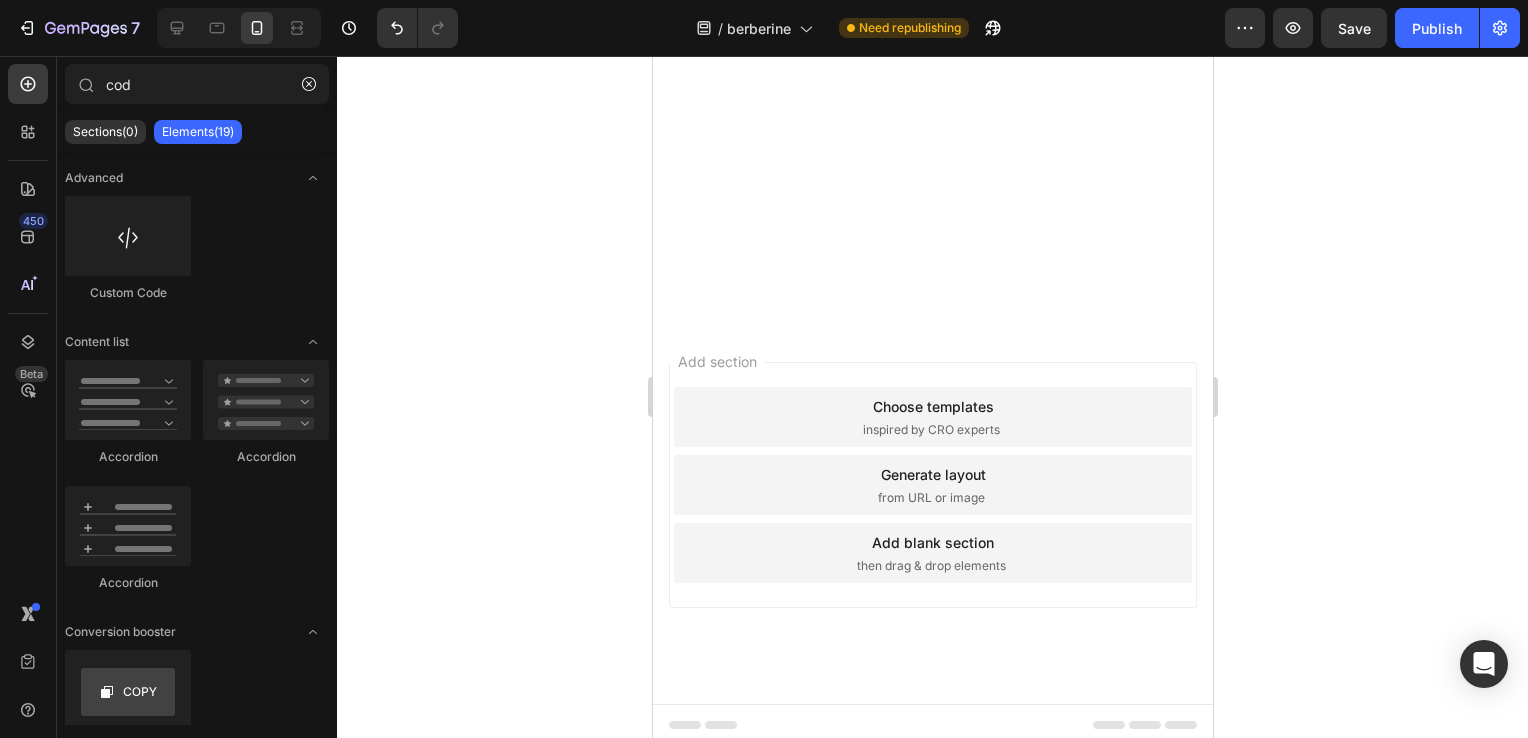 scroll, scrollTop: 0, scrollLeft: 0, axis: both 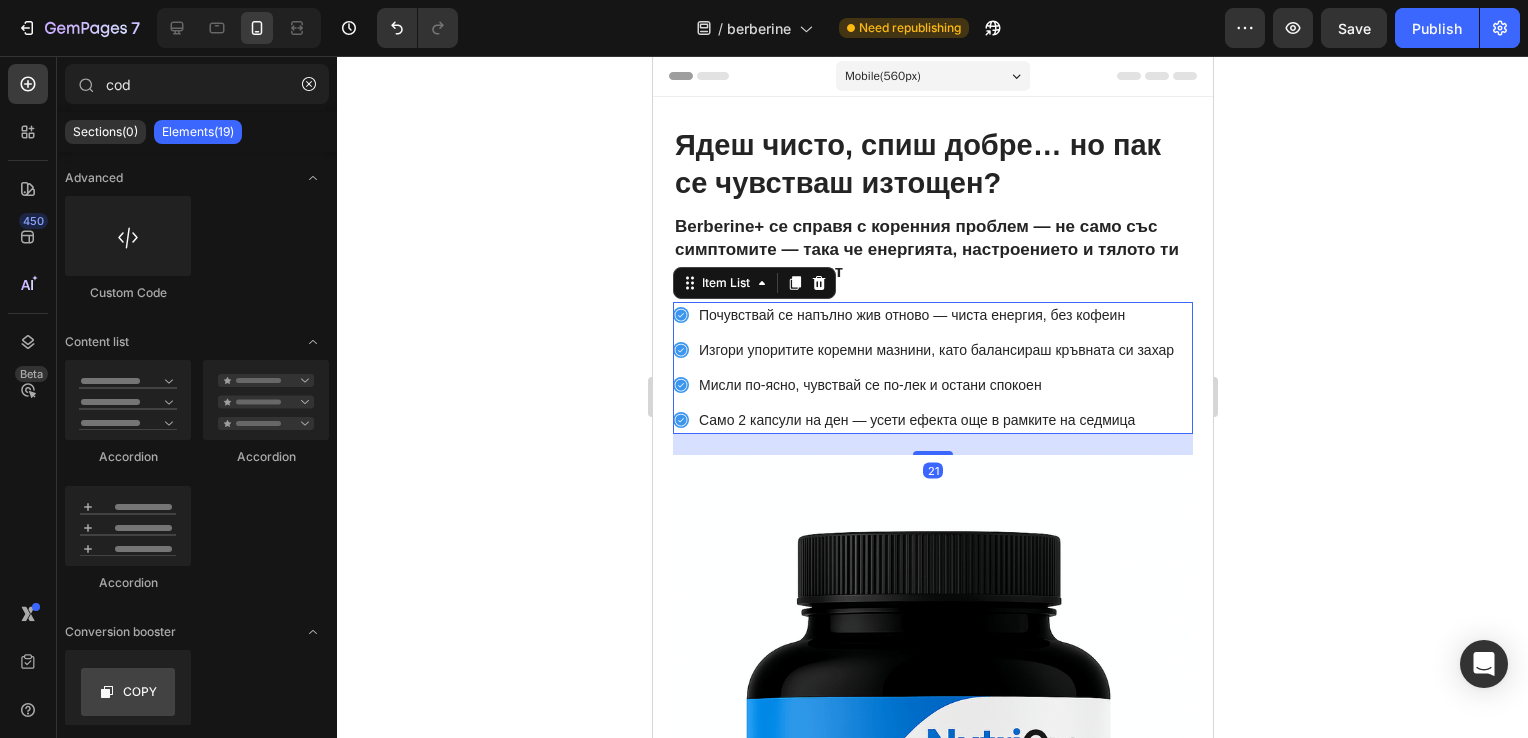 click on "Почувствай се напълно жив отново — чиста енергия, без кофеин" at bounding box center [935, 315] 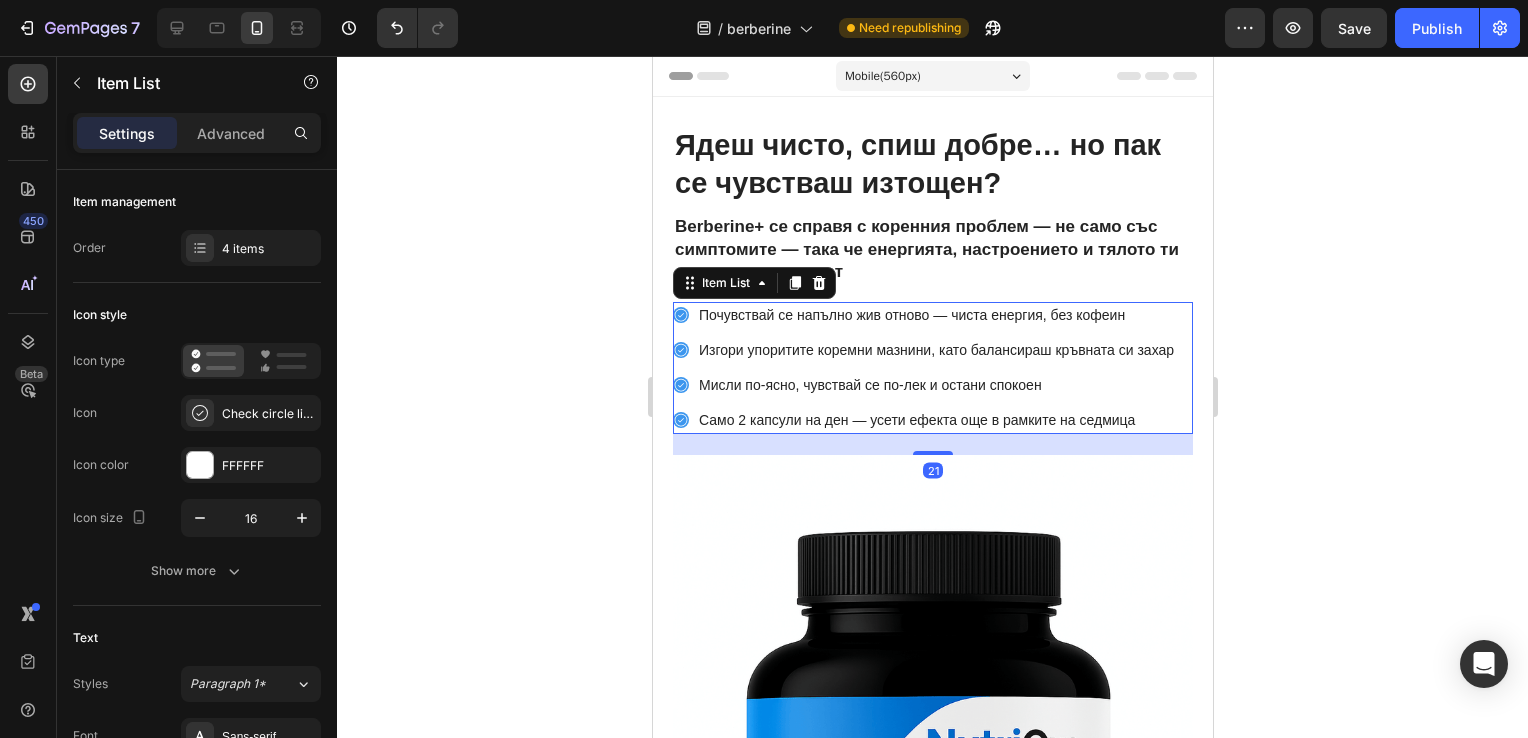 click on "Почувствай се напълно жив отново — чиста енергия, без кофеин" at bounding box center [935, 315] 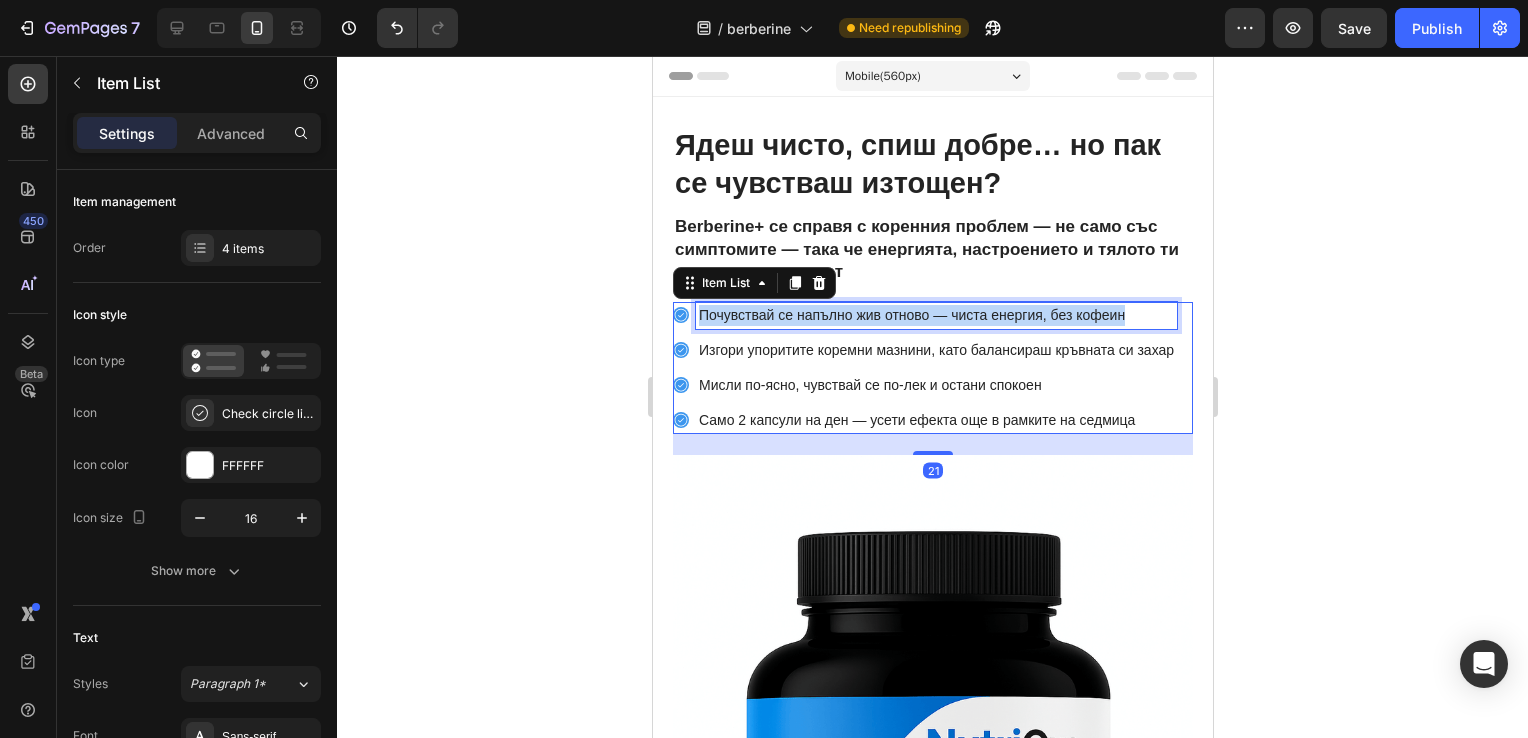 click on "Почувствай се напълно жив отново — чиста енергия, без кофеин" at bounding box center [935, 315] 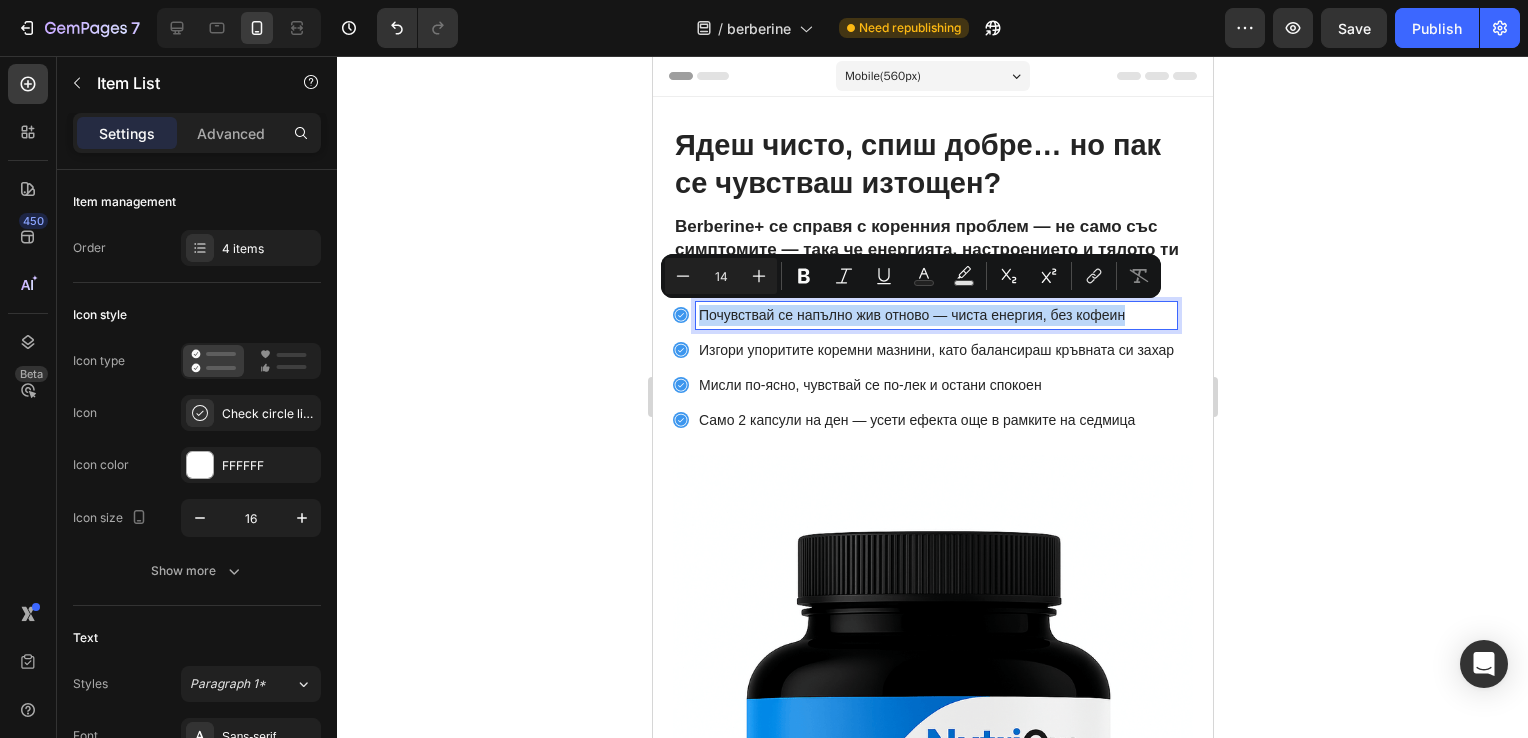 copy on "Почувствай се напълно жив отново — чиста енергия, без кофеин" 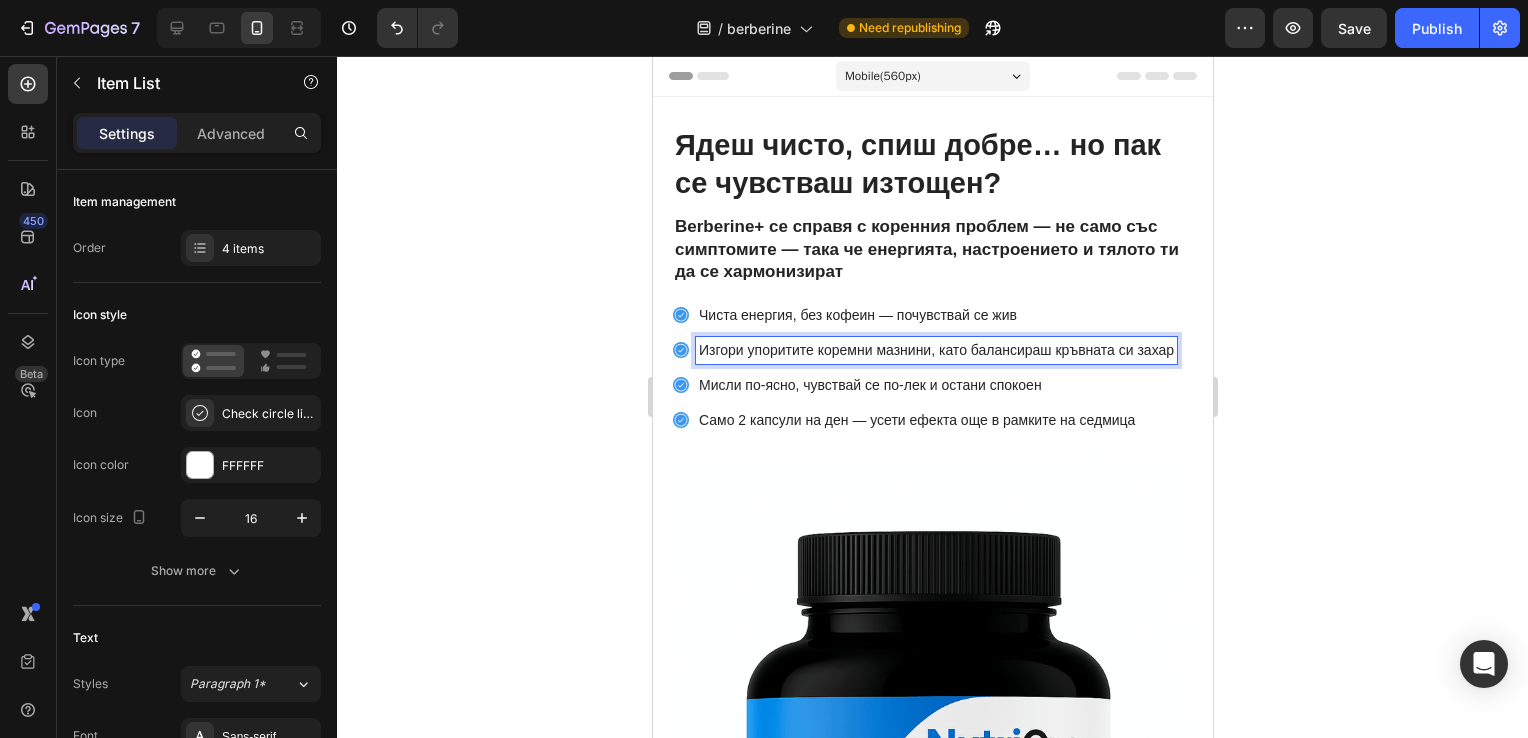click on "Изгори упоритите коремни мазнини, като балансираш кръвната си захар" at bounding box center [935, 350] 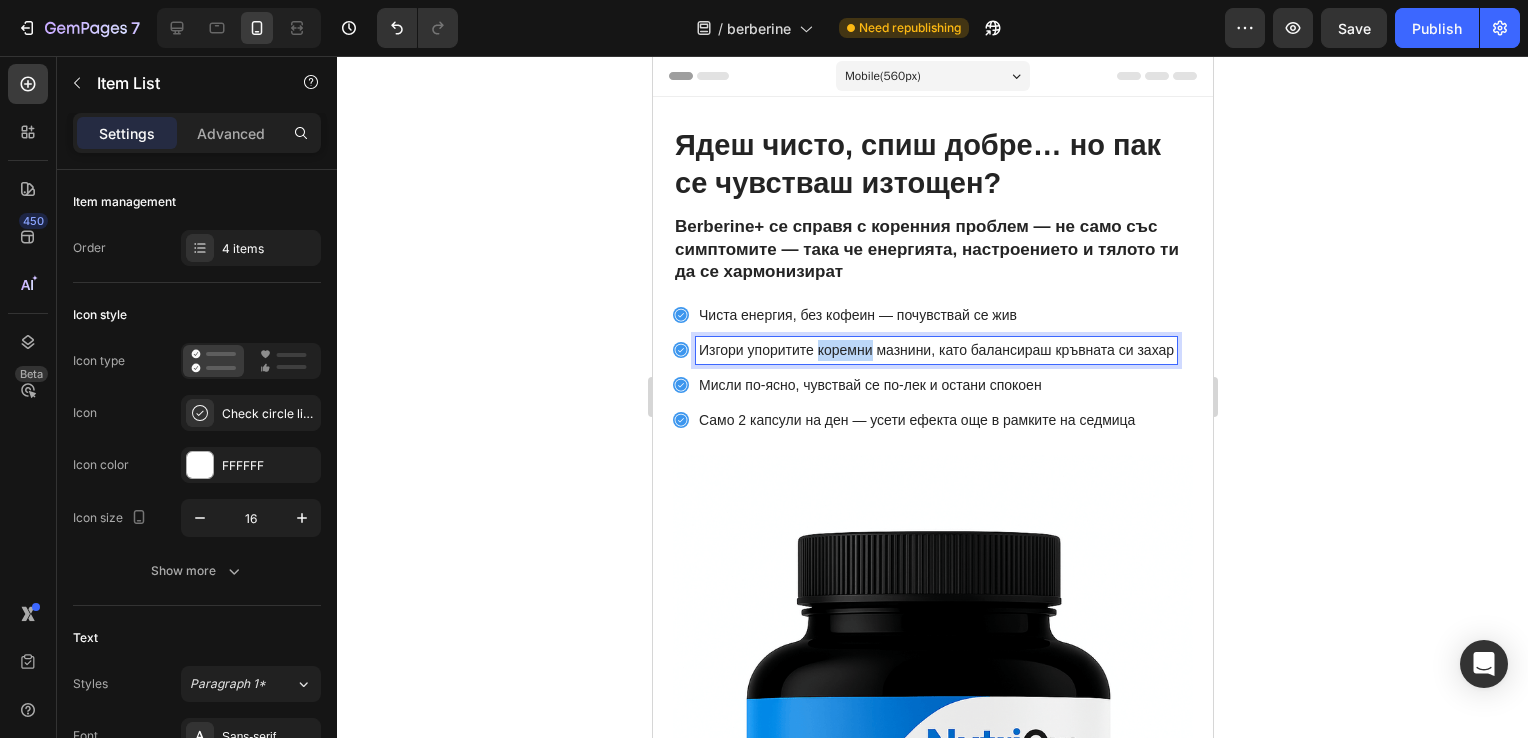 click on "Изгори упоритите коремни мазнини, като балансираш кръвната си захар" at bounding box center [935, 350] 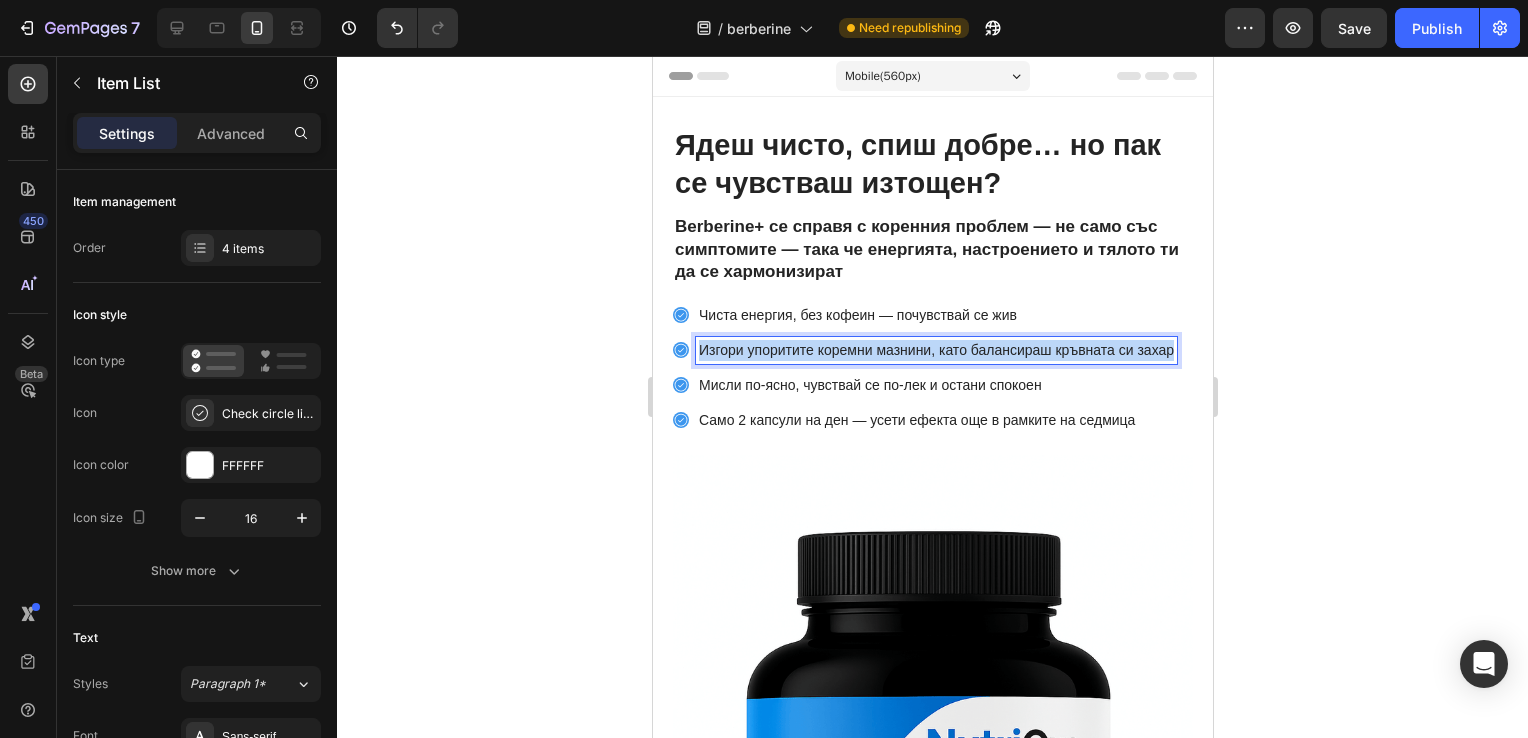 click on "Изгори упоритите коремни мазнини, като балансираш кръвната си захар" at bounding box center (935, 350) 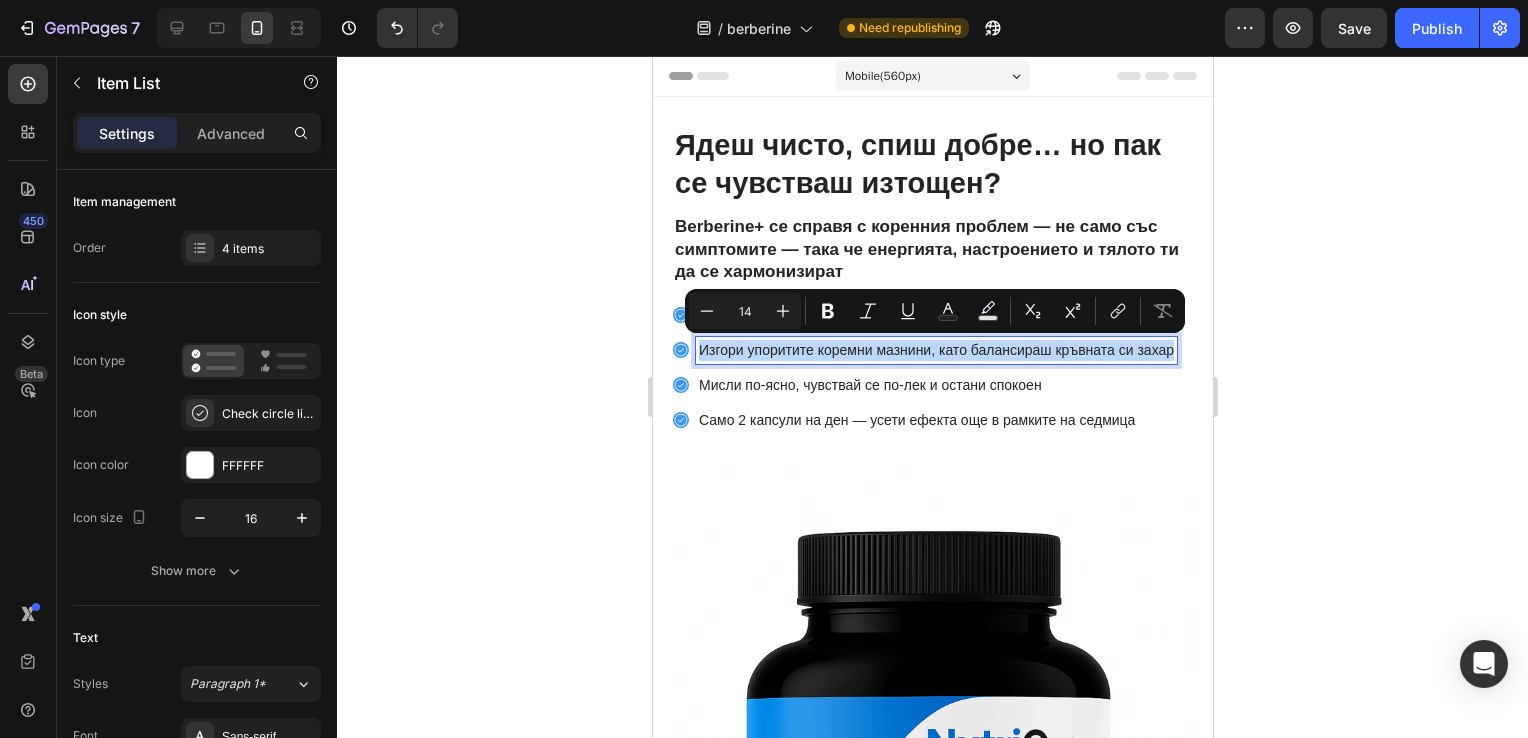 copy on "Изгори упоритите коремни мазнини, като балансираш кръвната си захар" 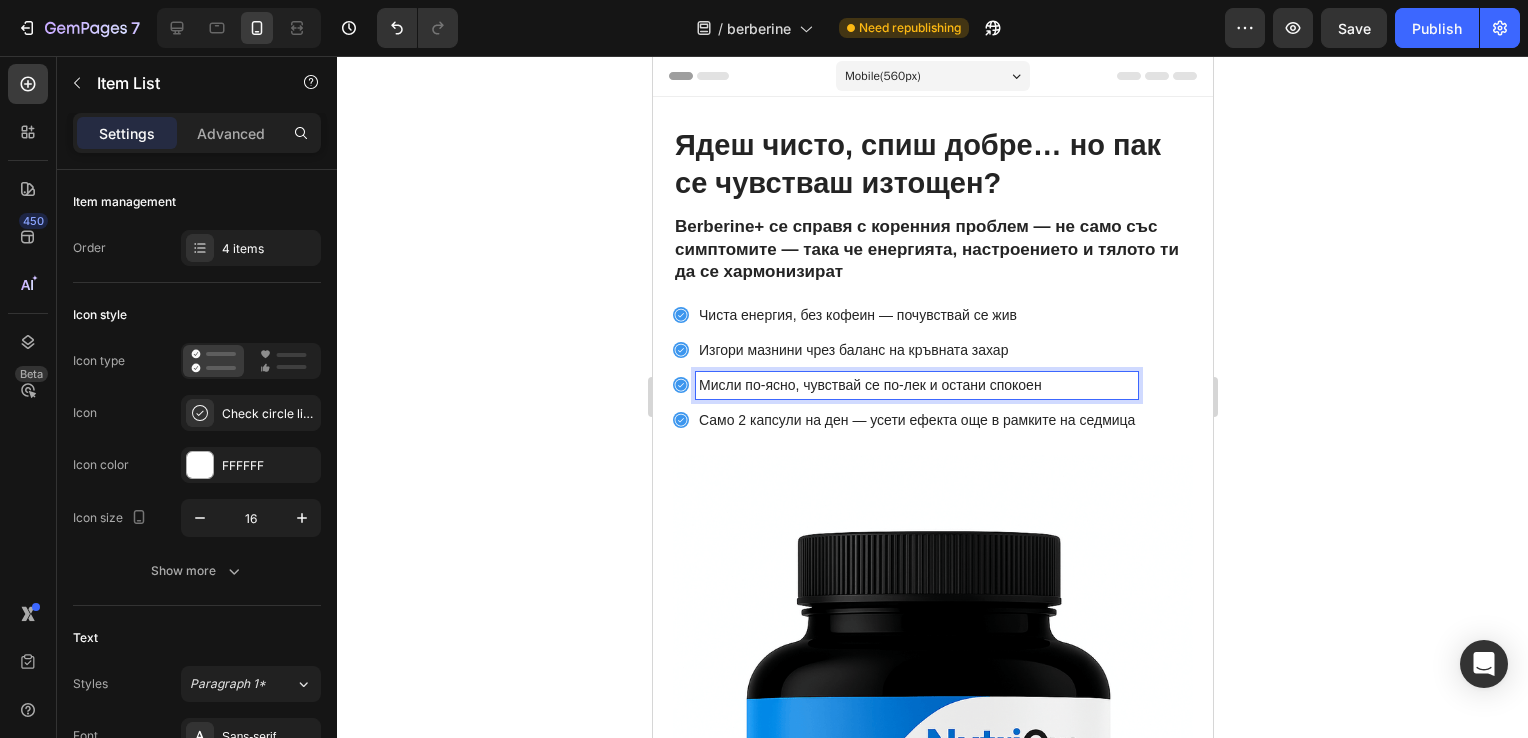 click on "Мисли по-ясно, чувствай се по-лек и остани спокоен" at bounding box center (916, 385) 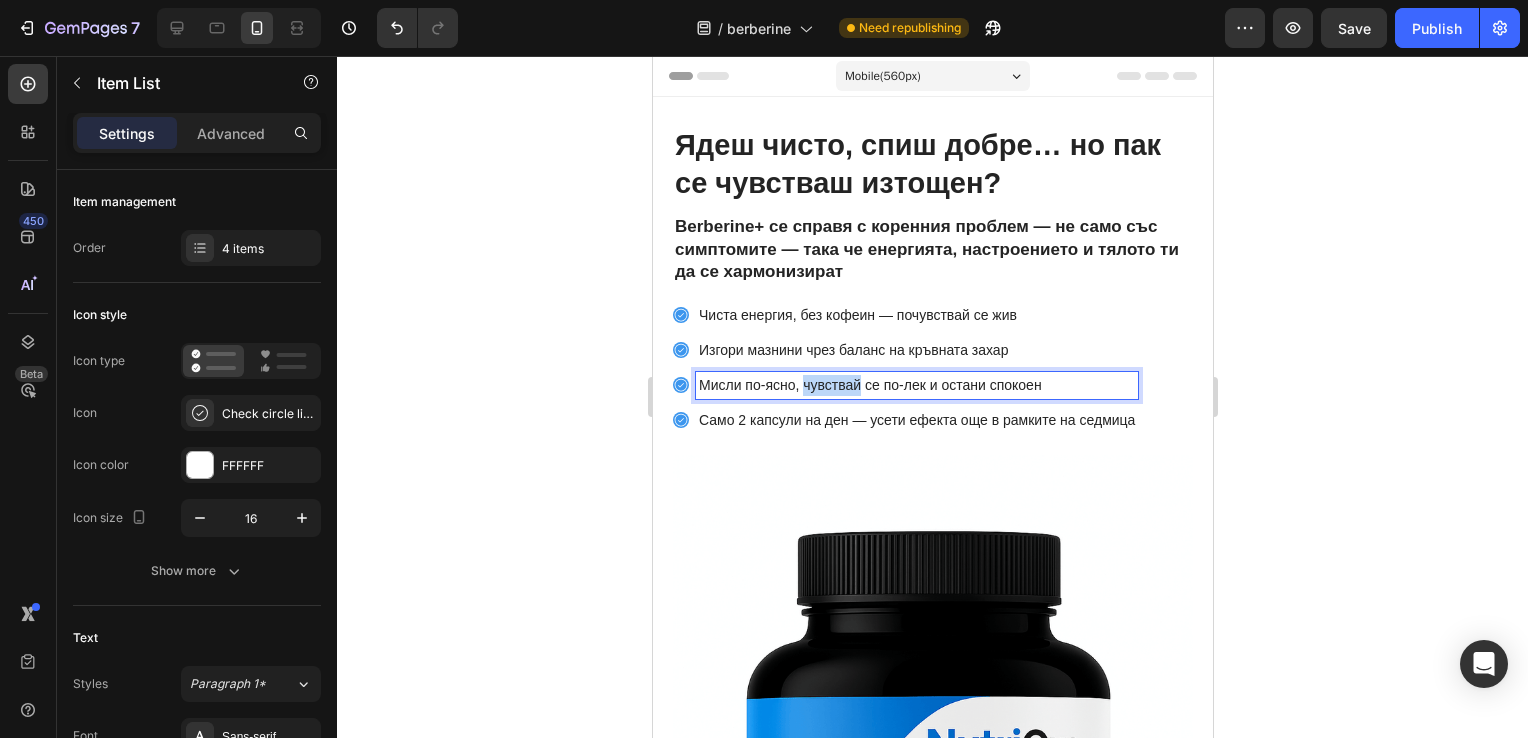 click on "Мисли по-ясно, чувствай се по-лек и остани спокоен" at bounding box center (916, 385) 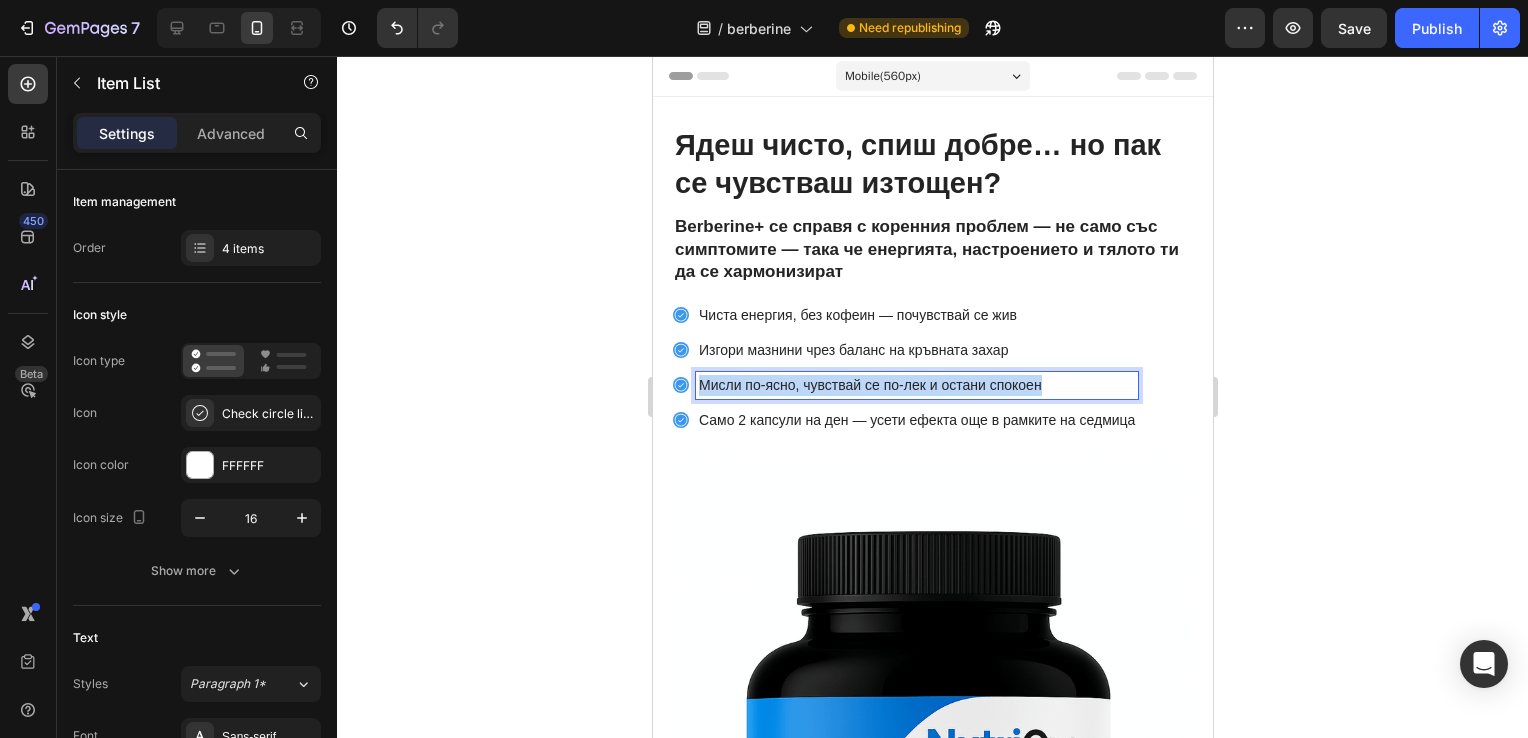 click on "Мисли по-ясно, чувствай се по-лек и остани спокоен" at bounding box center [916, 385] 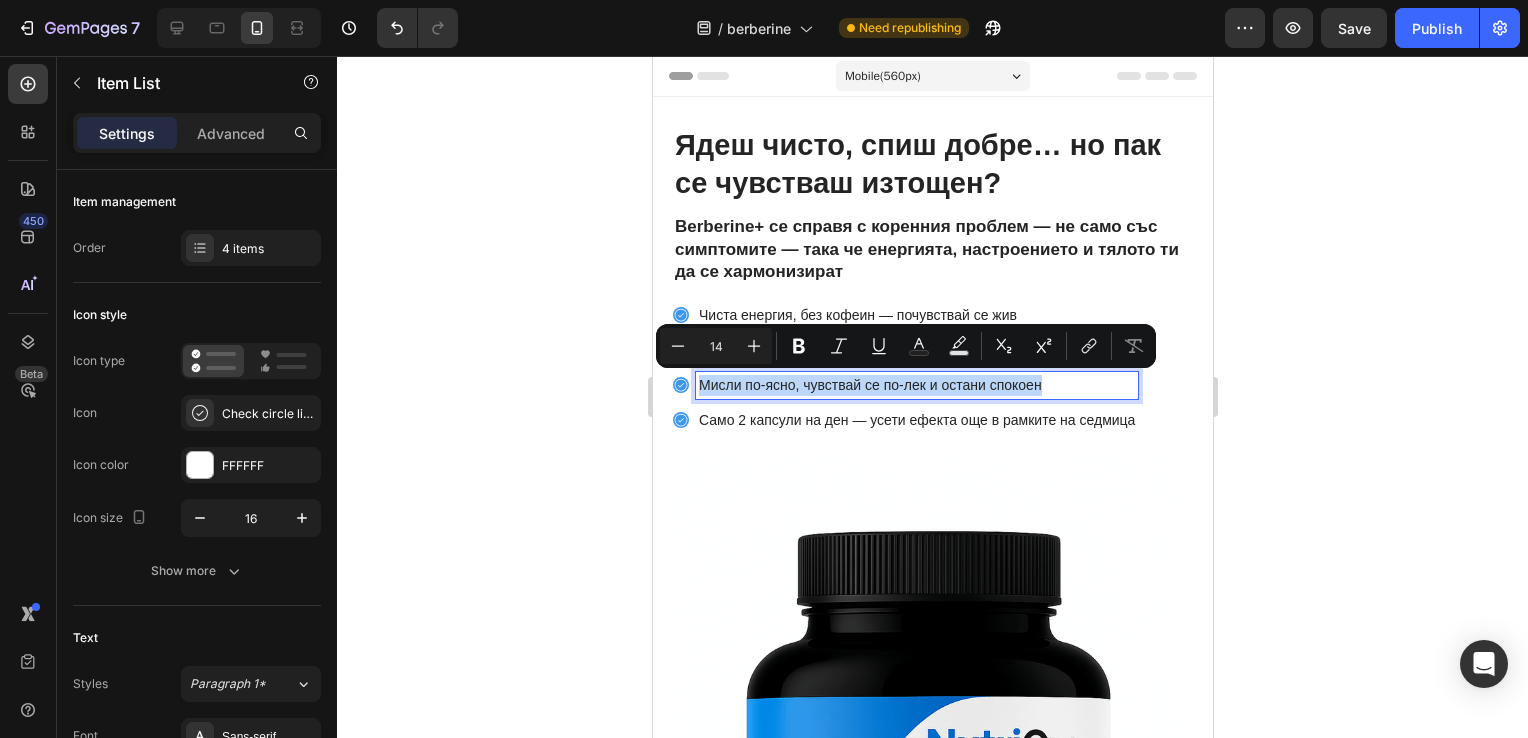 copy on "Мисли по-ясно, чувствай се по-лек и остани спокоен" 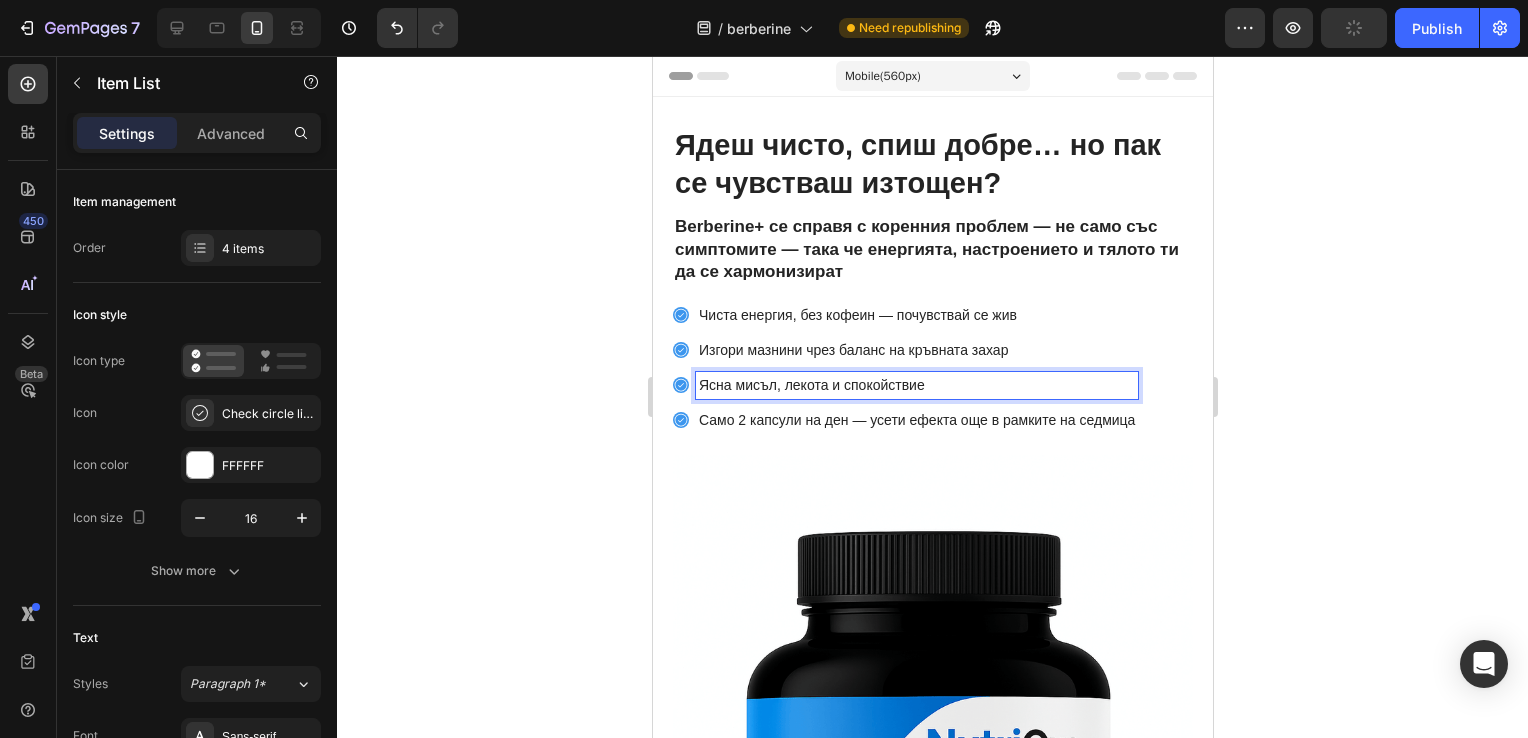 click on "Само 2 капсули на ден — усети ефекта още в рамките на седмица" at bounding box center [916, 420] 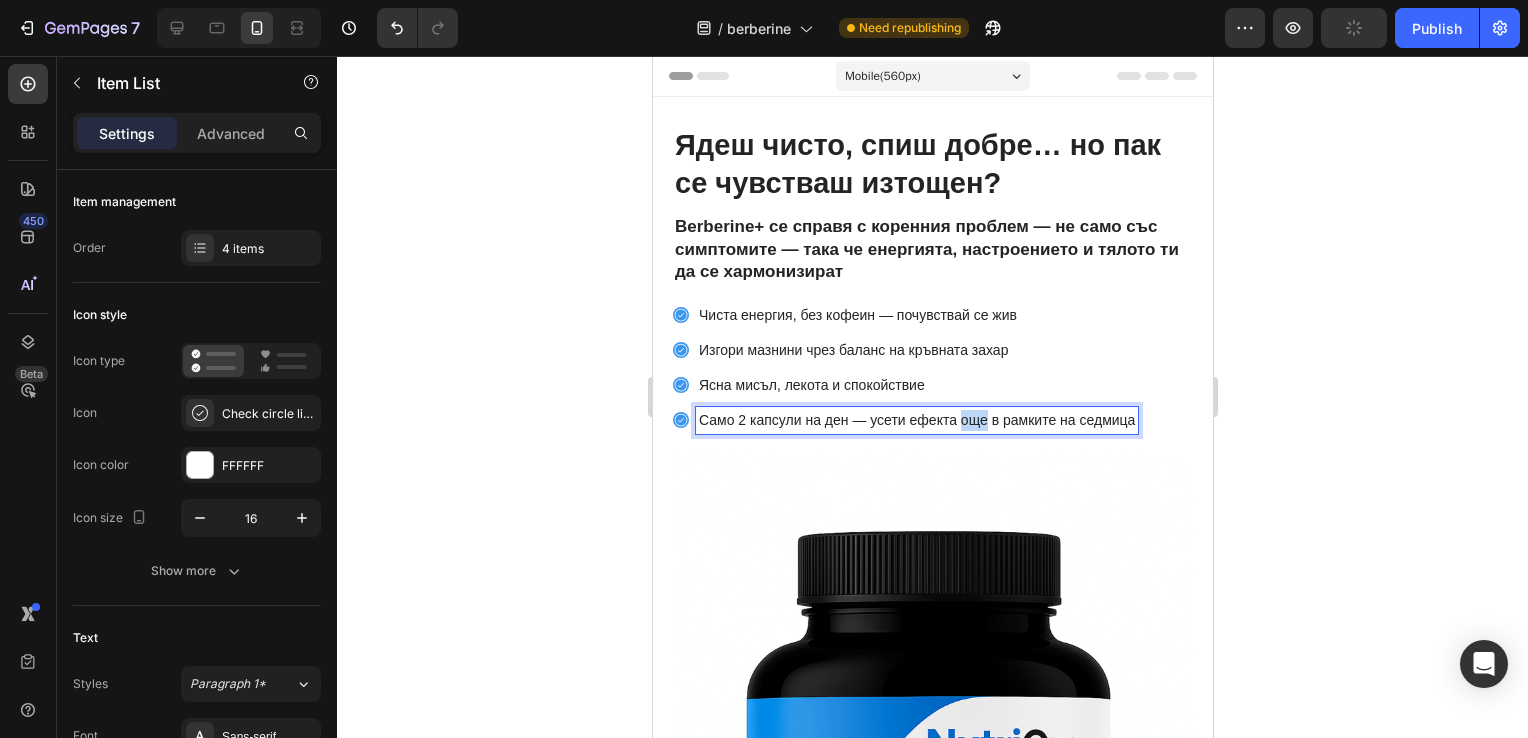 click on "Само 2 капсули на ден — усети ефекта още в рамките на седмица" at bounding box center (916, 420) 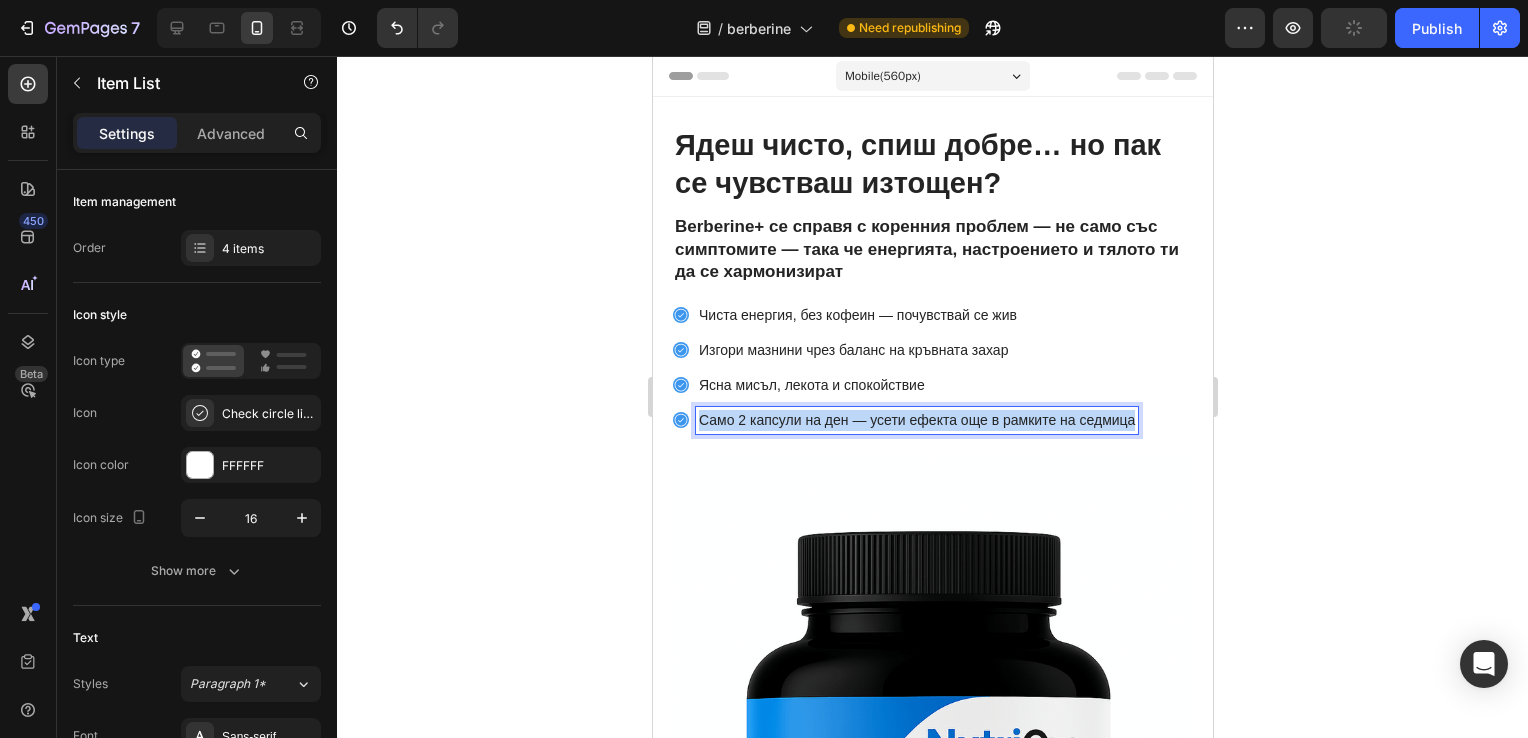 click on "Само 2 капсули на ден — усети ефекта още в рамките на седмица" at bounding box center [916, 420] 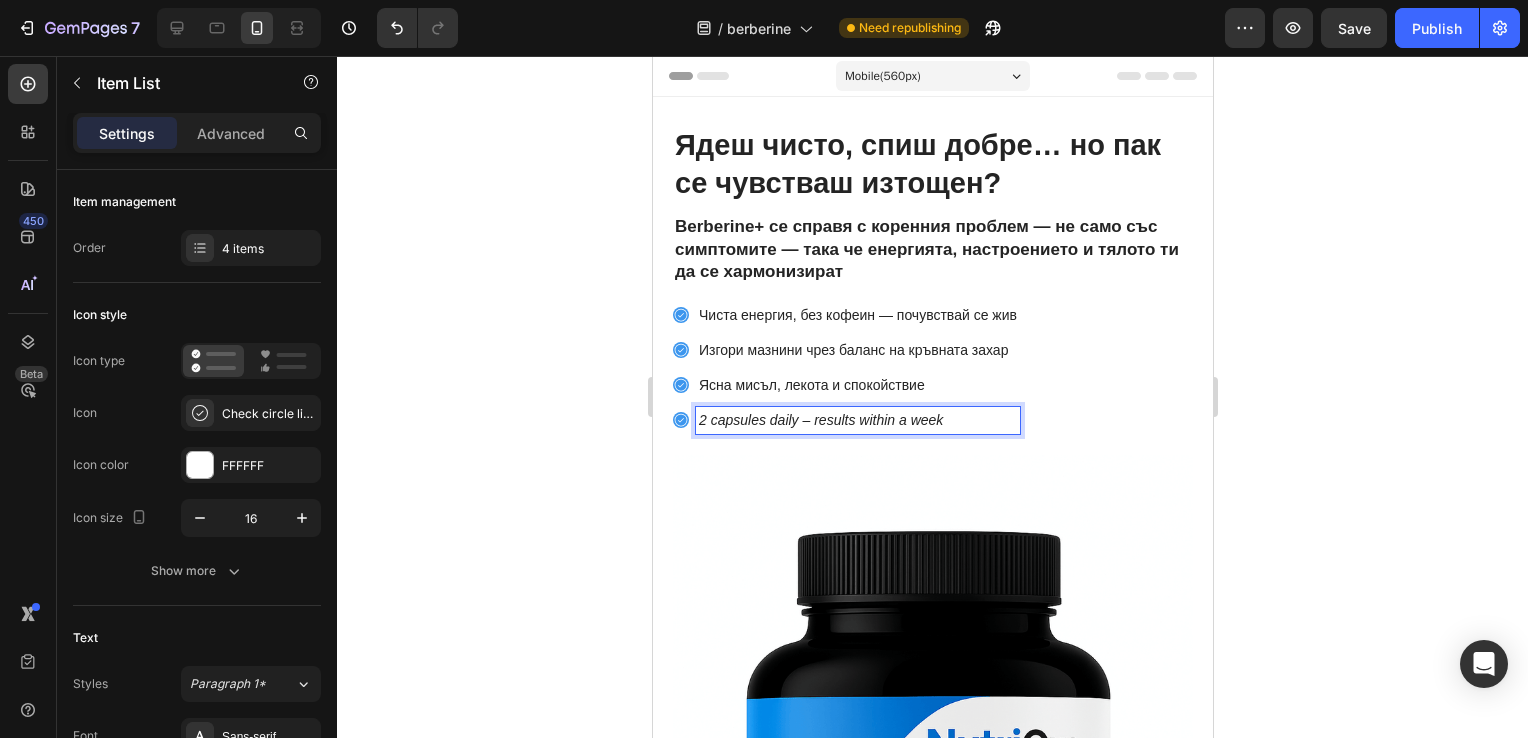 click on "2 capsules daily – results within a week" at bounding box center (857, 420) 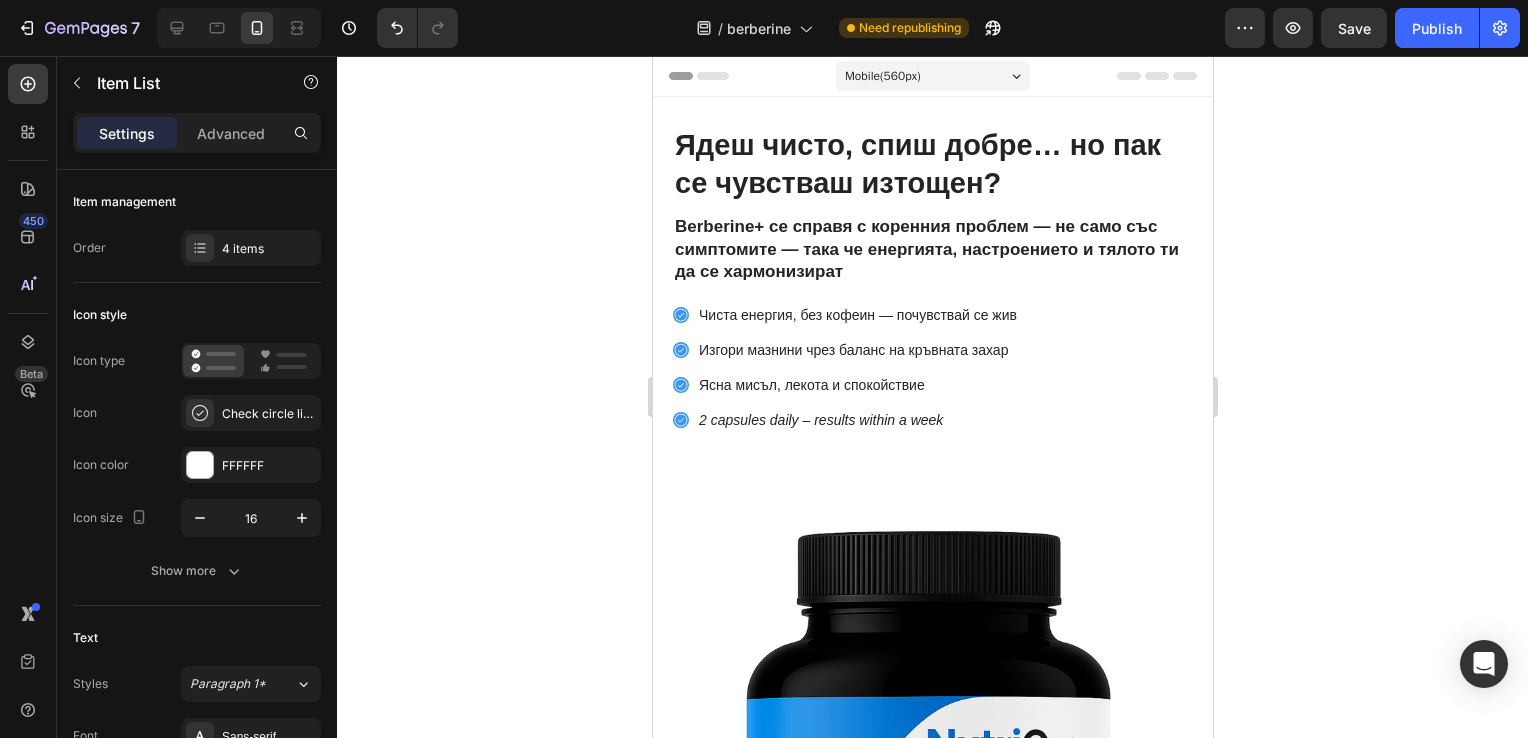 click 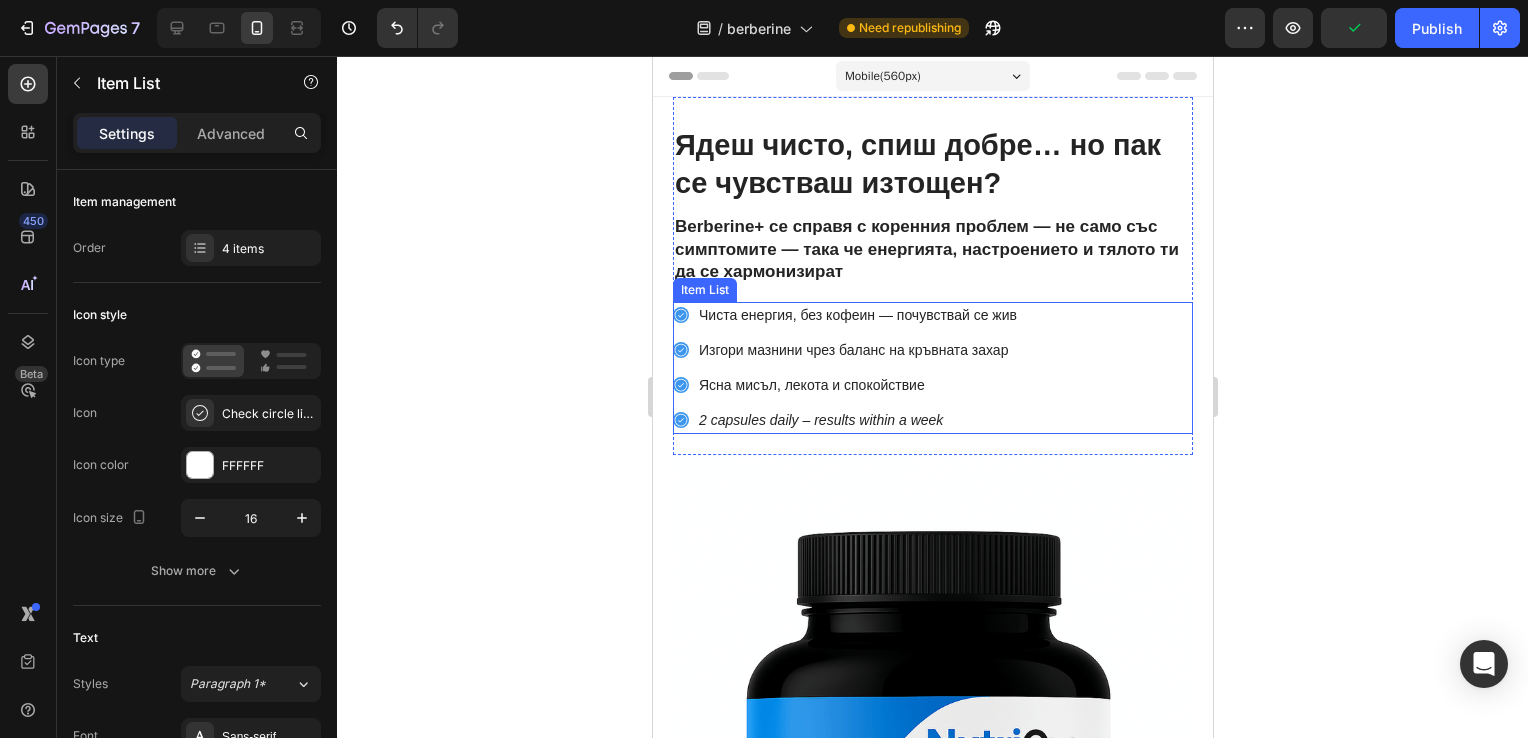 click on "2 capsules daily – results within a week" at bounding box center (820, 420) 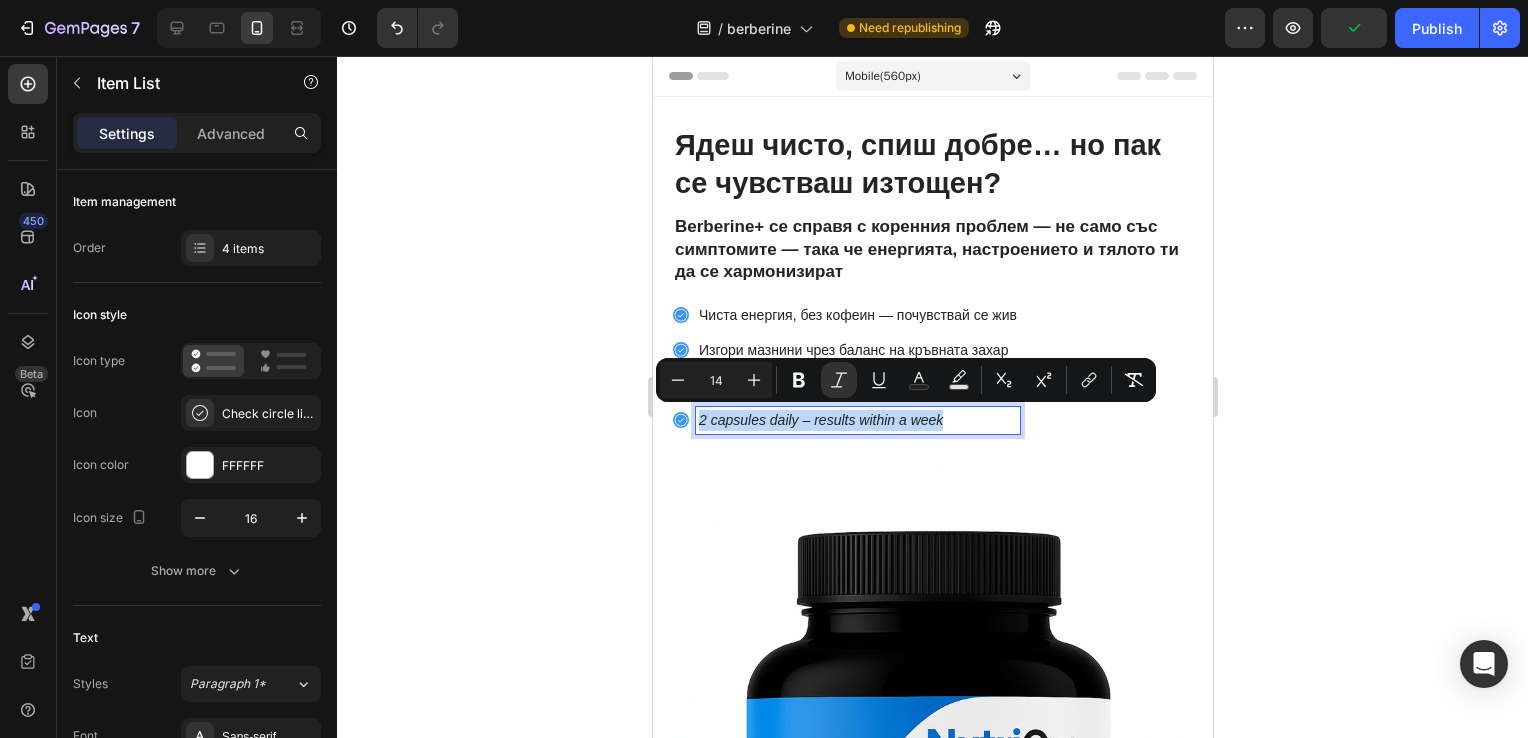 click on "2 capsules daily – results within a week" at bounding box center [820, 420] 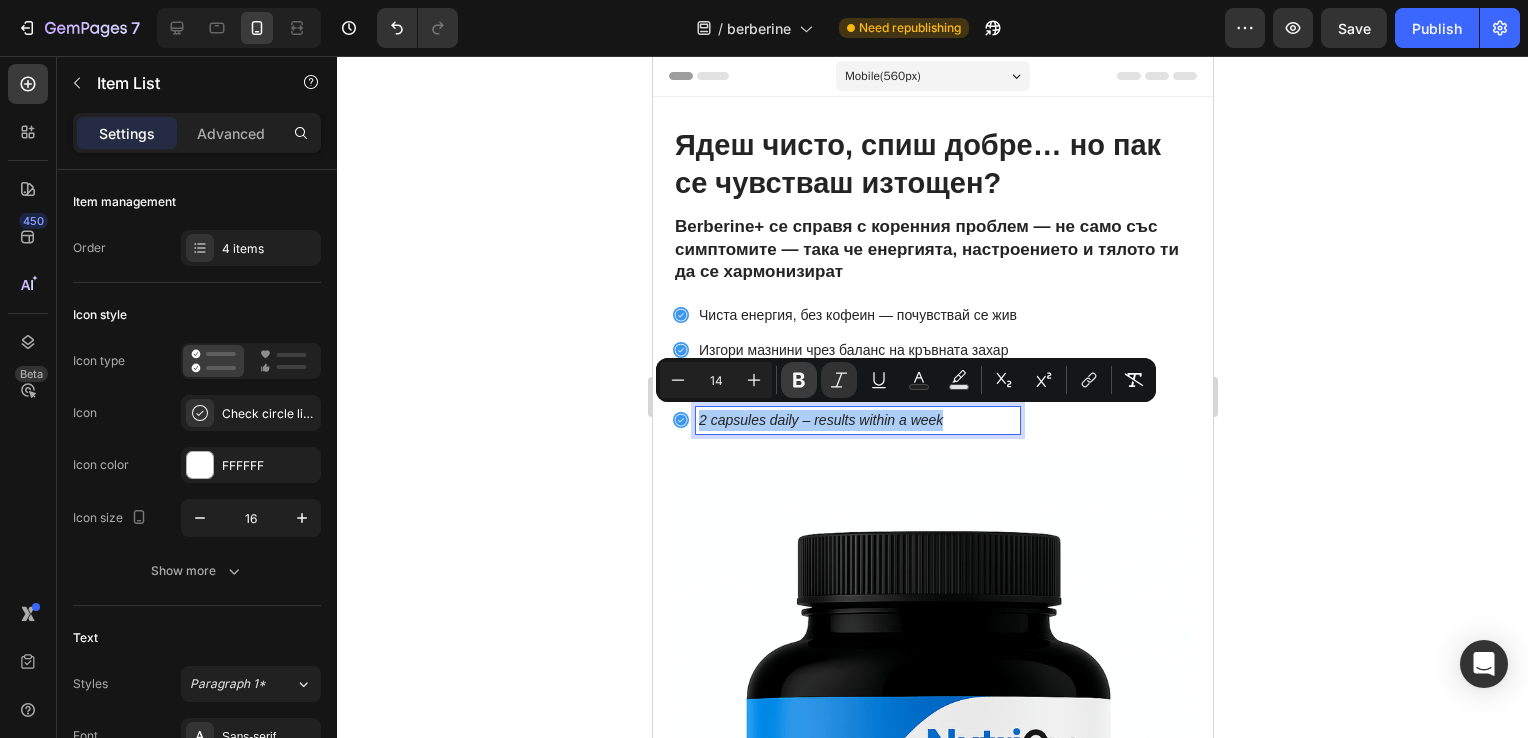 click 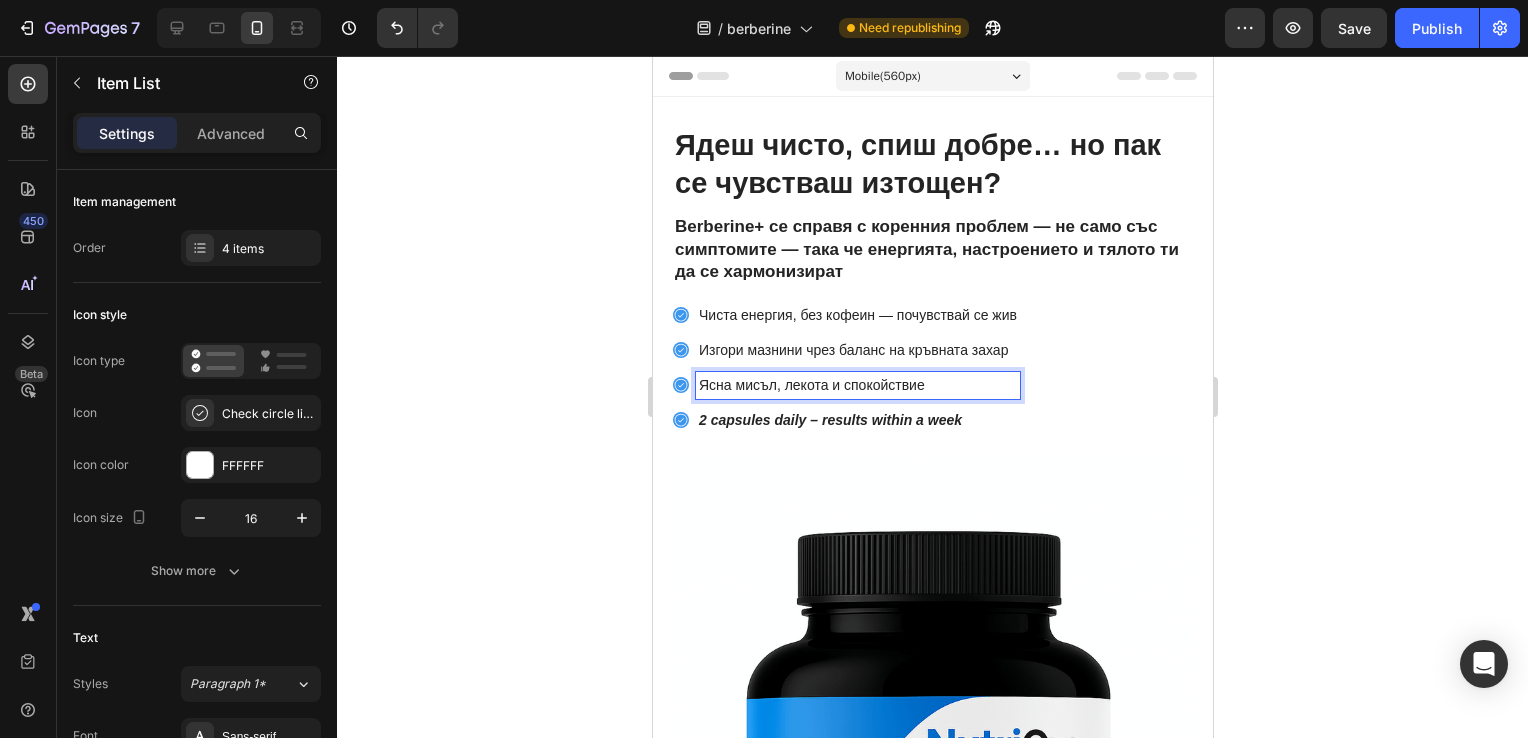 click on "Ясна мисъл, лекота и спокойствие" at bounding box center [857, 385] 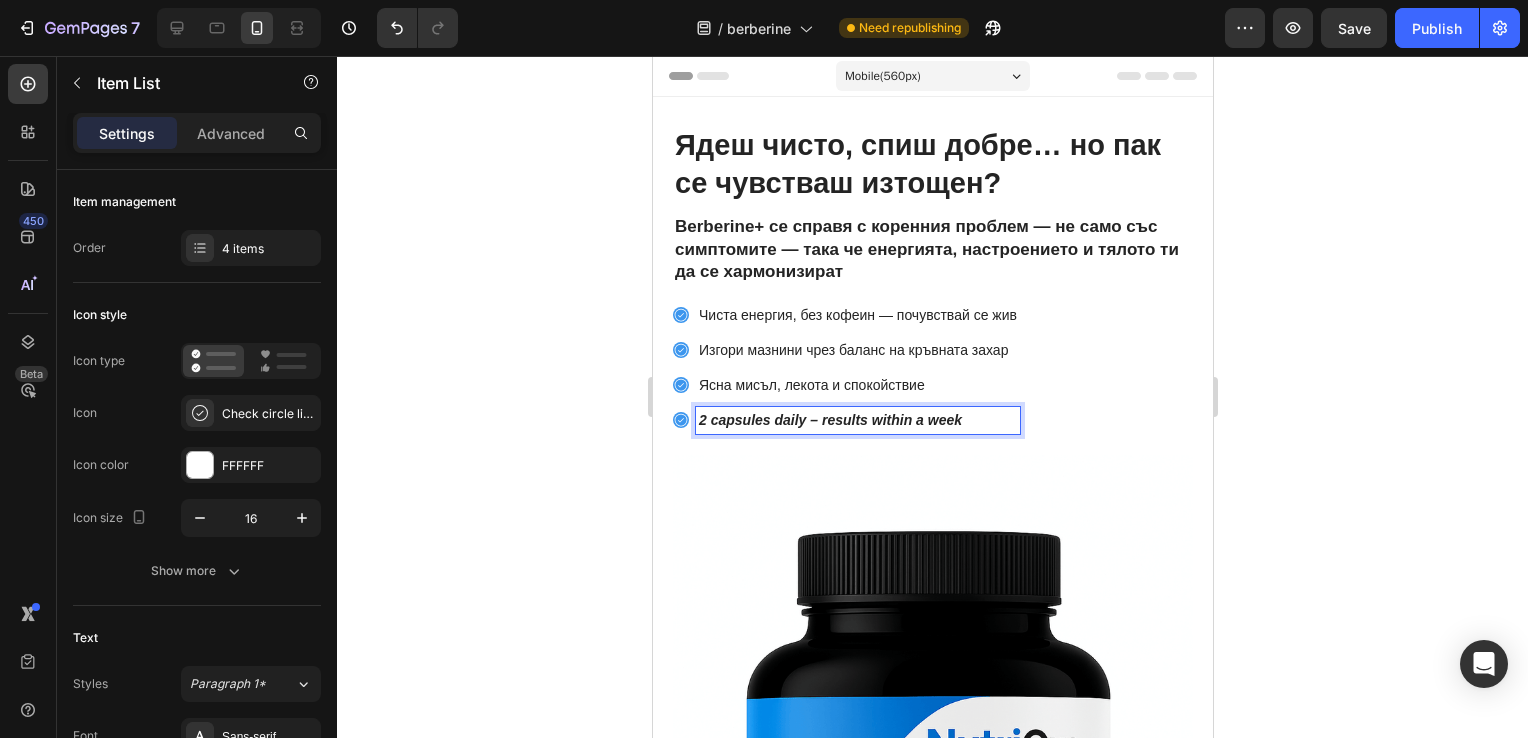 click on "2 capsules daily – results within a week" at bounding box center [829, 420] 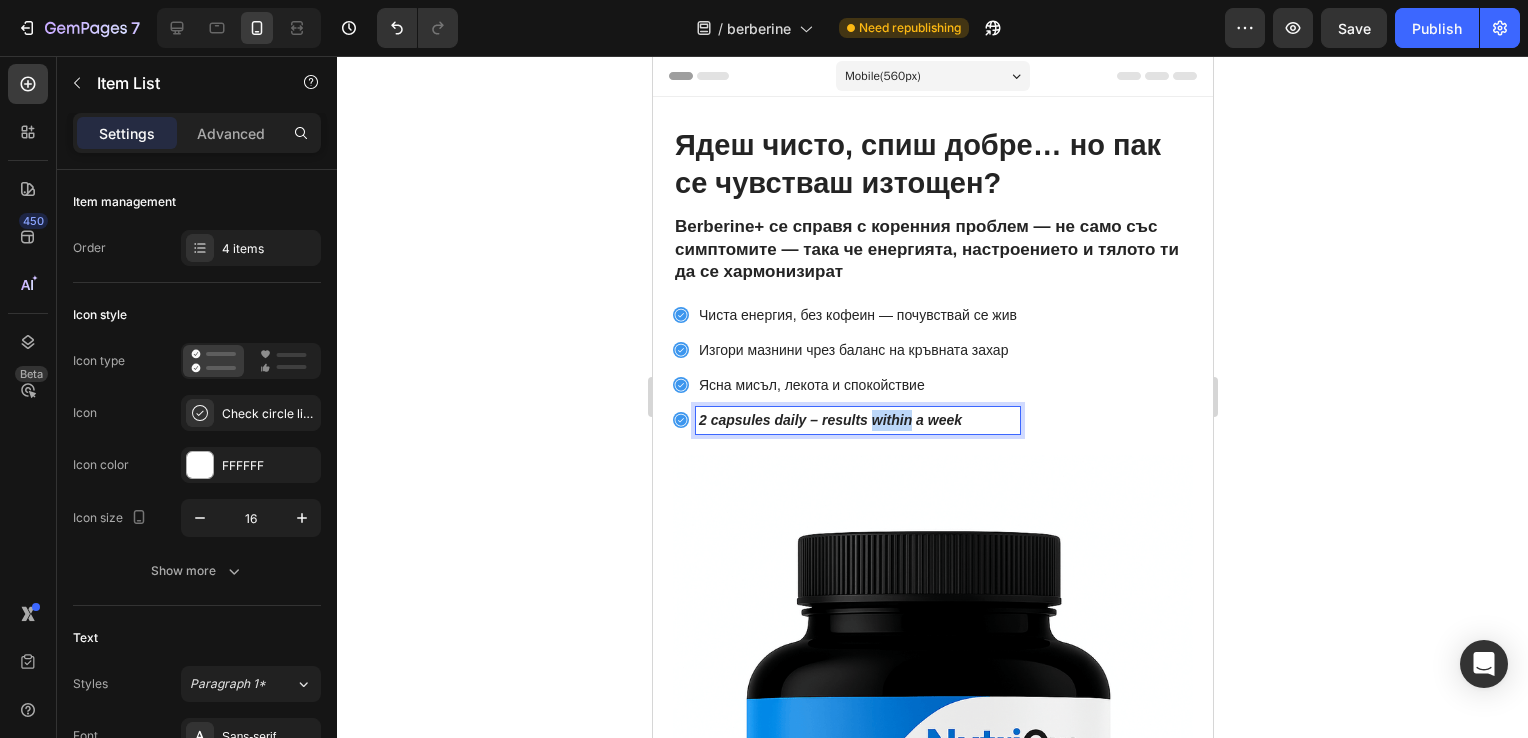 click on "2 capsules daily – results within a week" at bounding box center [829, 420] 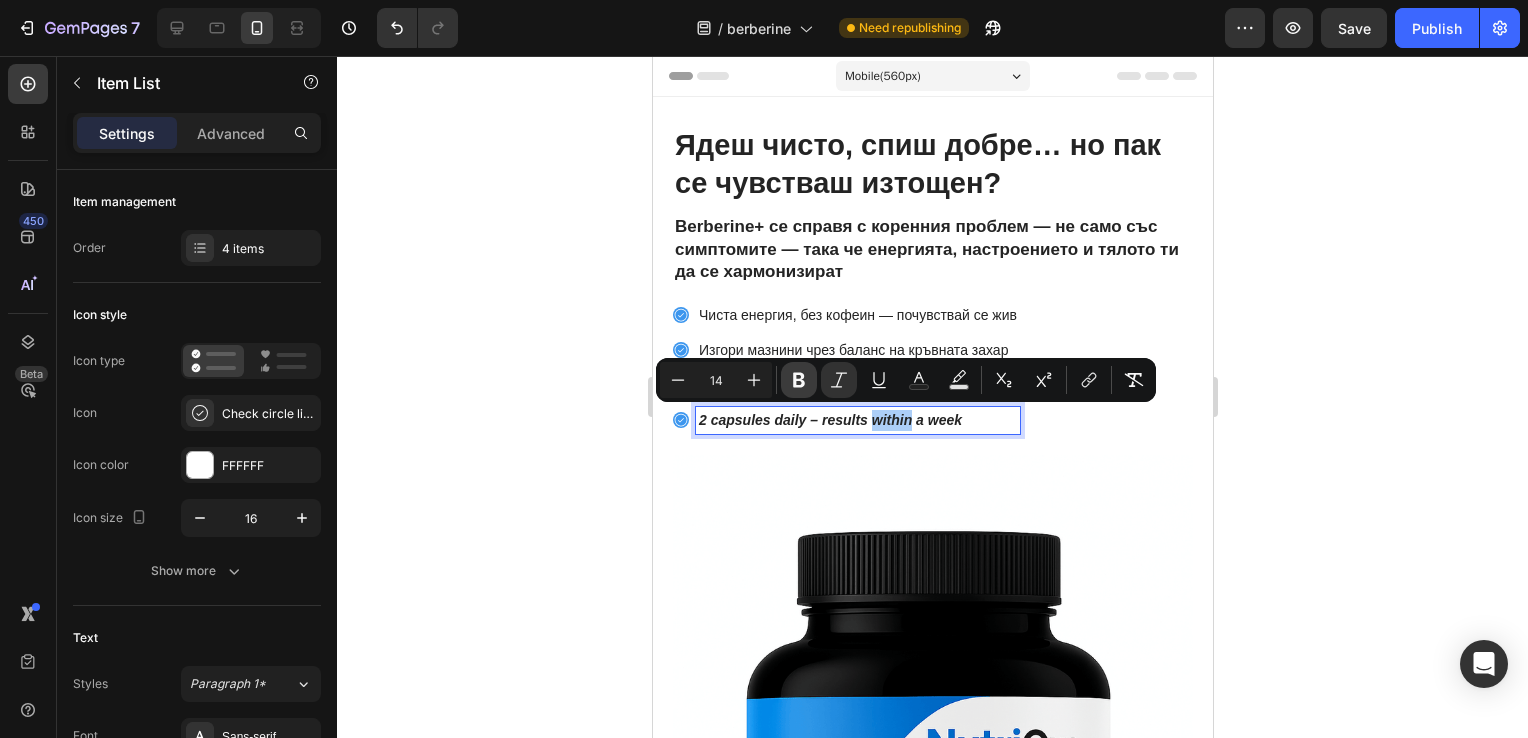 click 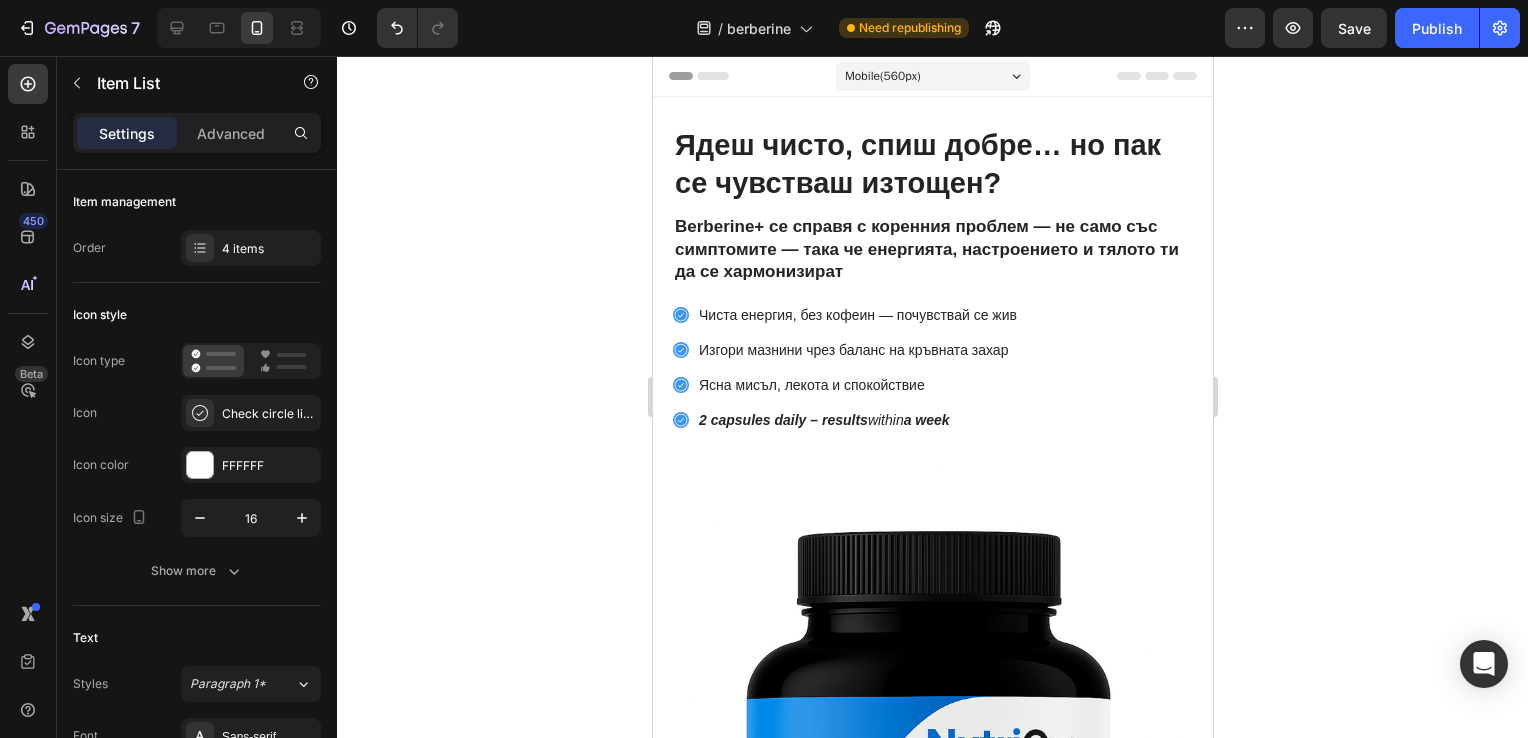 click on "2 capsules daily – results  within  a week" at bounding box center (823, 420) 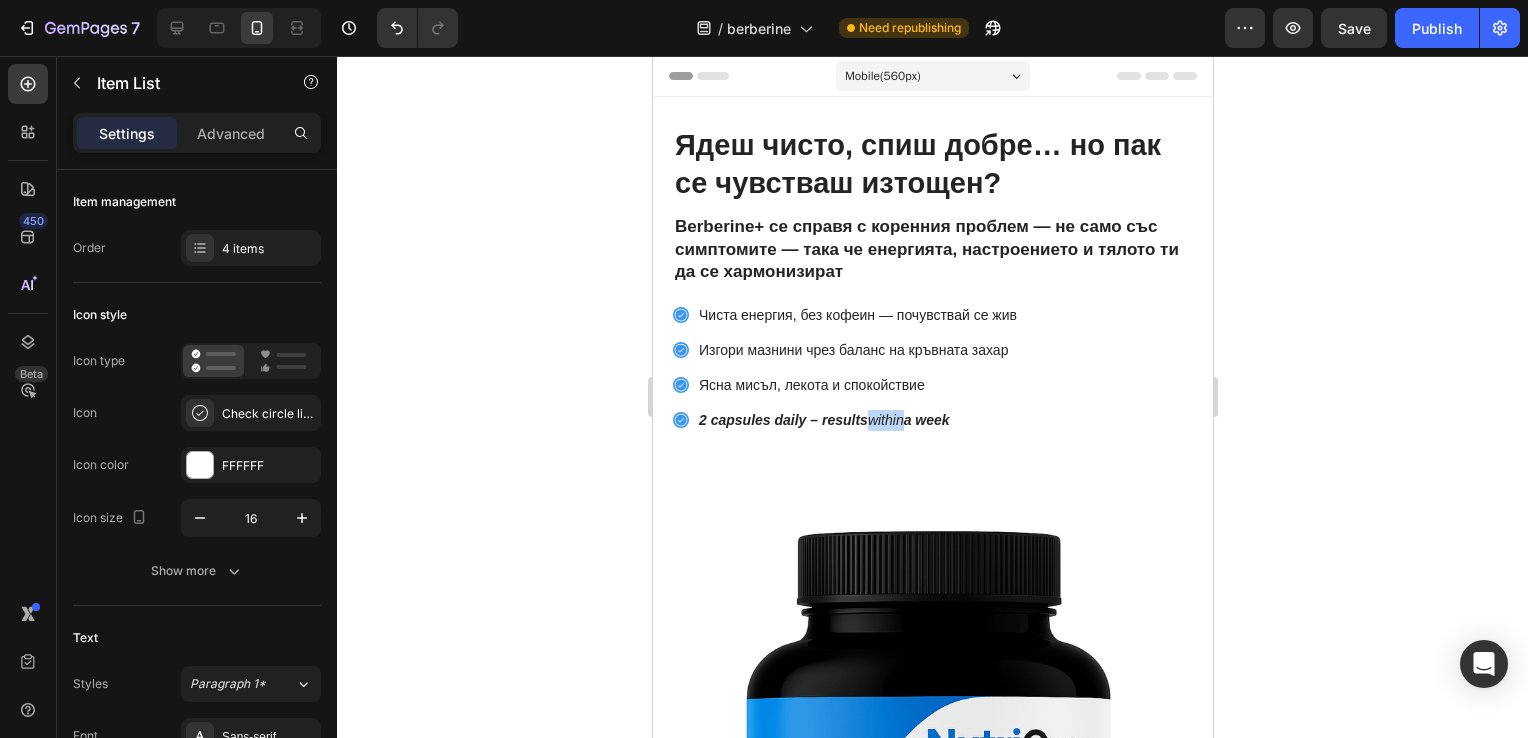 click on "2 capsules daily – results  within  a week" at bounding box center [823, 420] 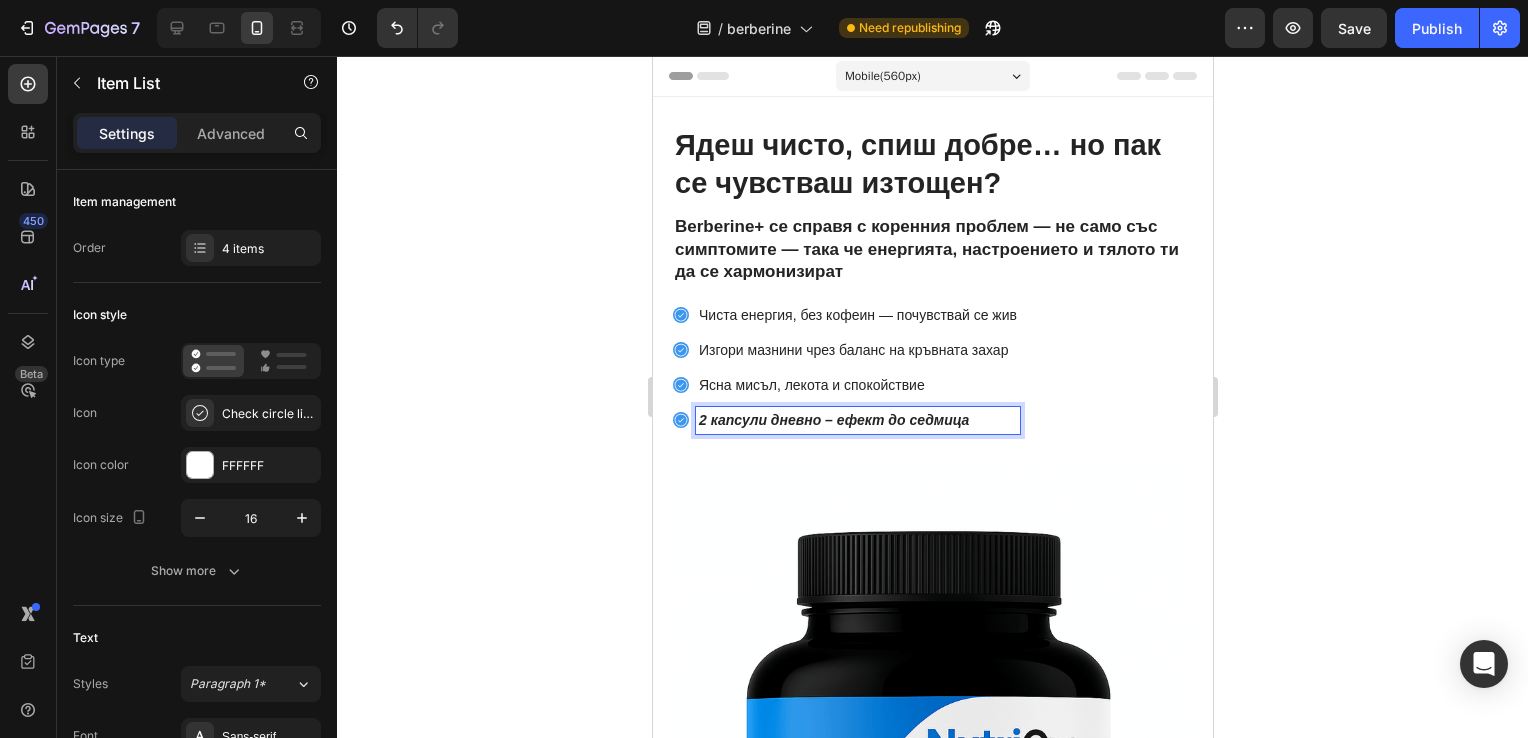 click on "2 капсули дневно – ефект до седмица" at bounding box center [833, 420] 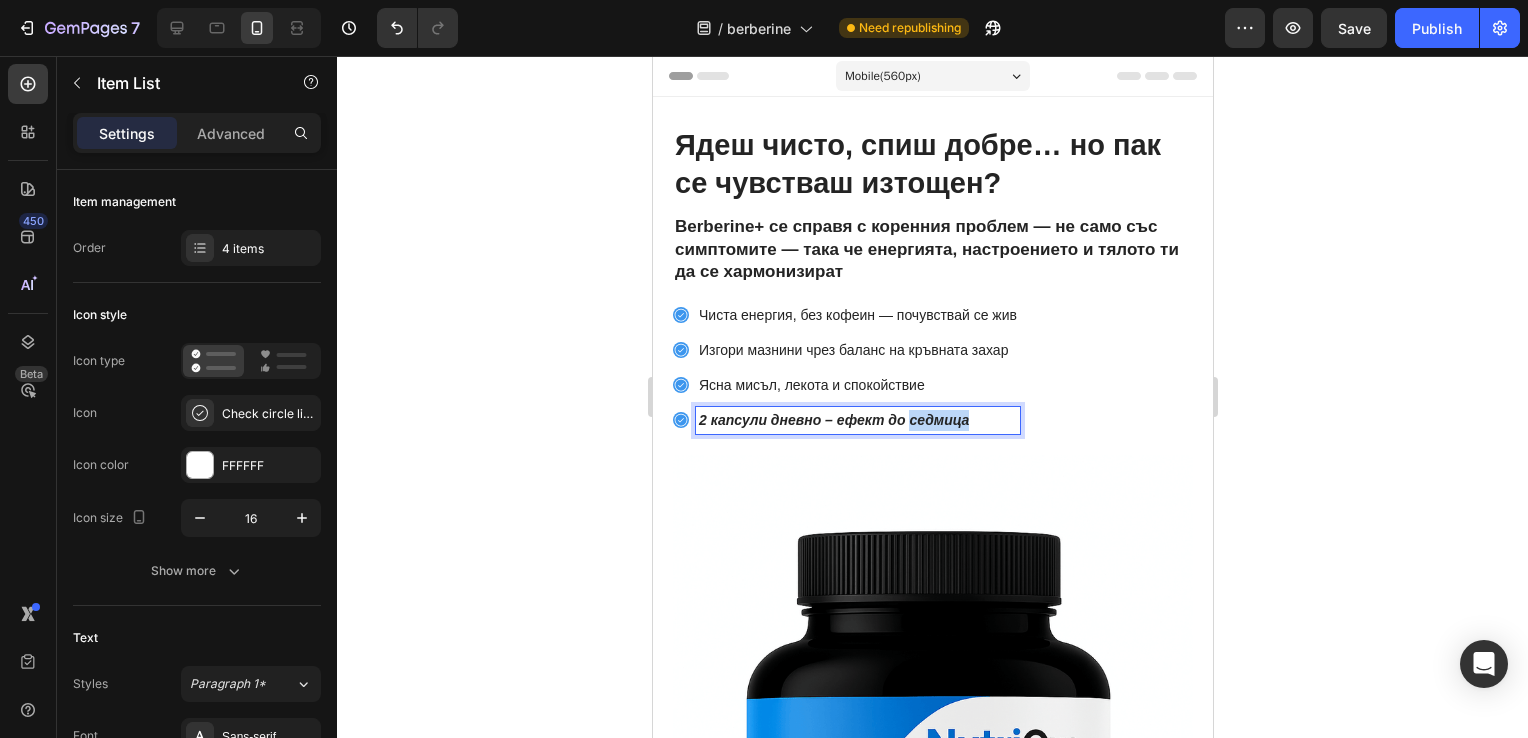click on "2 капсули дневно – ефект до седмица" at bounding box center (833, 420) 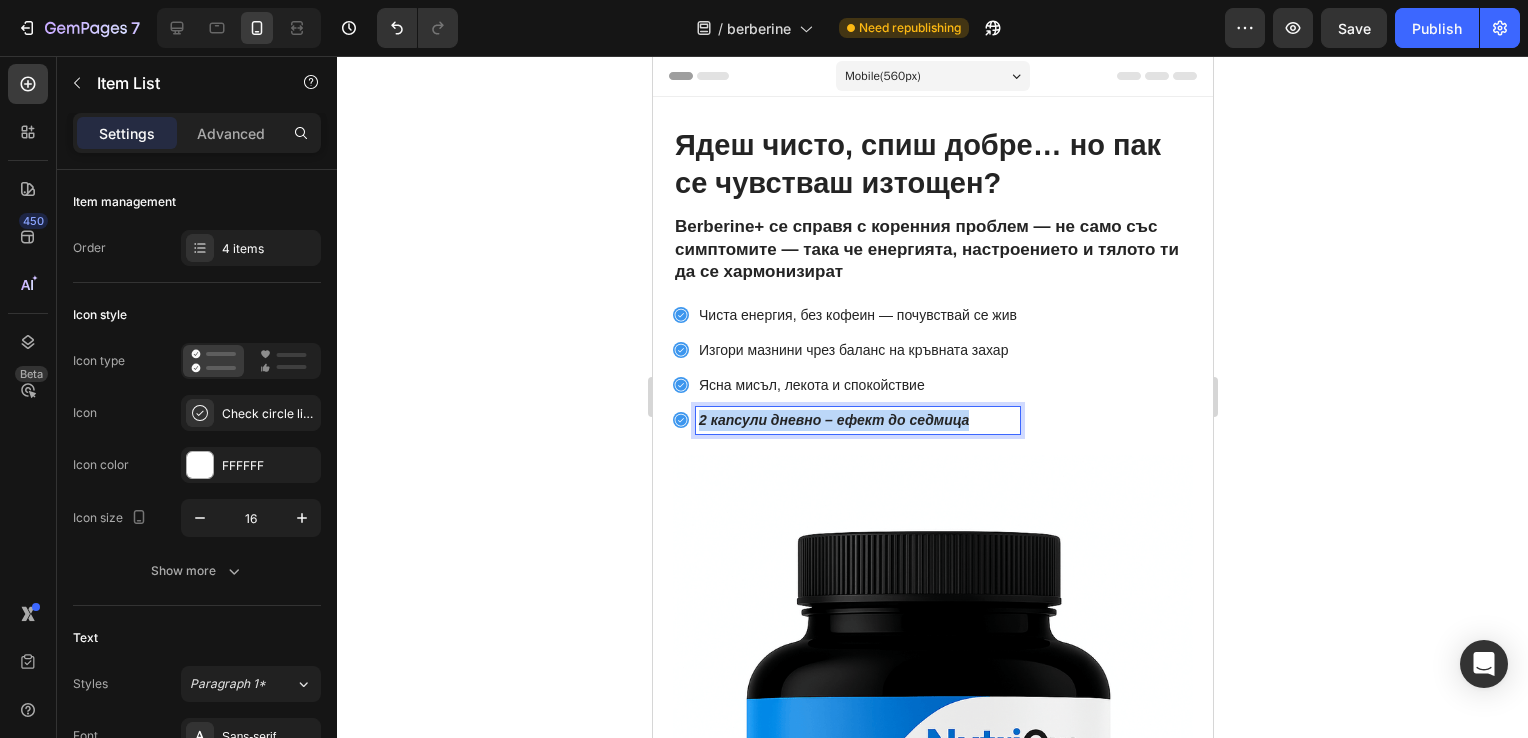 click on "2 капсули дневно – ефект до седмица" at bounding box center [833, 420] 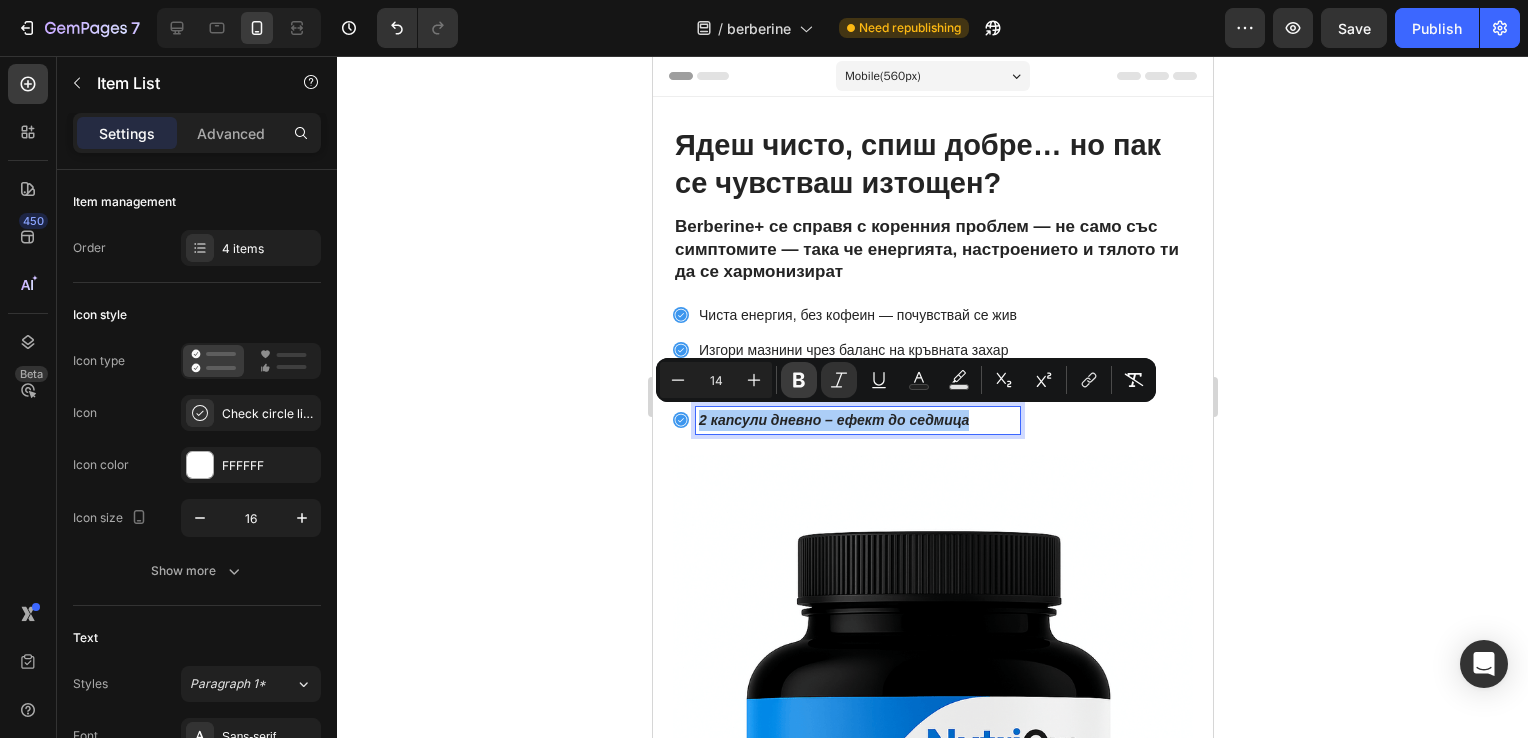 click 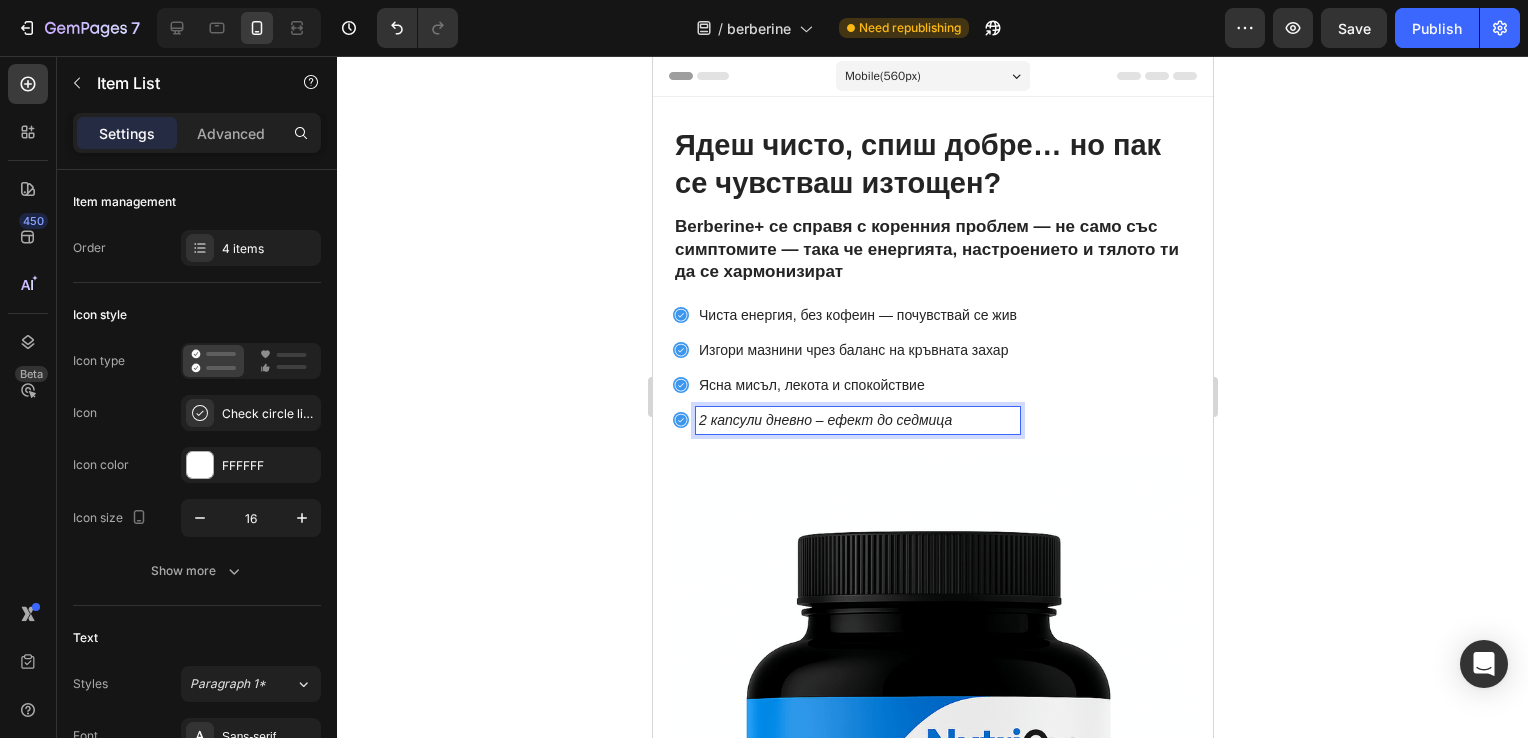 click on "2 капсули дневно – ефект до седмица" at bounding box center (824, 420) 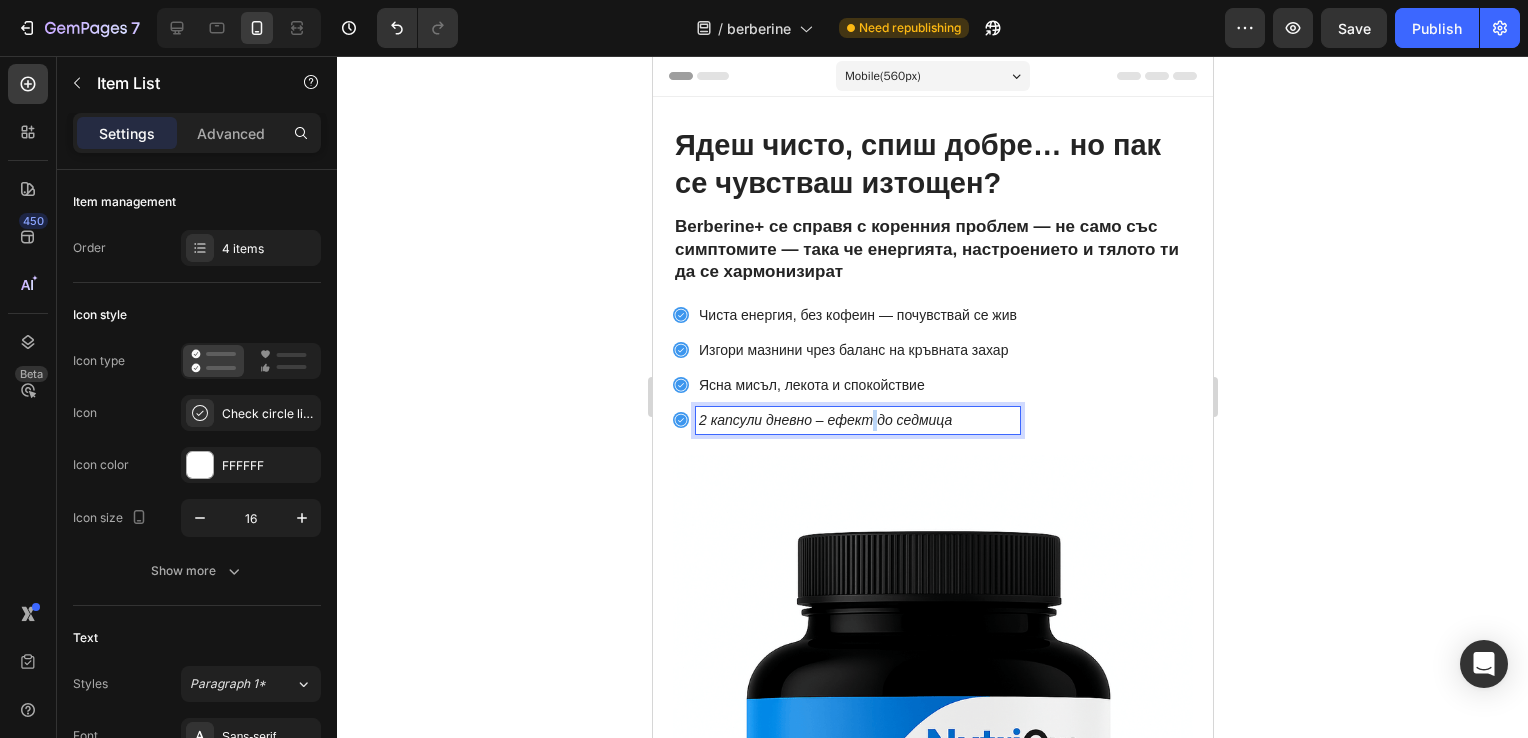 click on "2 капсули дневно – ефект до седмица" at bounding box center [824, 420] 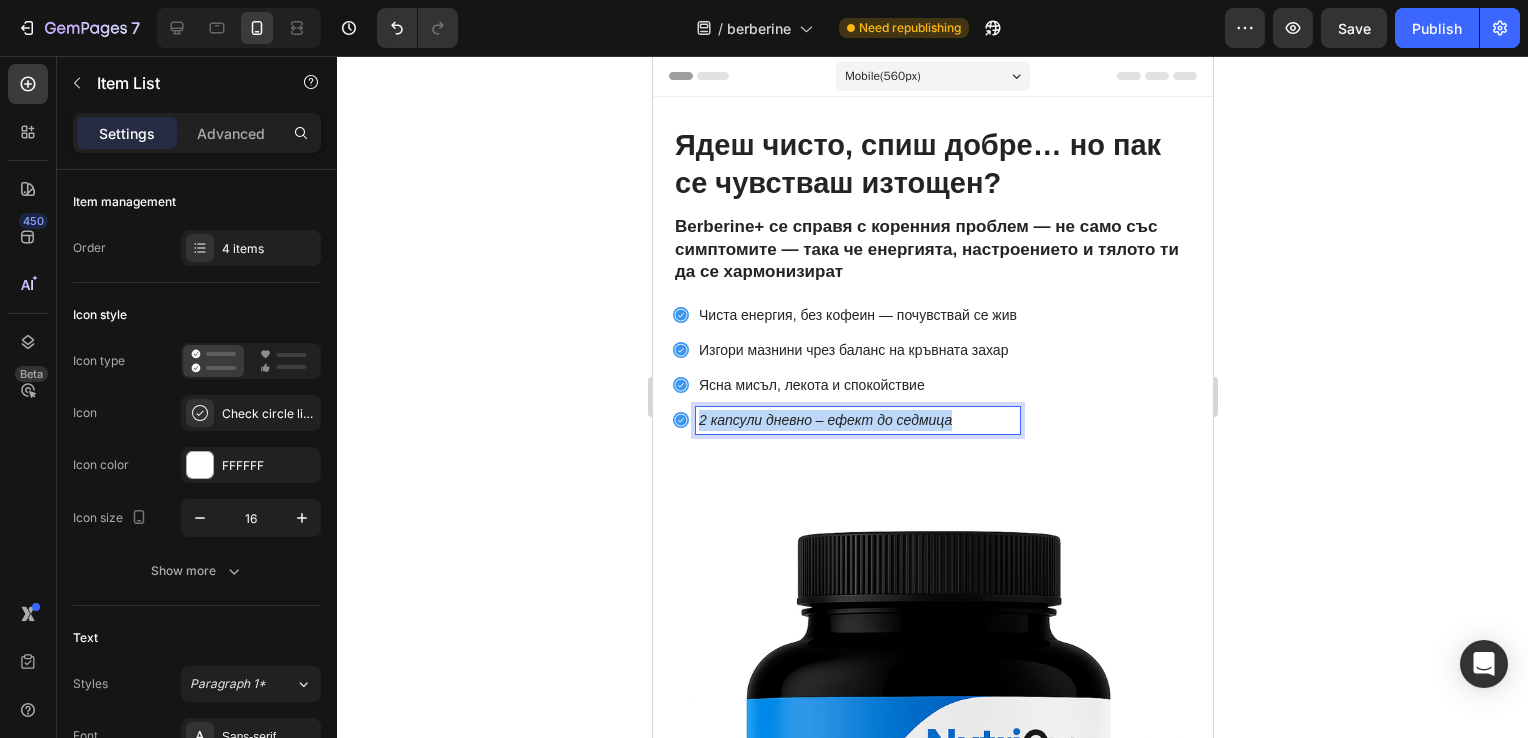 click on "2 капсули дневно – ефект до седмица" at bounding box center (824, 420) 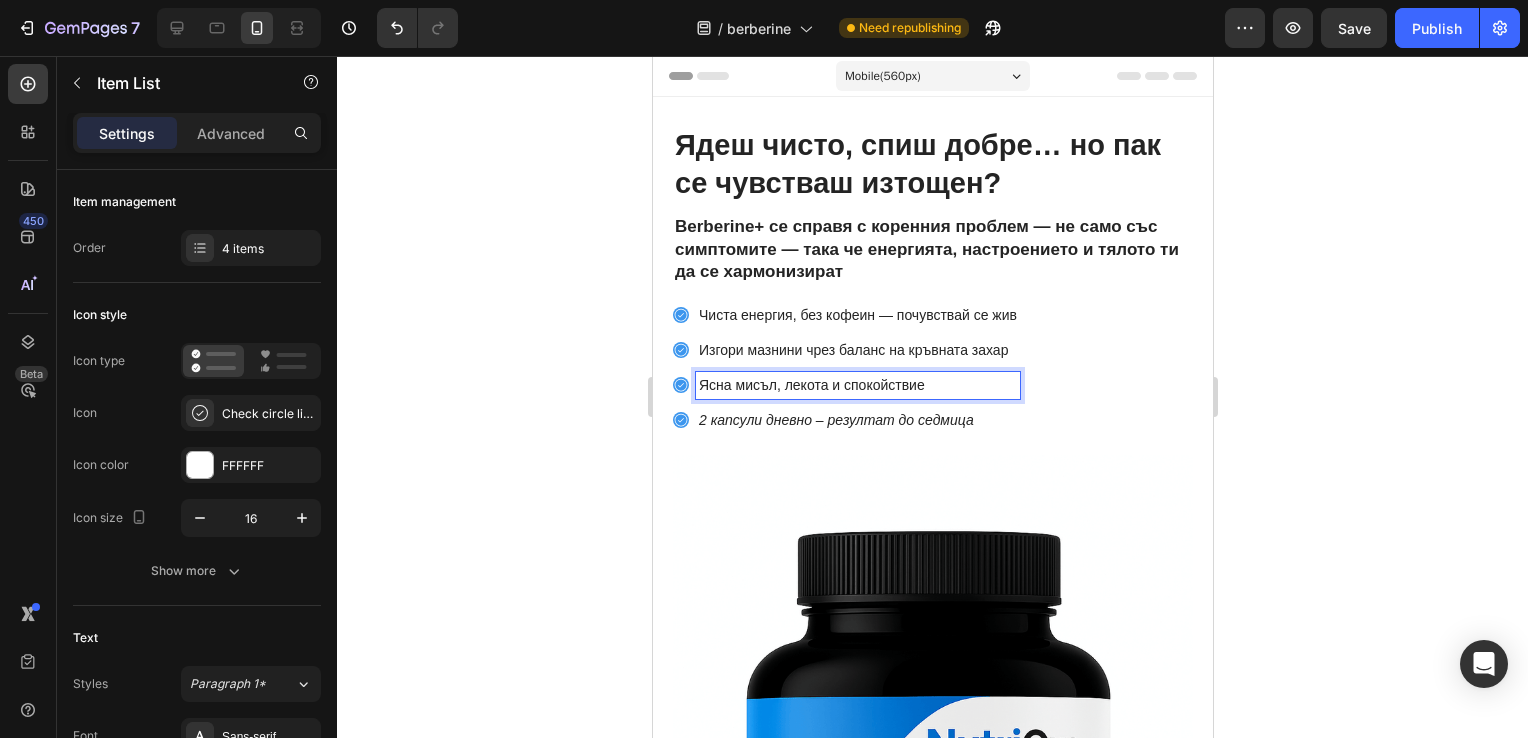 click on "Ясна мисъл, лекота и спокойствие" at bounding box center [857, 385] 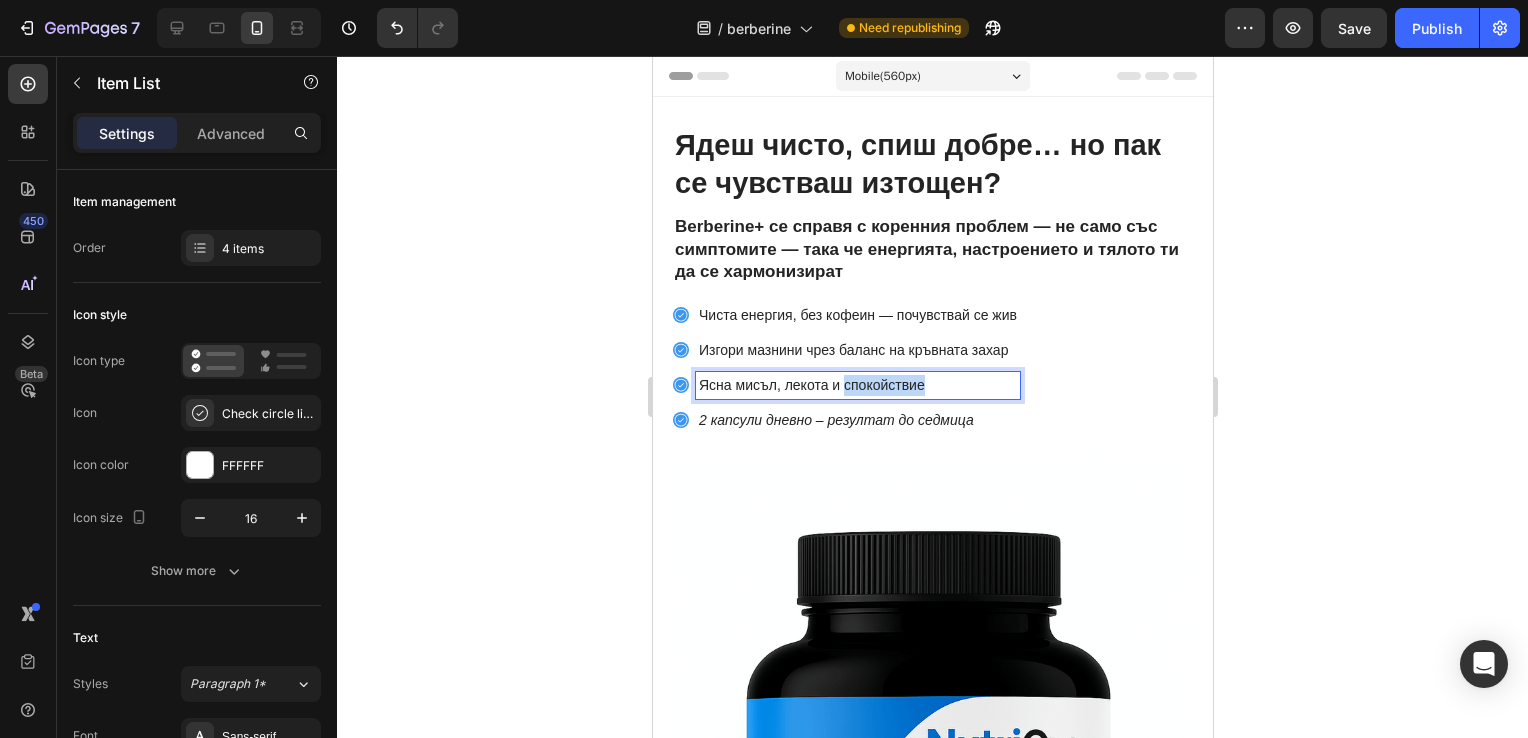 click on "Ясна мисъл, лекота и спокойствие" at bounding box center (857, 385) 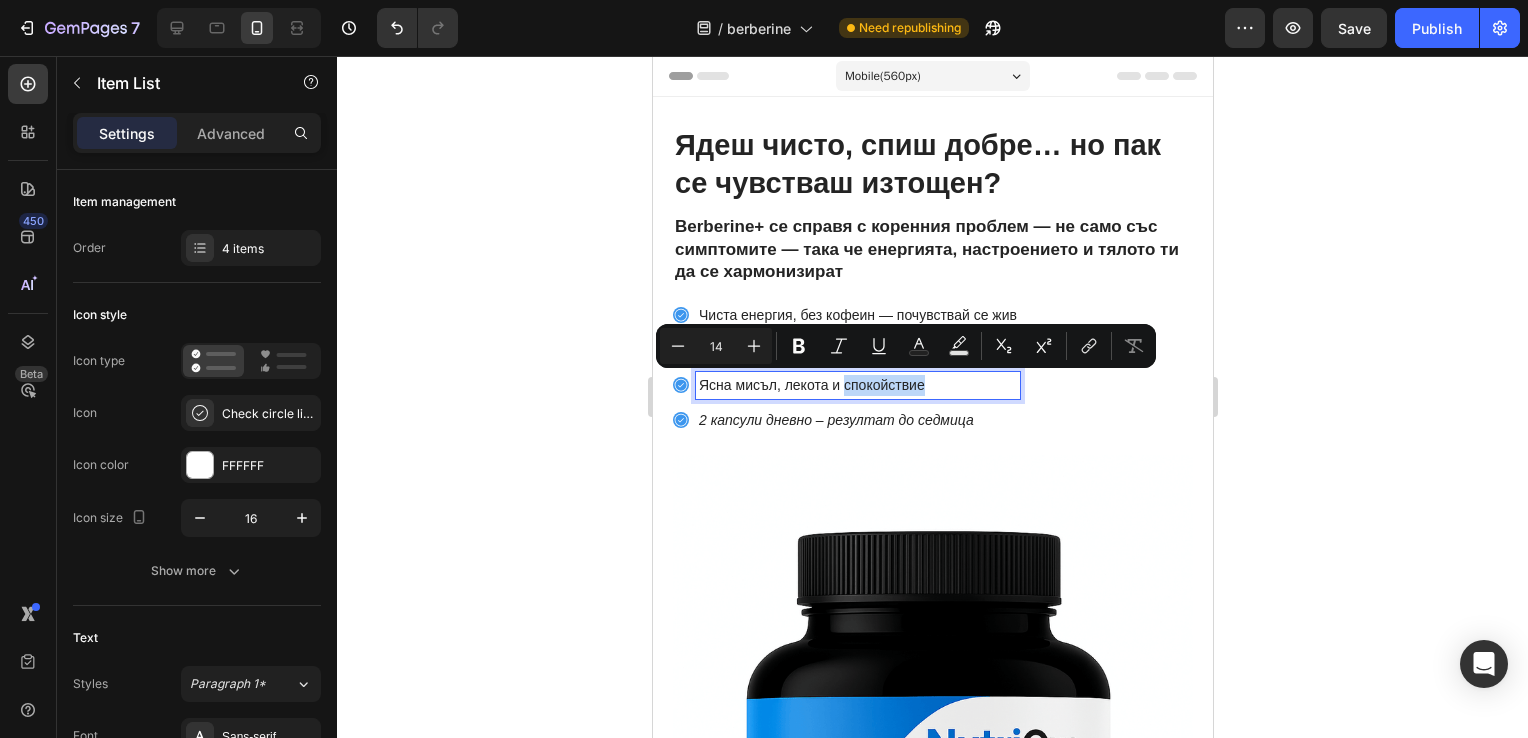 click on "Ясна мисъл, лекота и спокойствие" at bounding box center (857, 385) 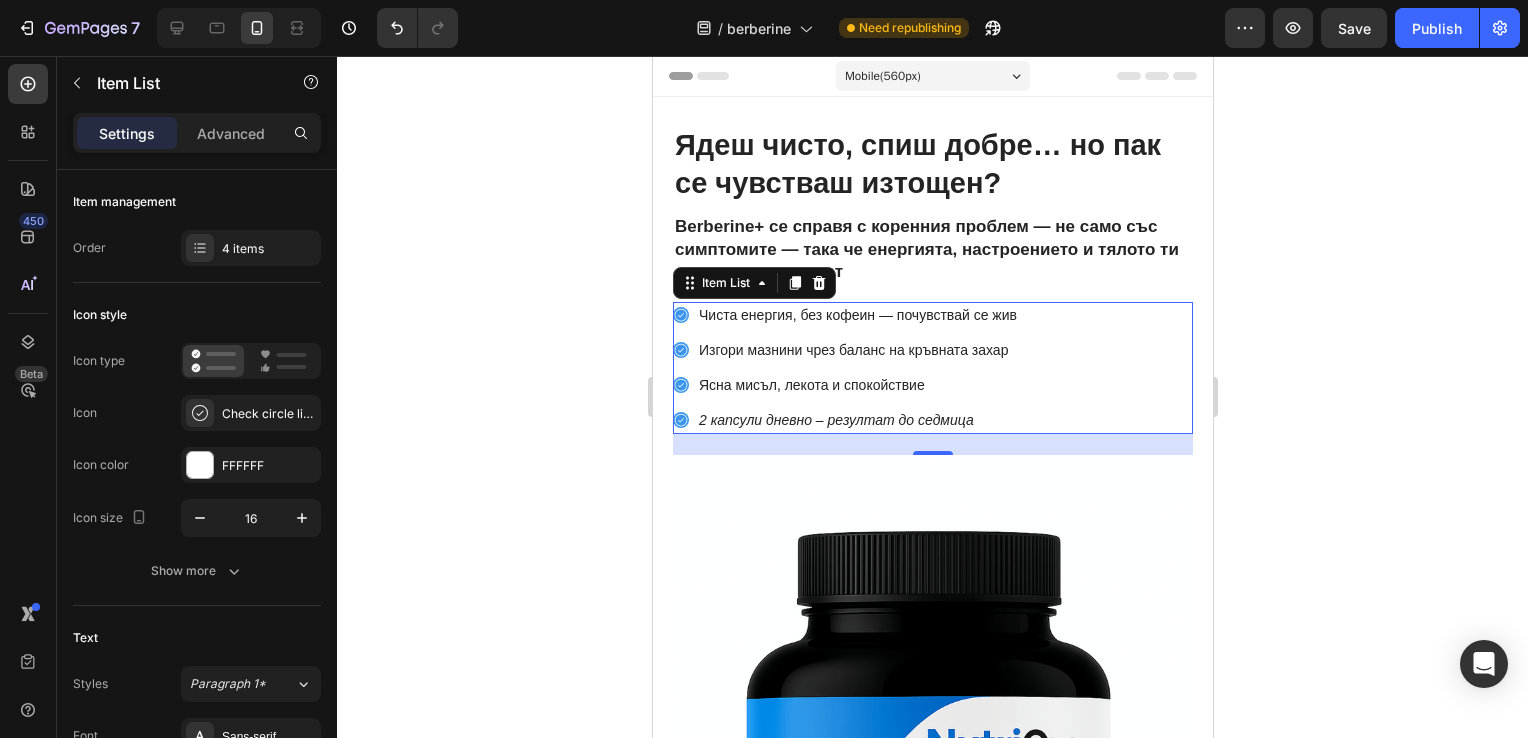 click on "Чиста енергия, без кофеин — почувствай се жив
Изгори мазнини чрез баланс на кръвната захар
Ясна мисъл, лекота и спокойствие
2 капсули дневно – резултат до седмица" at bounding box center [932, 368] 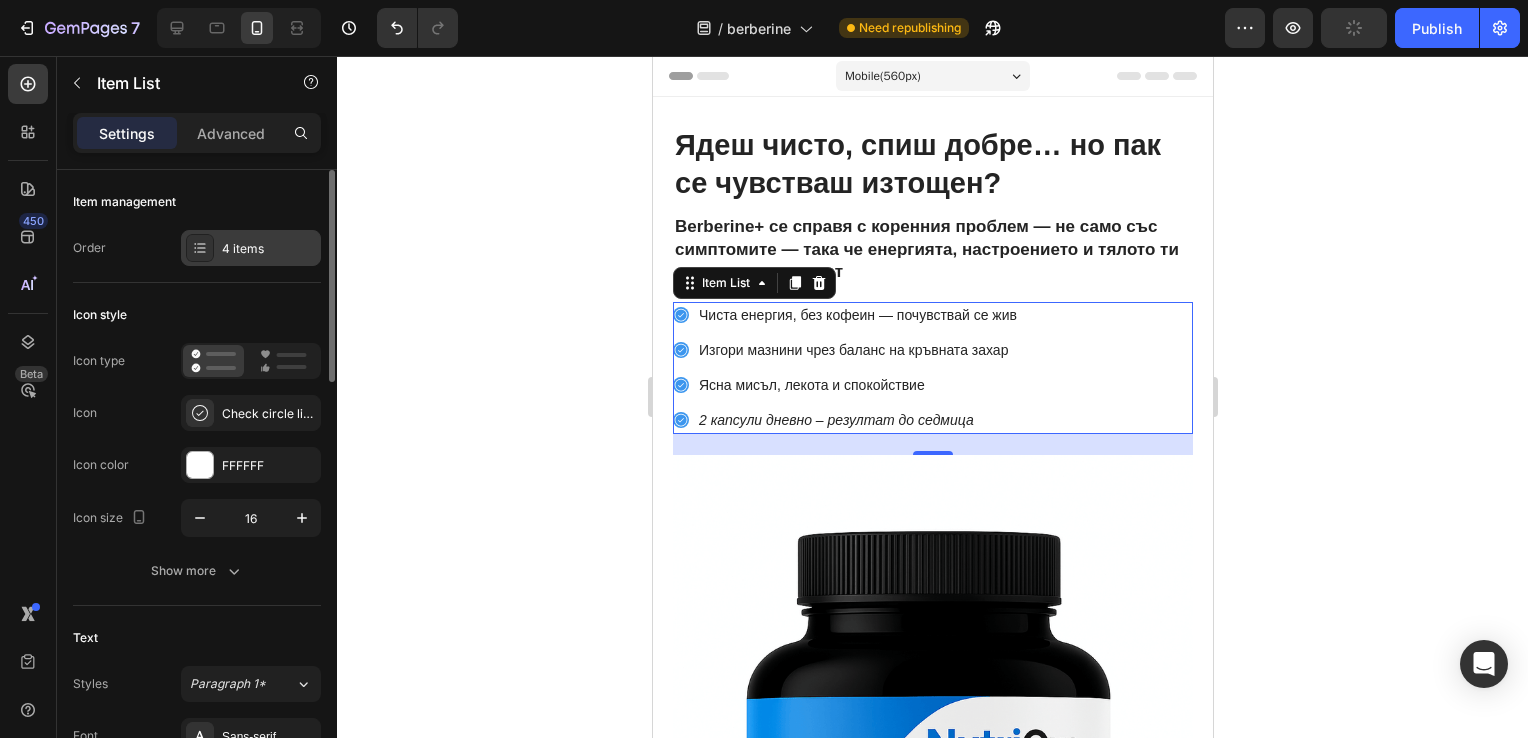 click 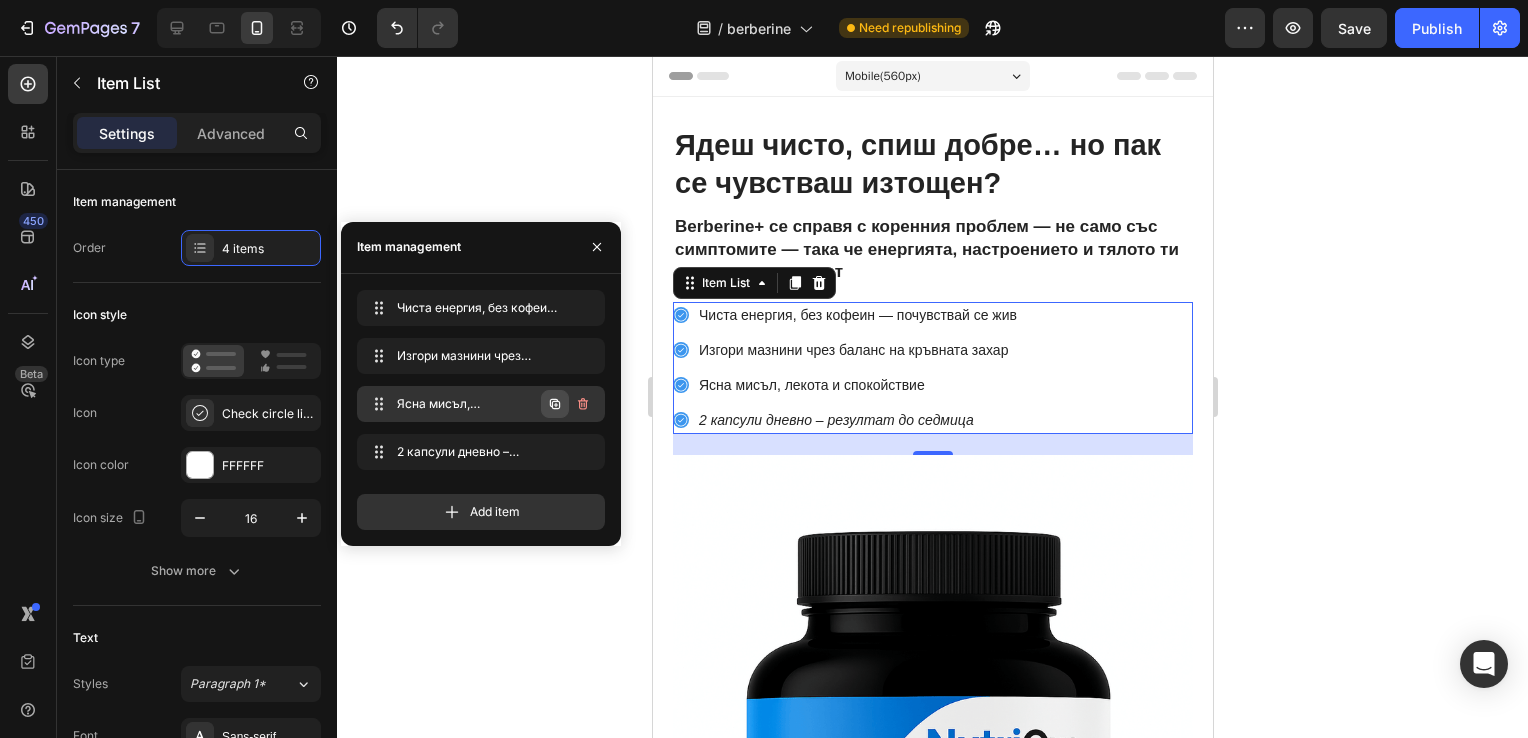 click 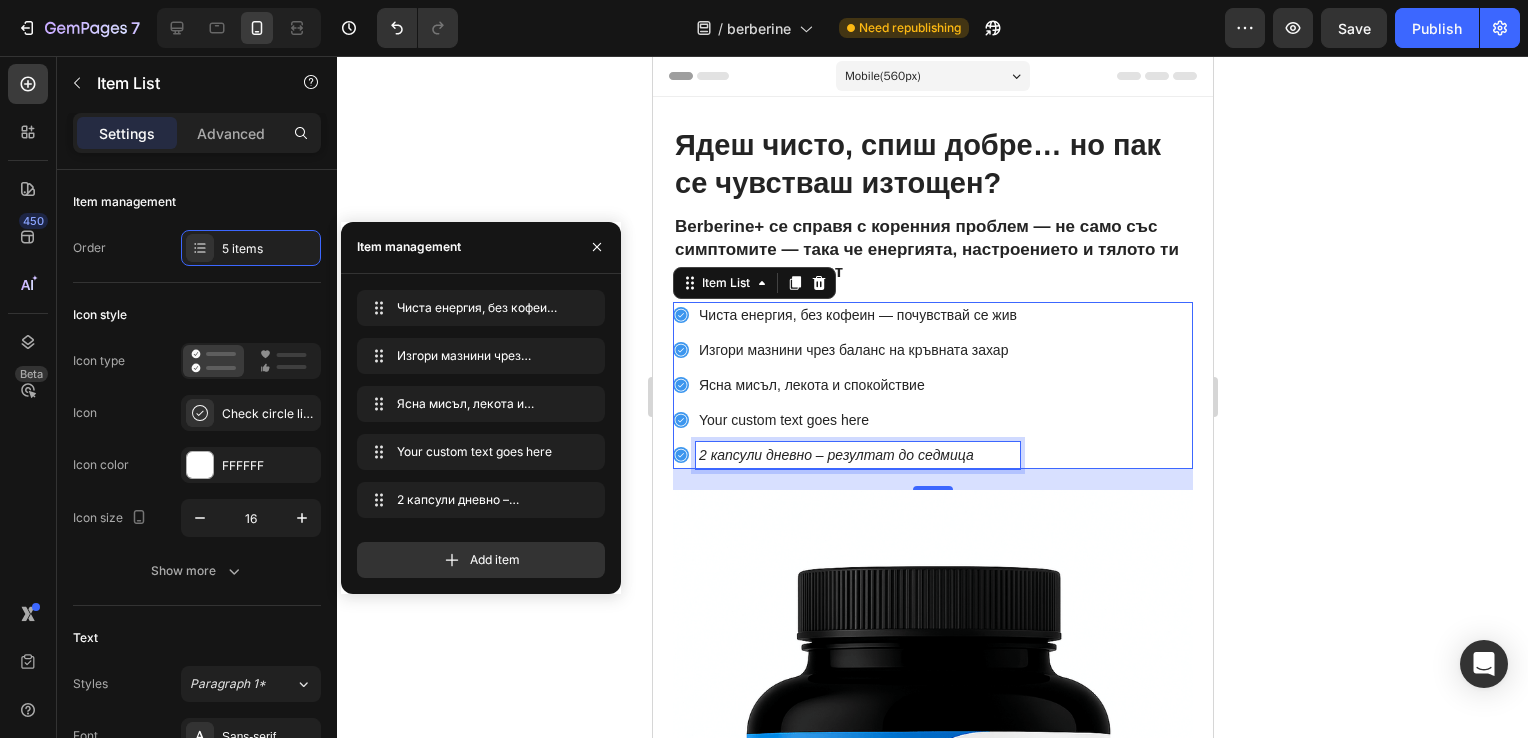 click on "2 капсули дневно – резултат до седмица" at bounding box center (835, 455) 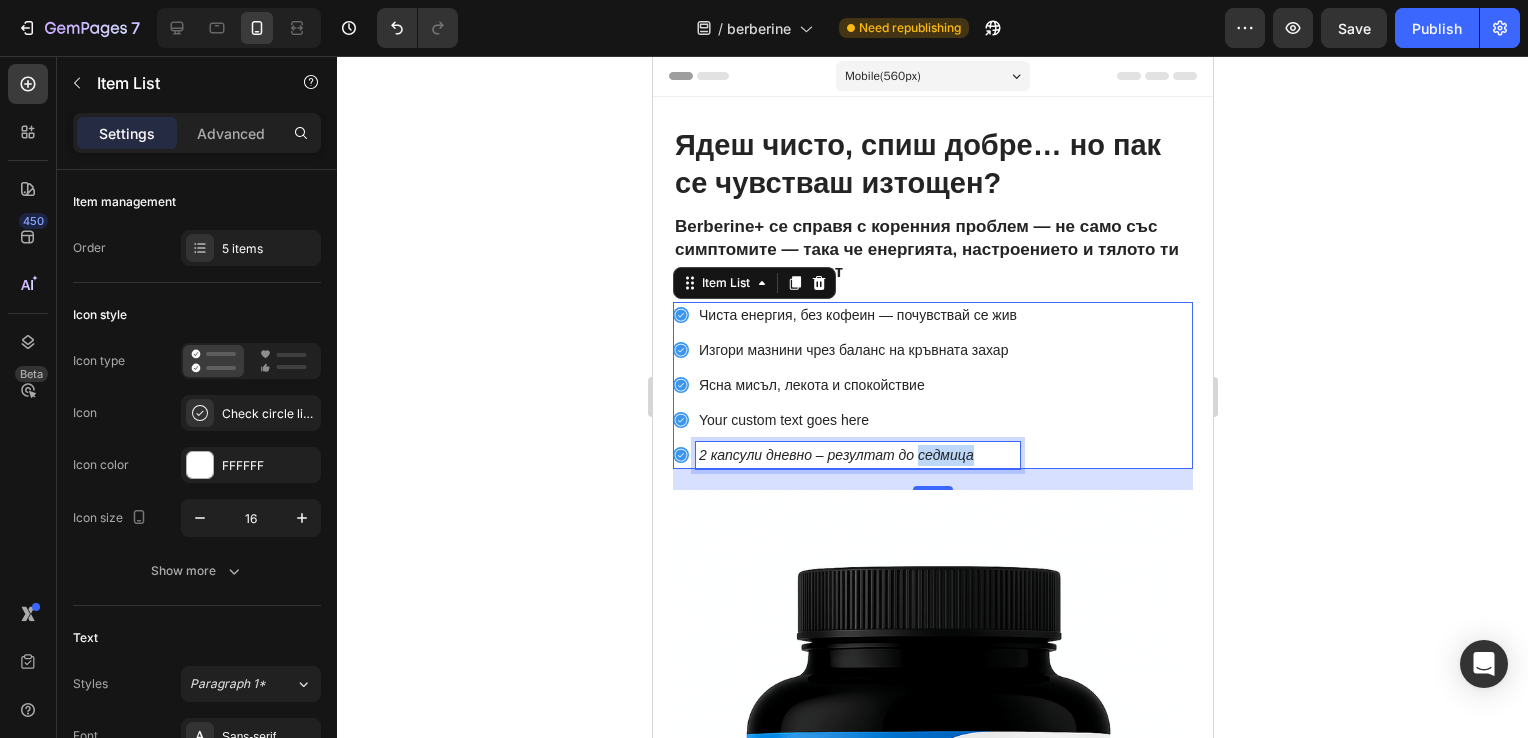 click on "2 капсули дневно – резултат до седмица" at bounding box center [835, 455] 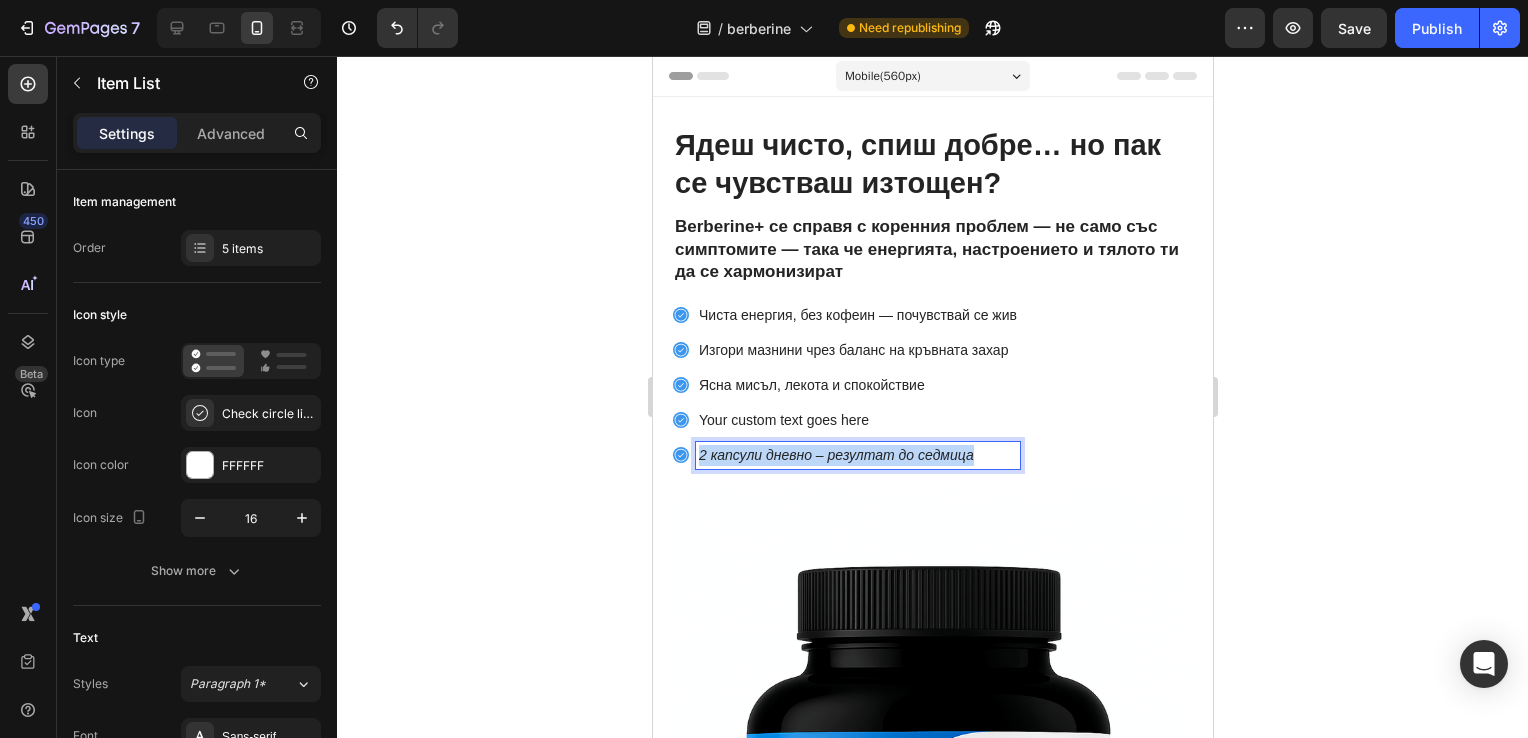 click on "2 капсули дневно – резултат до седмица" at bounding box center (835, 455) 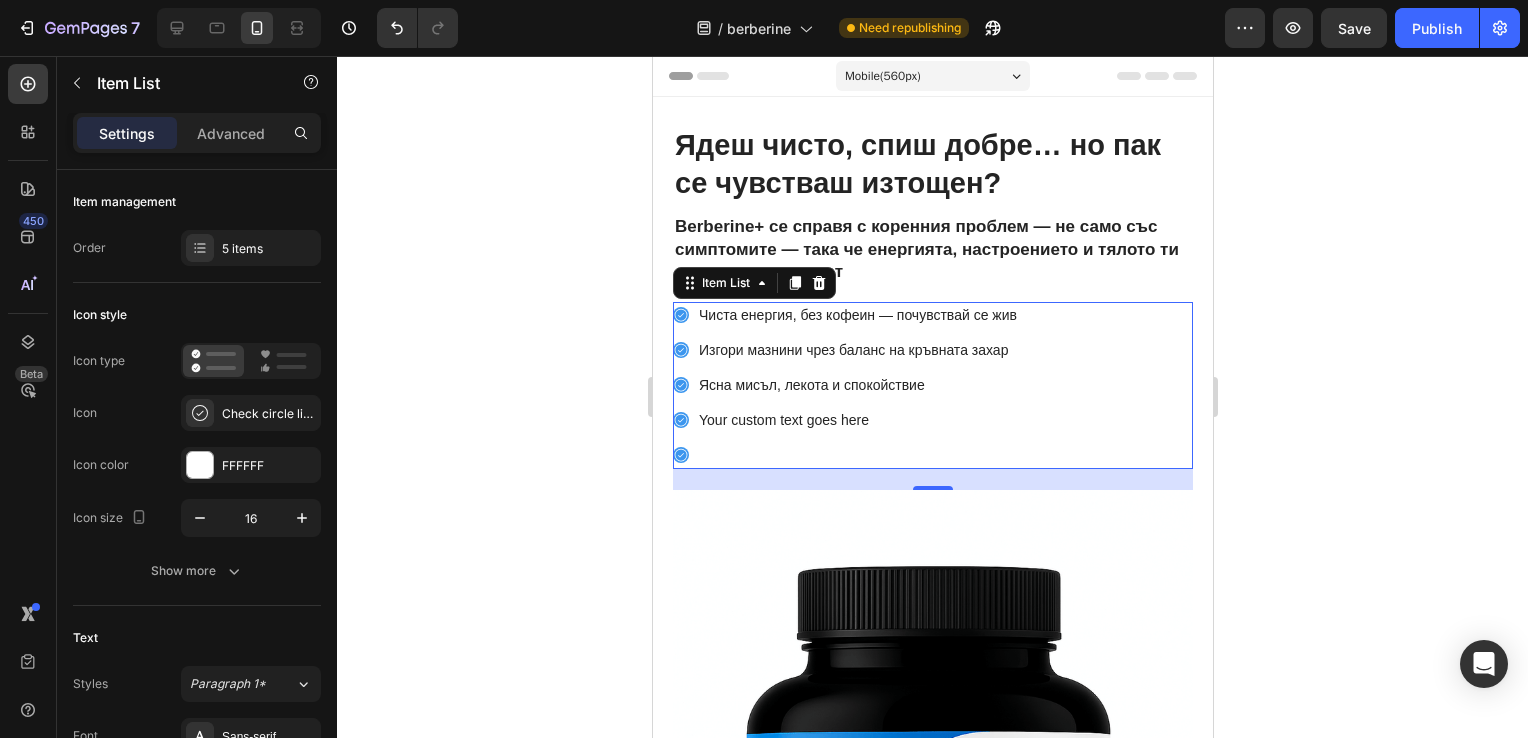click 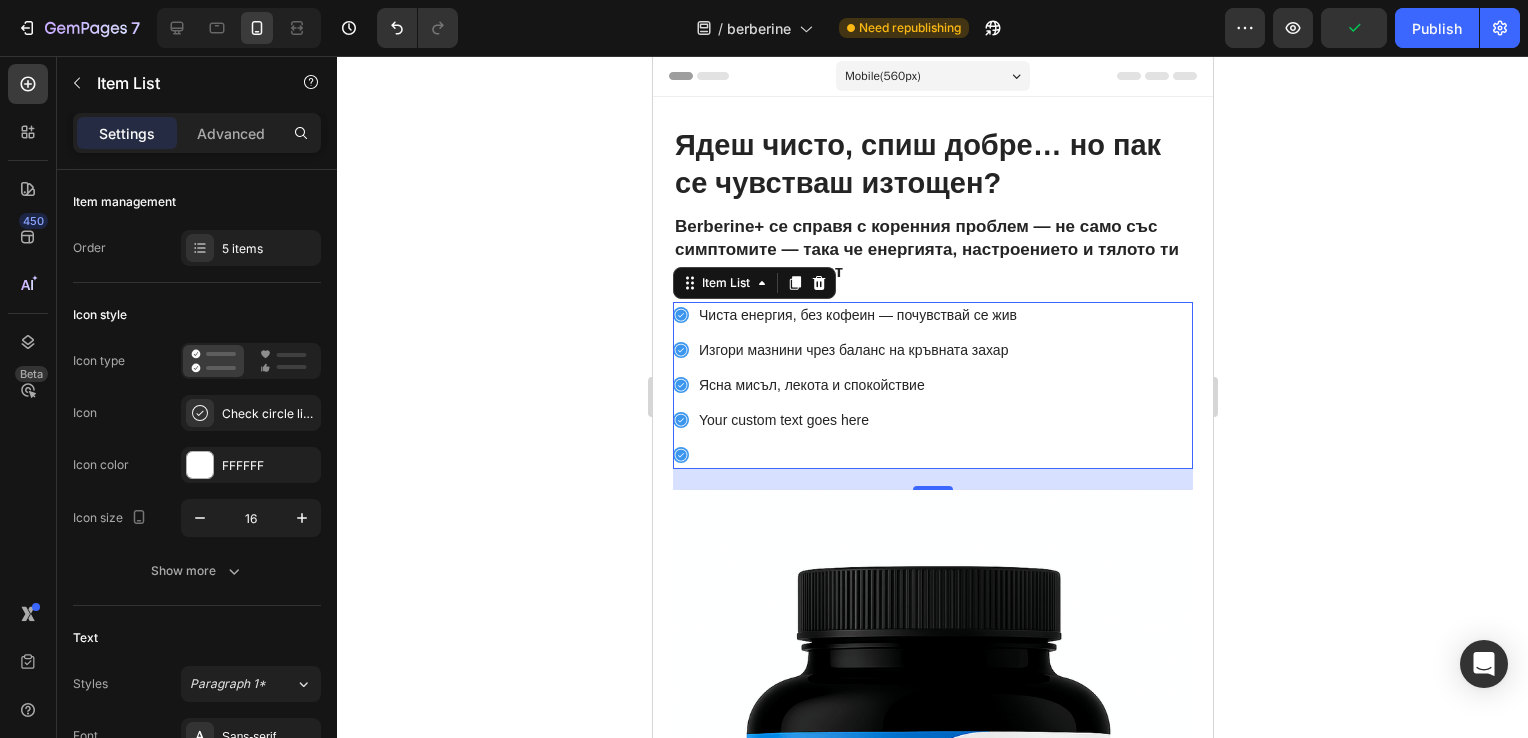 click 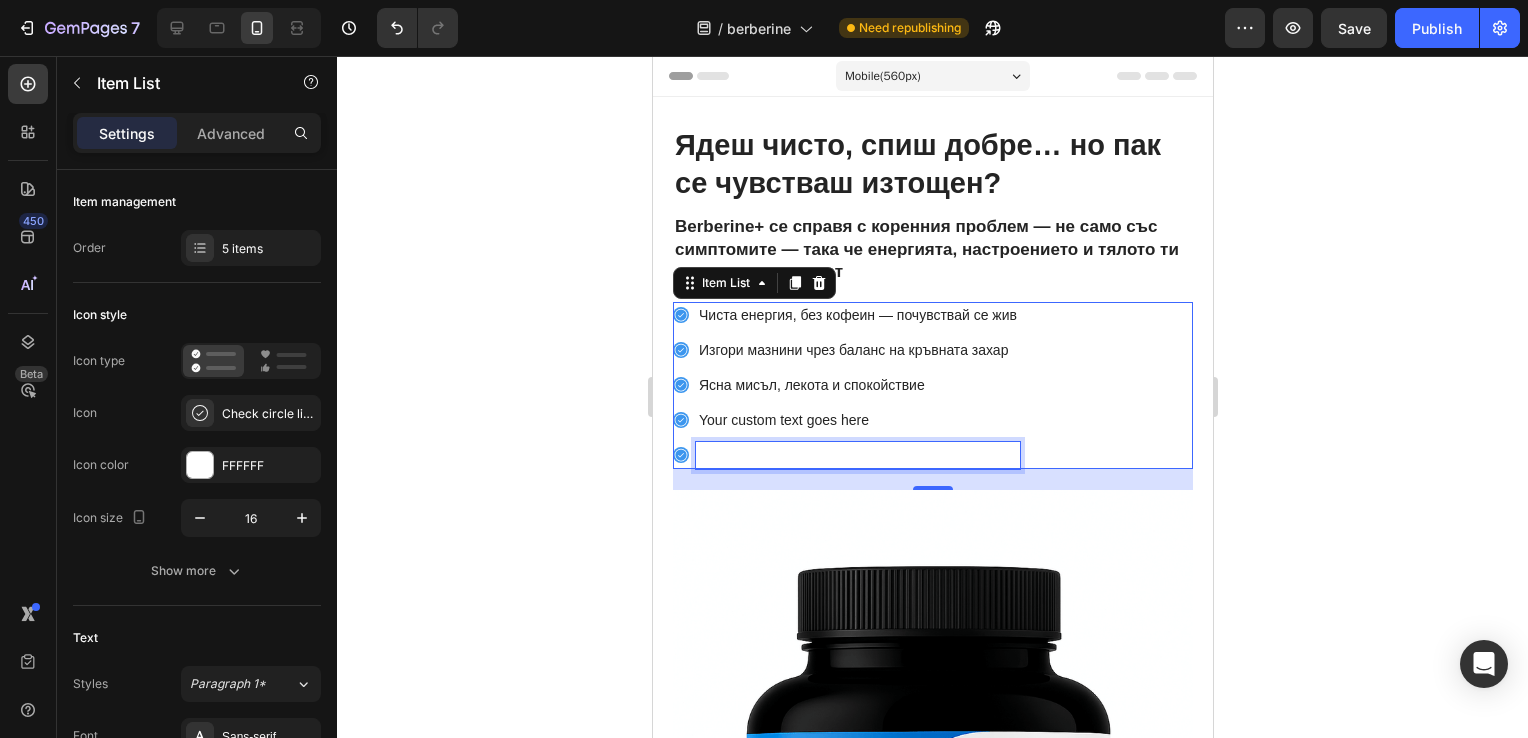 click at bounding box center (857, 455) 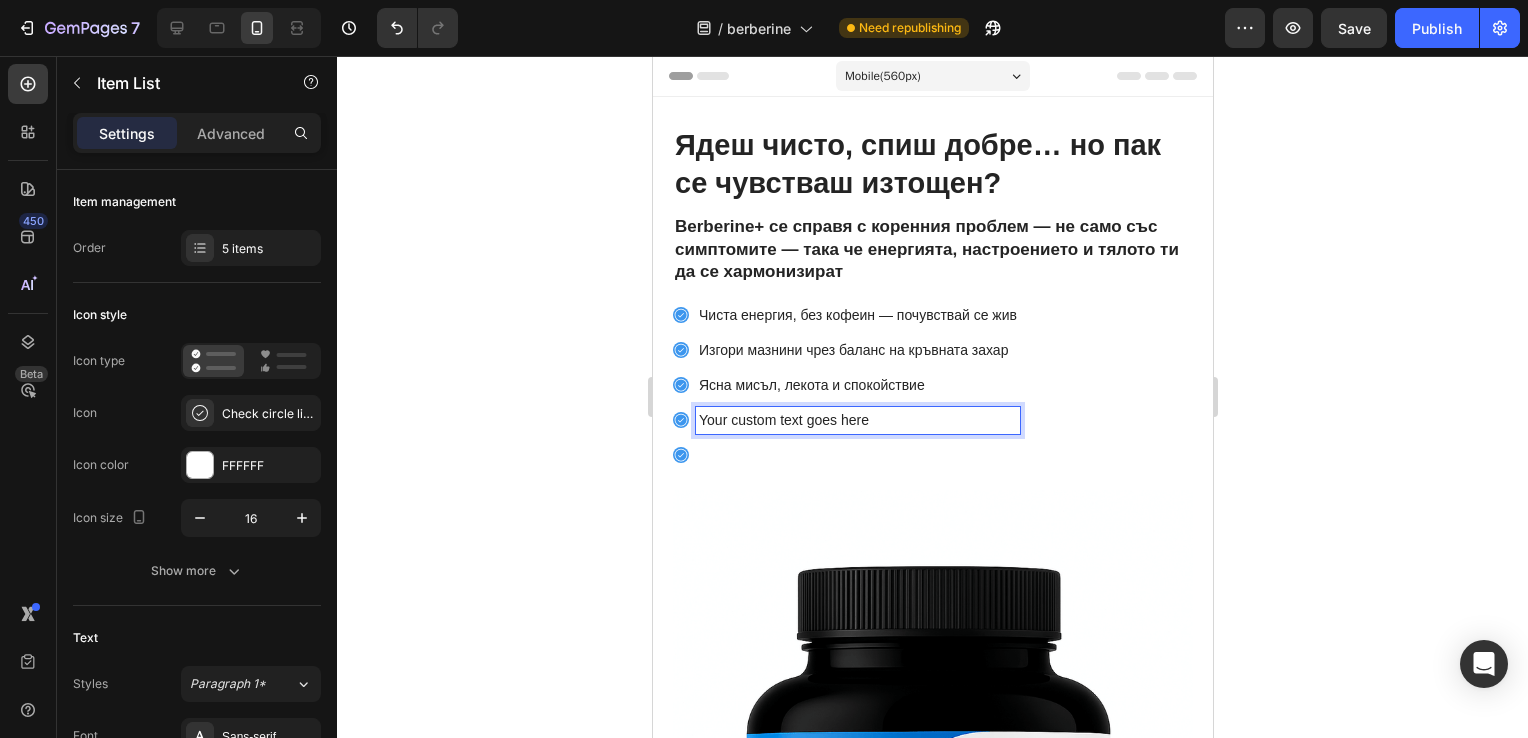 click on "Your custom text goes here" at bounding box center (857, 420) 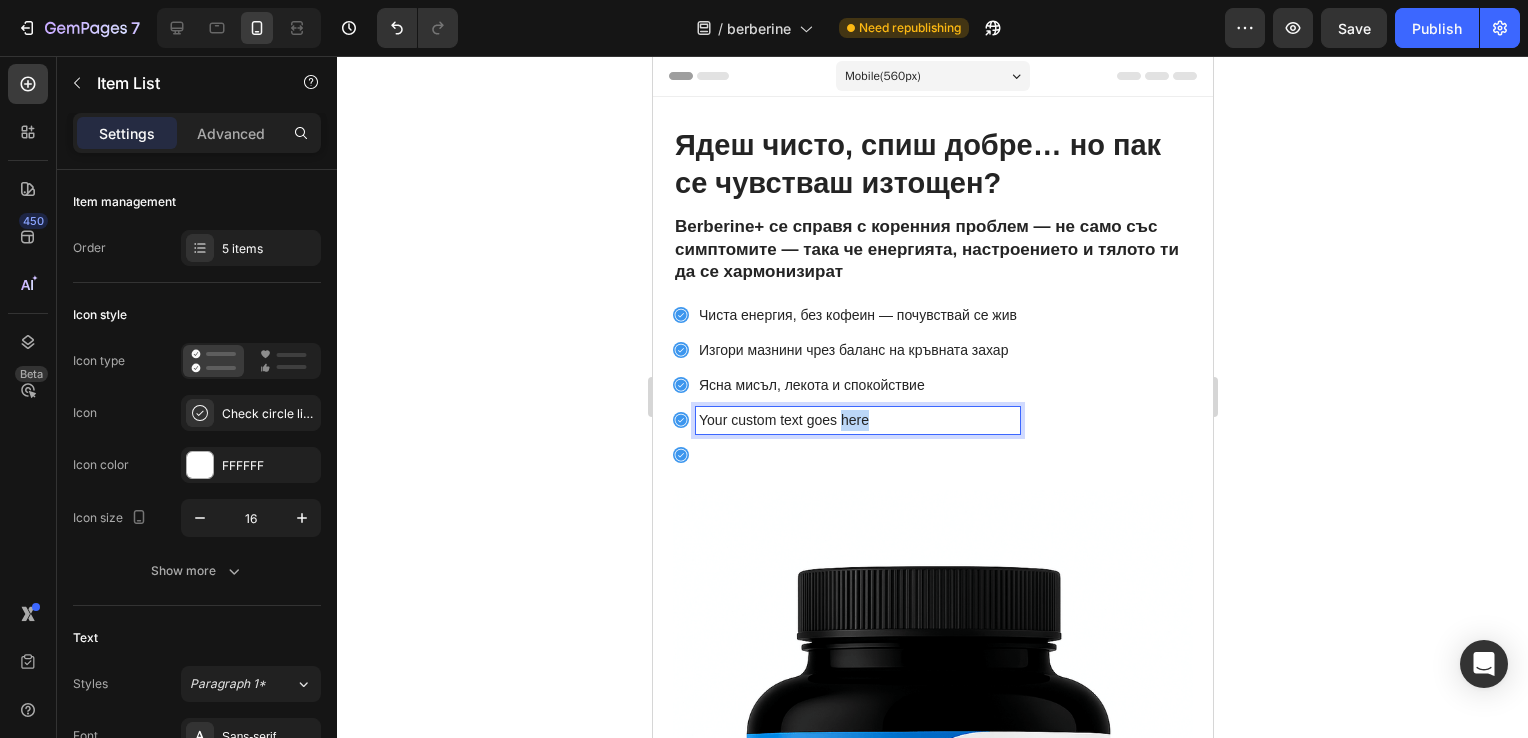 click on "Your custom text goes here" at bounding box center (857, 420) 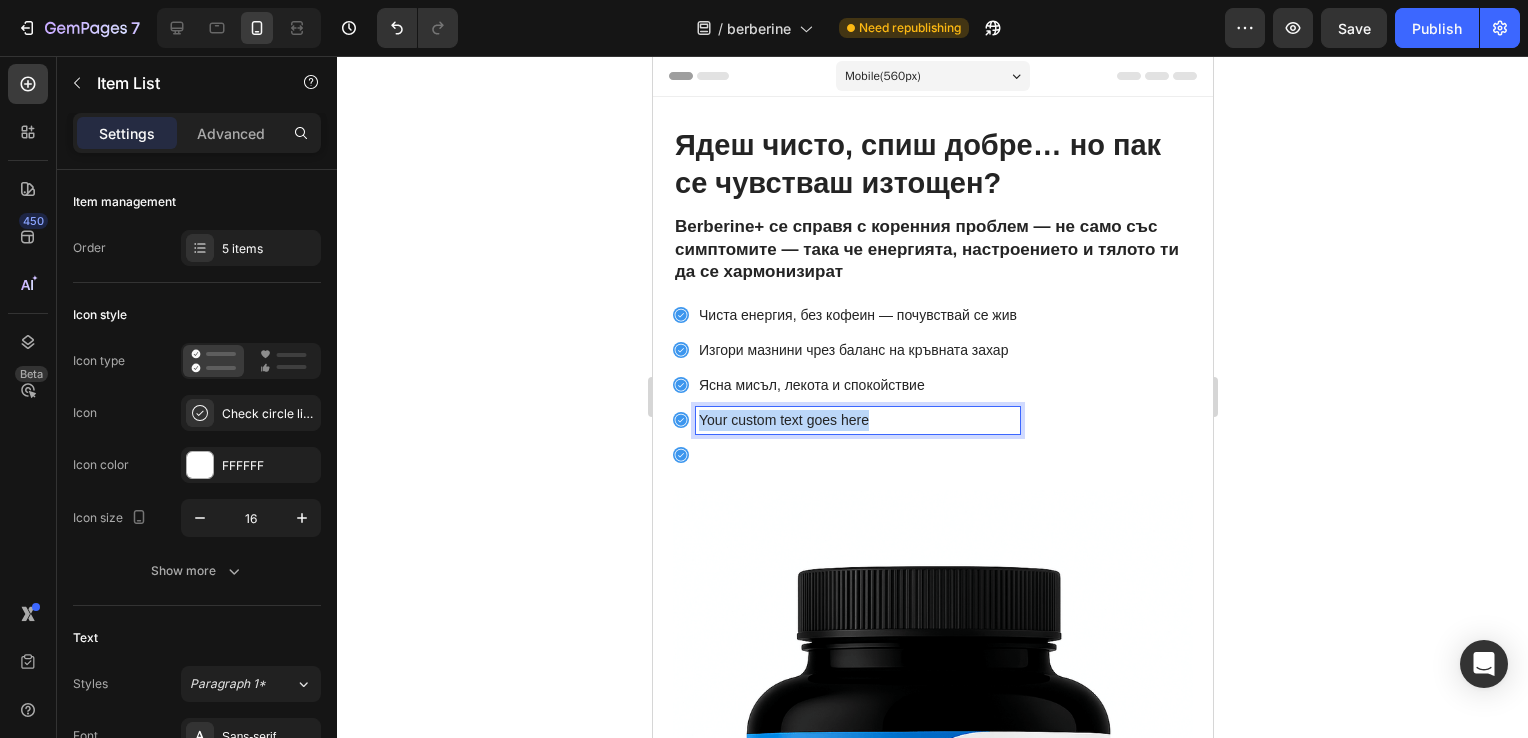 click on "Your custom text goes here" at bounding box center [857, 420] 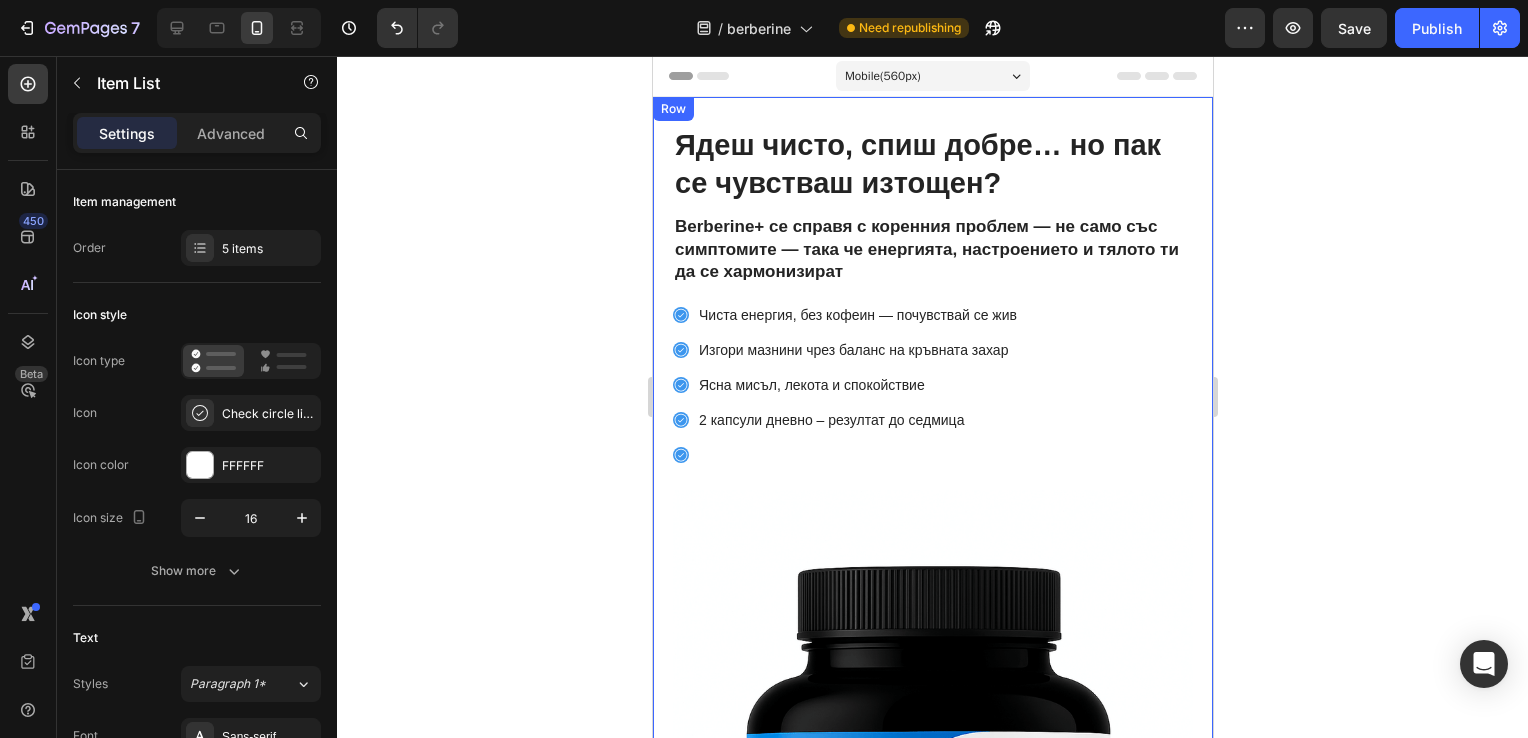 click 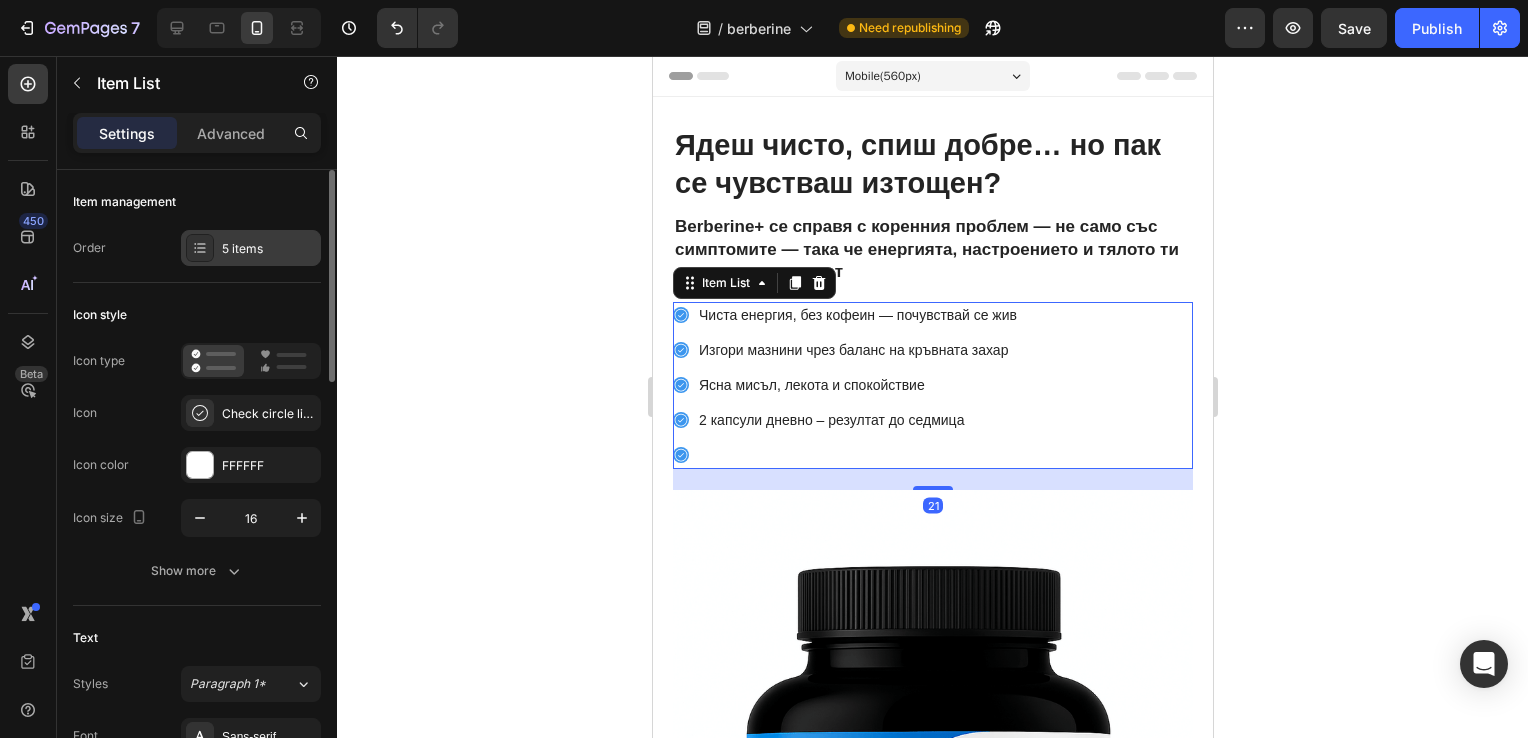 click at bounding box center [200, 248] 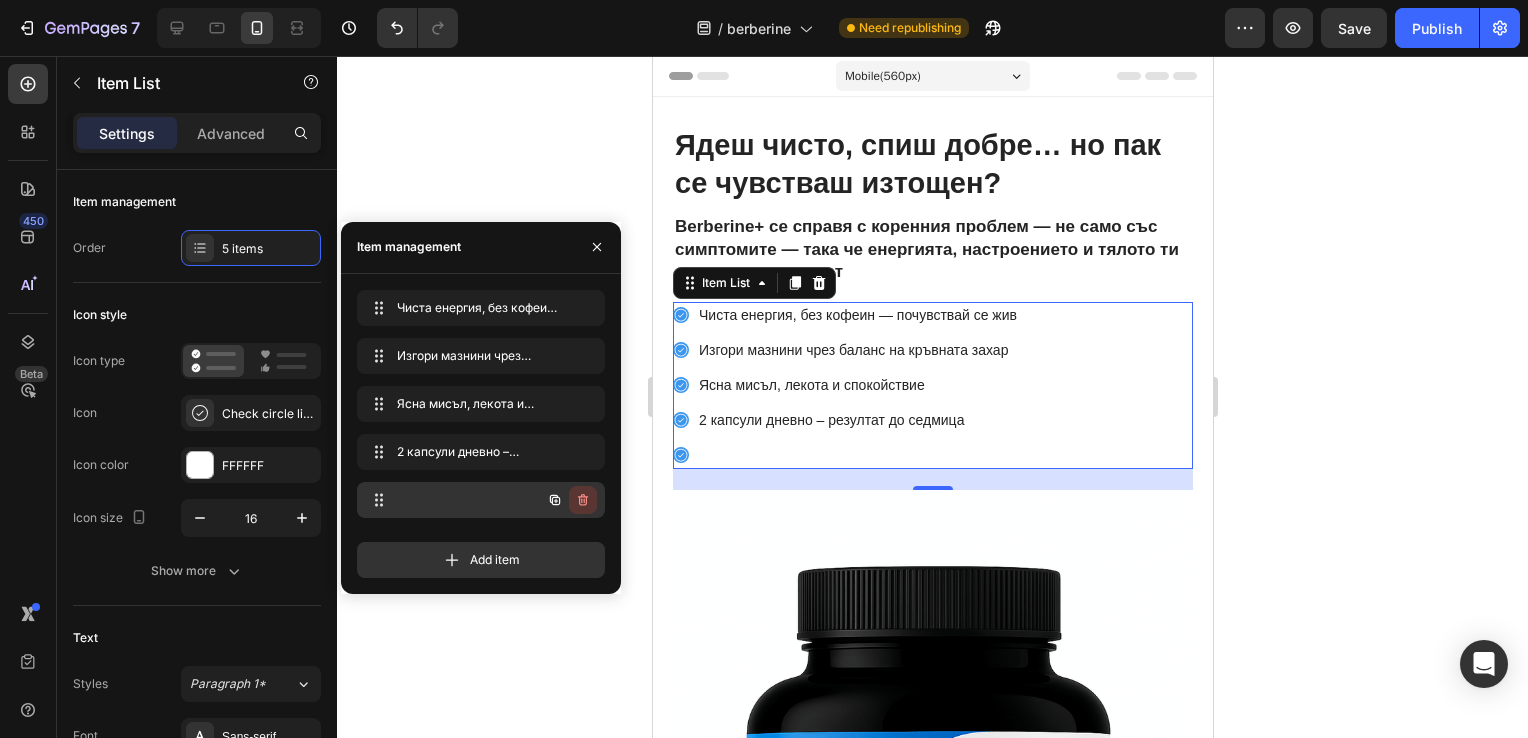 click 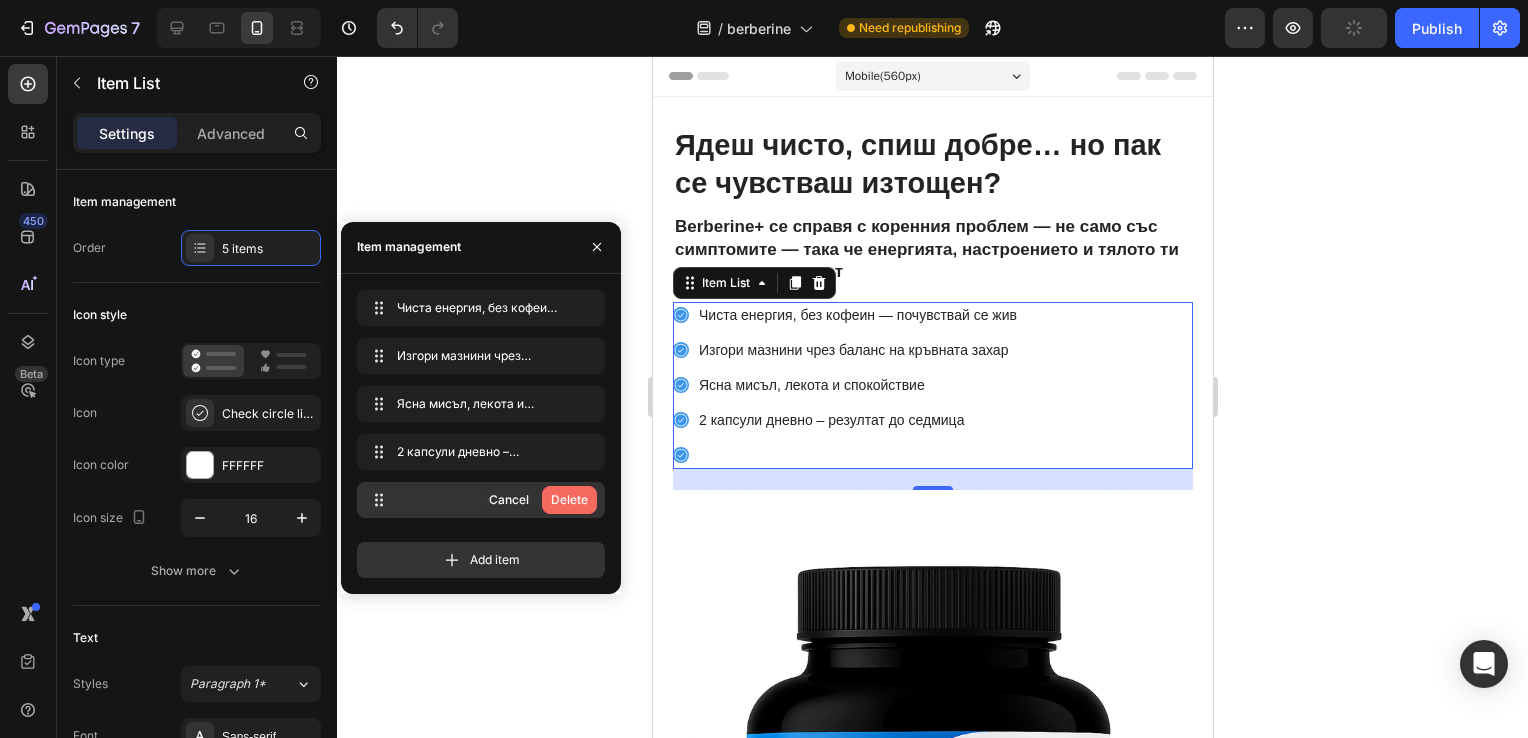 click on "Delete" at bounding box center (569, 500) 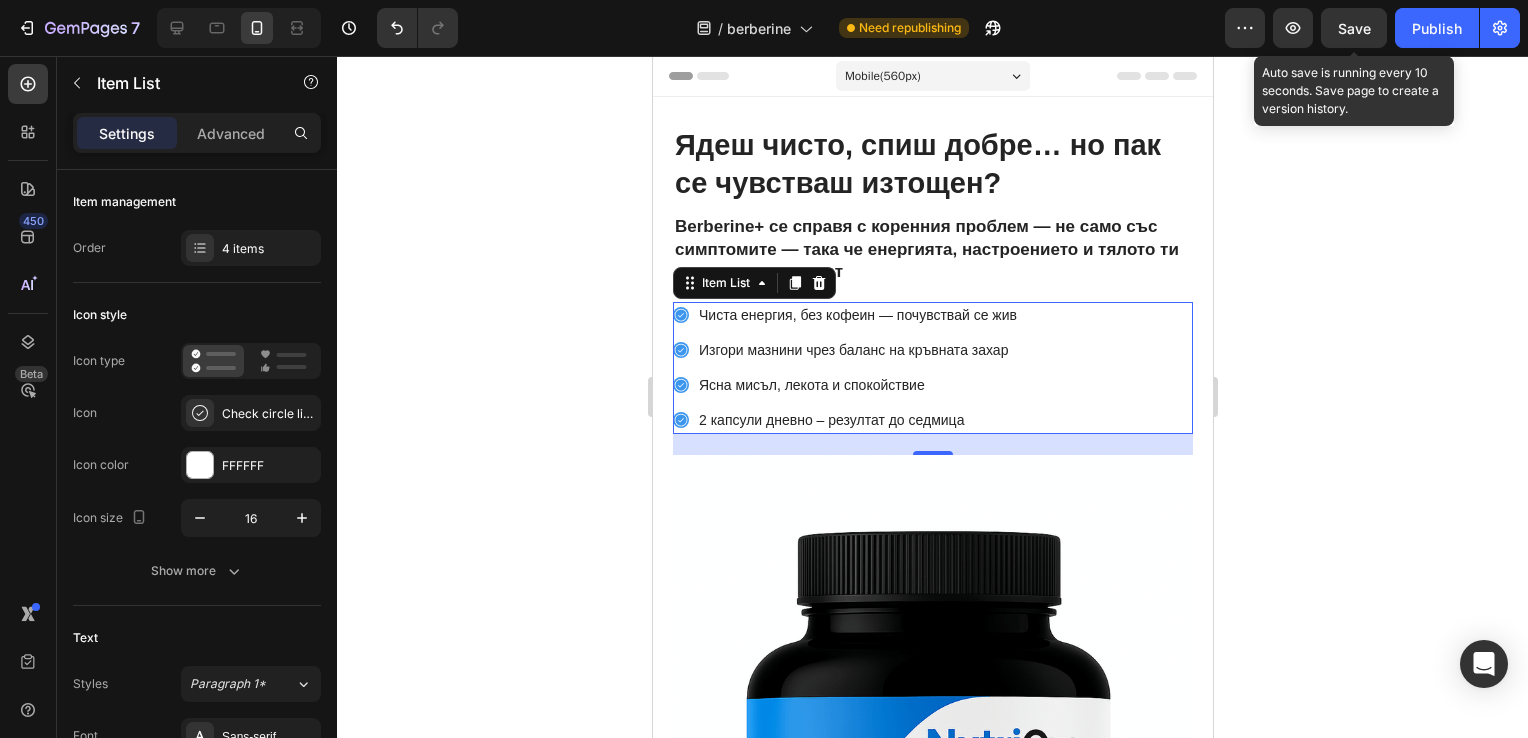 click on "Save" 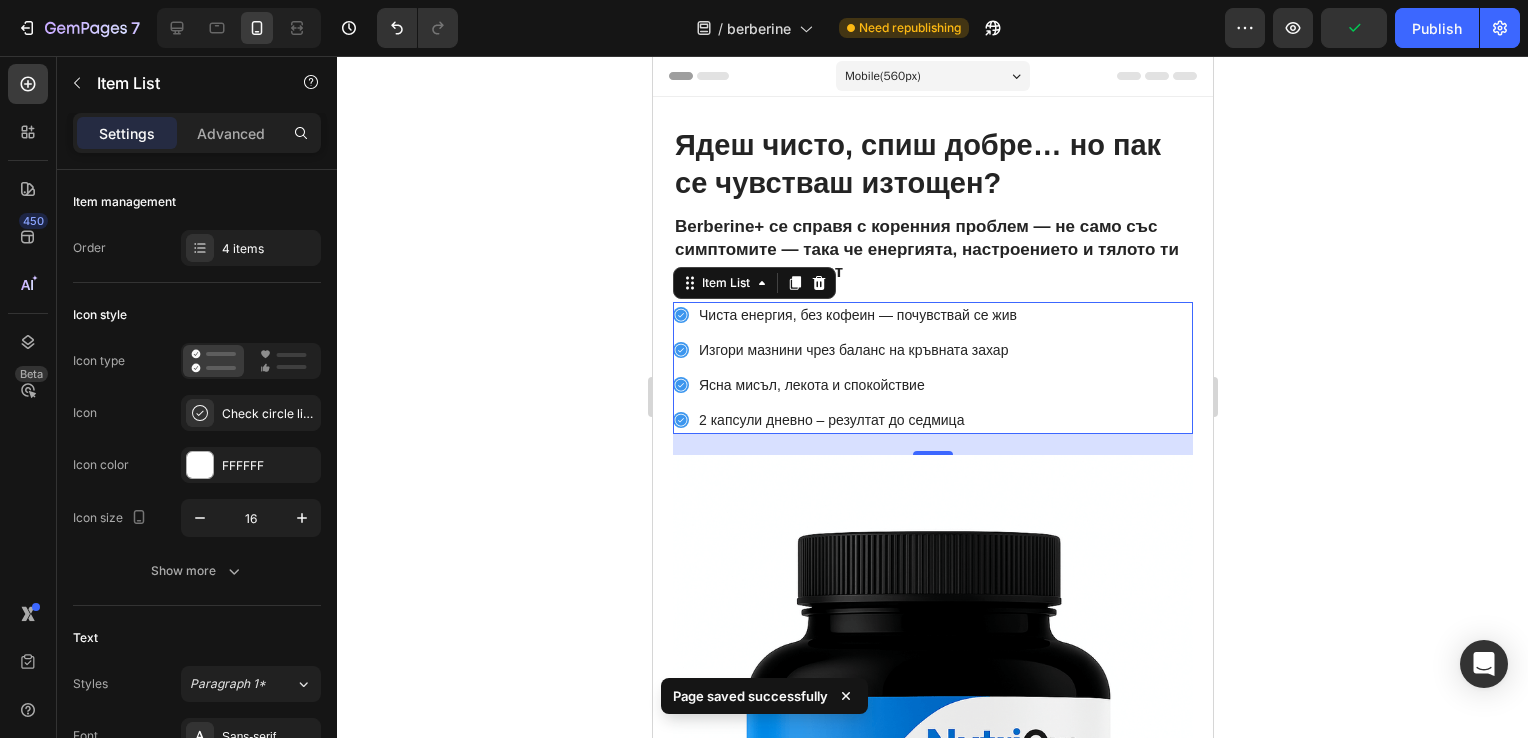 type 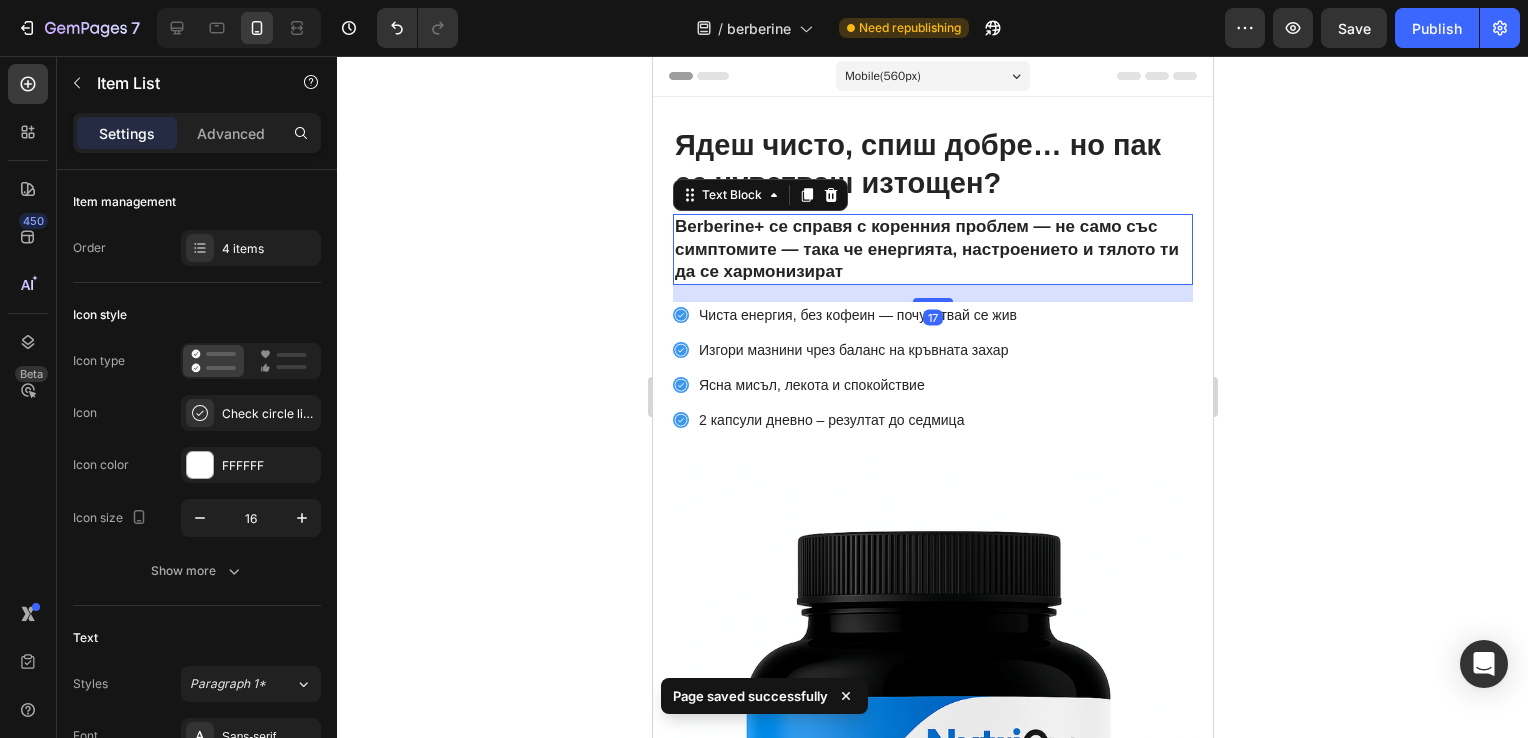 click on "Berberine+ се справя с коренния проблем — не само със симптомите — така че енергията, настроението и тялото ти да се хармонизират" at bounding box center (932, 249) 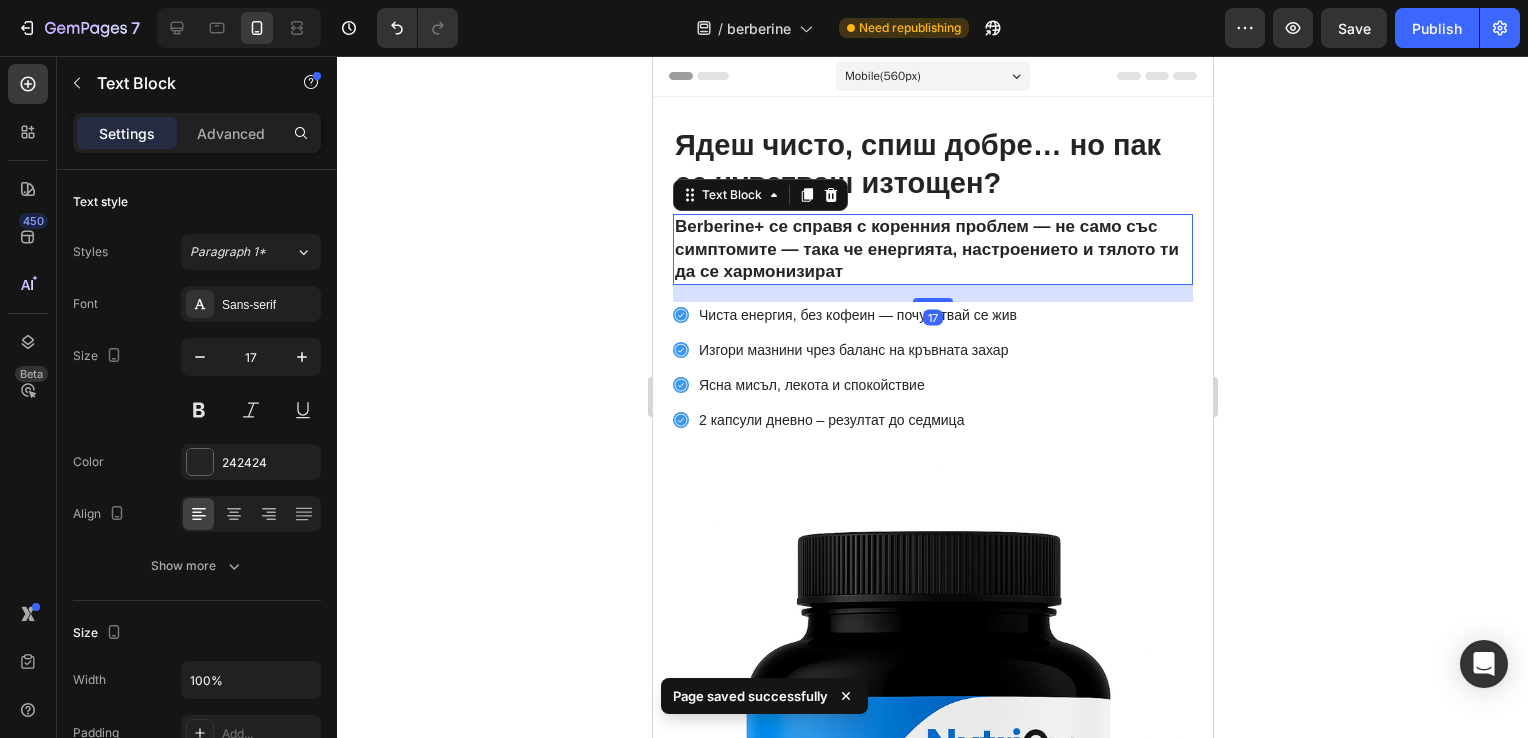 click on "Berberine+ се справя с коренния проблем — не само със симптомите — така че енергията, настроението и тялото ти да се хармонизират" at bounding box center [932, 249] 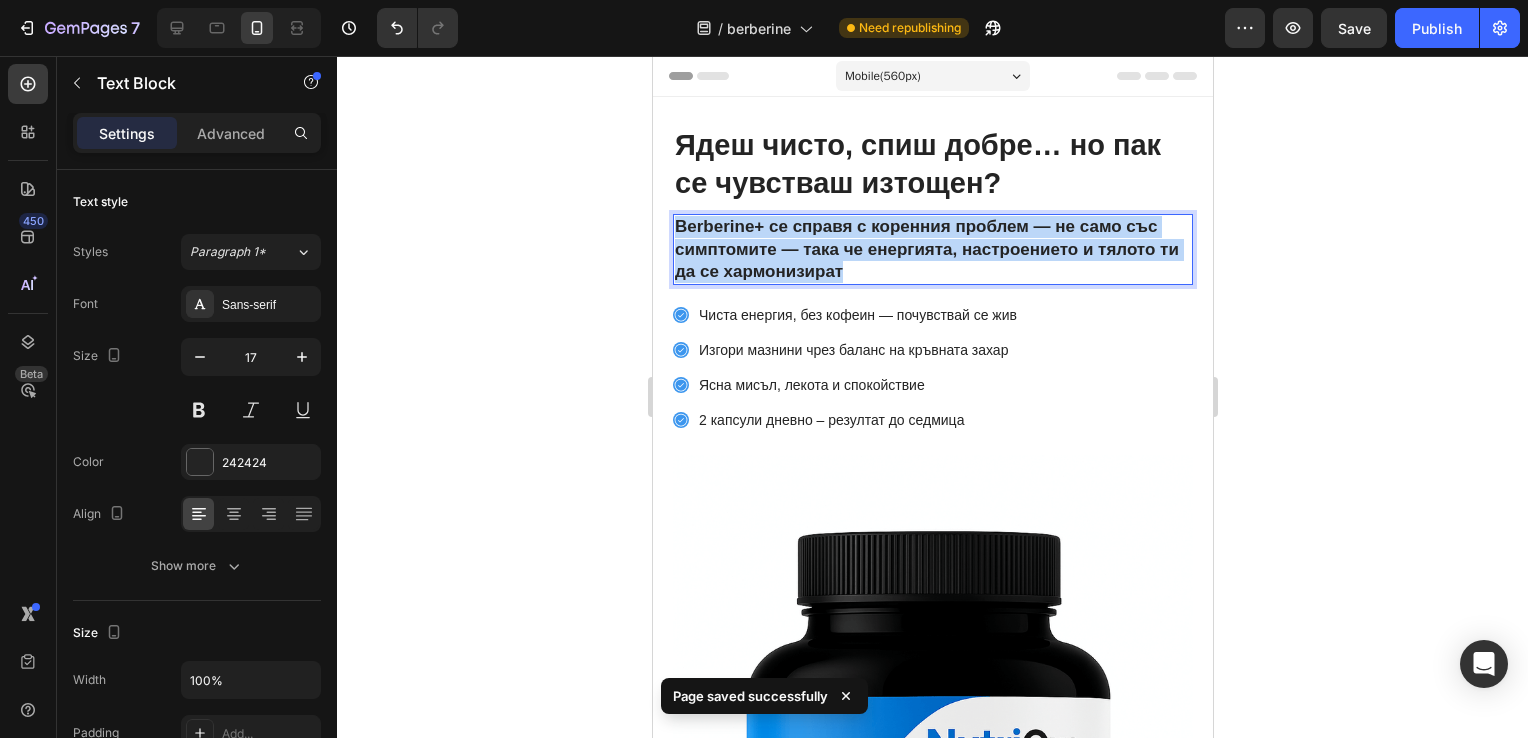 click on "Berberine+ се справя с коренния проблем — не само със симптомите — така че енергията, настроението и тялото ти да се хармонизират" at bounding box center [932, 249] 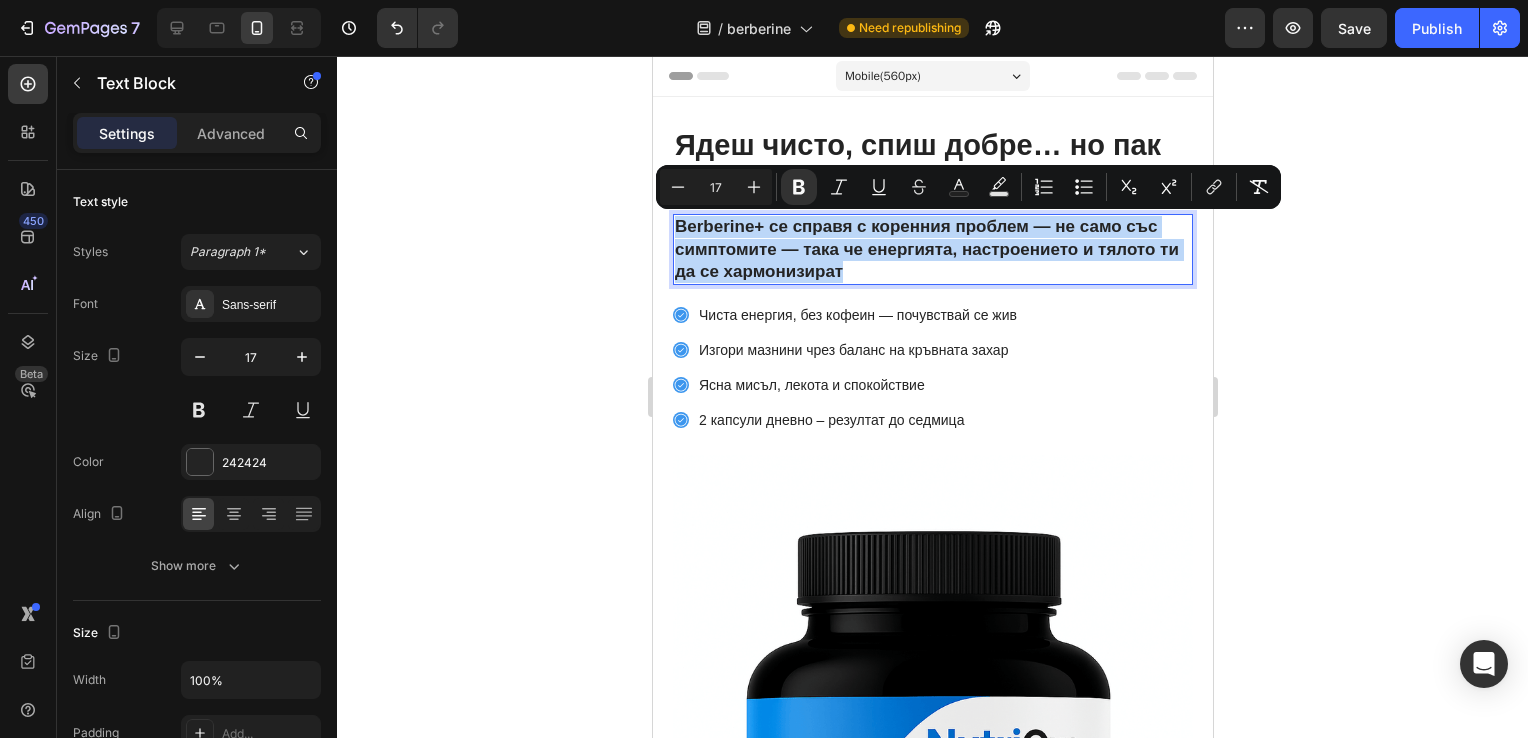 copy on "Berberine+ се справя с коренния проблем — не само със симптомите — така че енергията, настроението и тялото ти да се хармонизират" 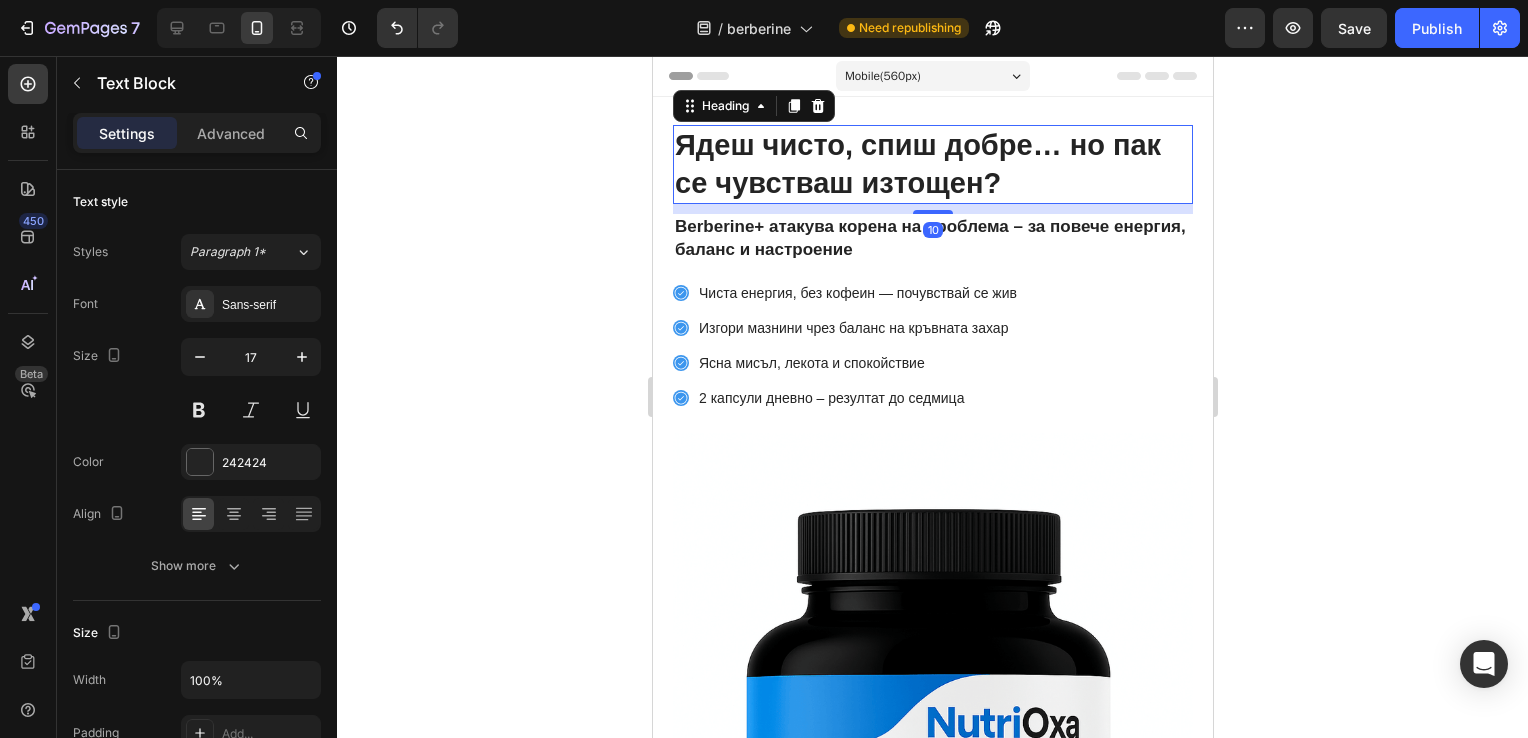 click on "Ядеш чисто, спиш добре… но пак се чувстваш изтощен?" at bounding box center [932, 164] 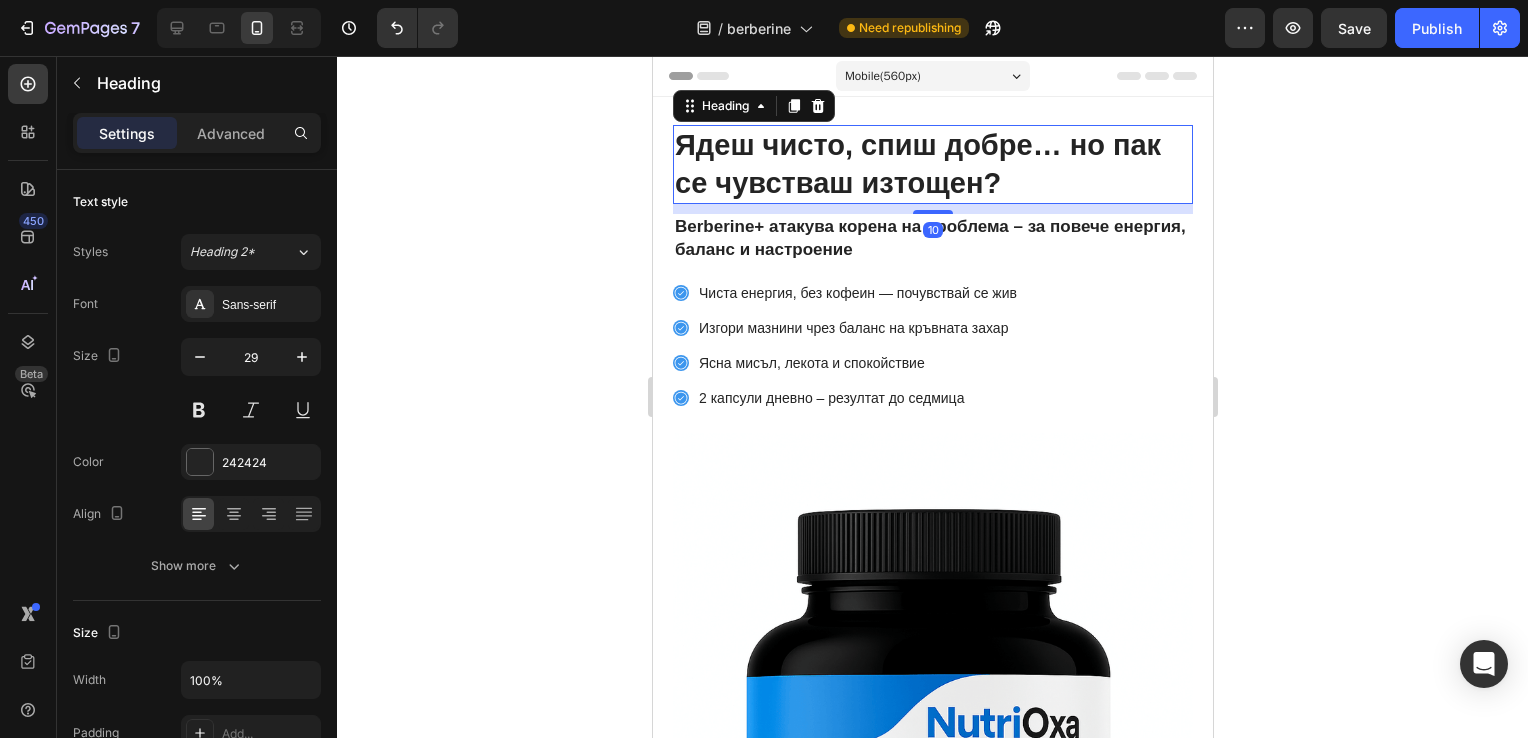 click on "Ядеш чисто, спиш добре… но пак се чувстваш изтощен?" at bounding box center [932, 164] 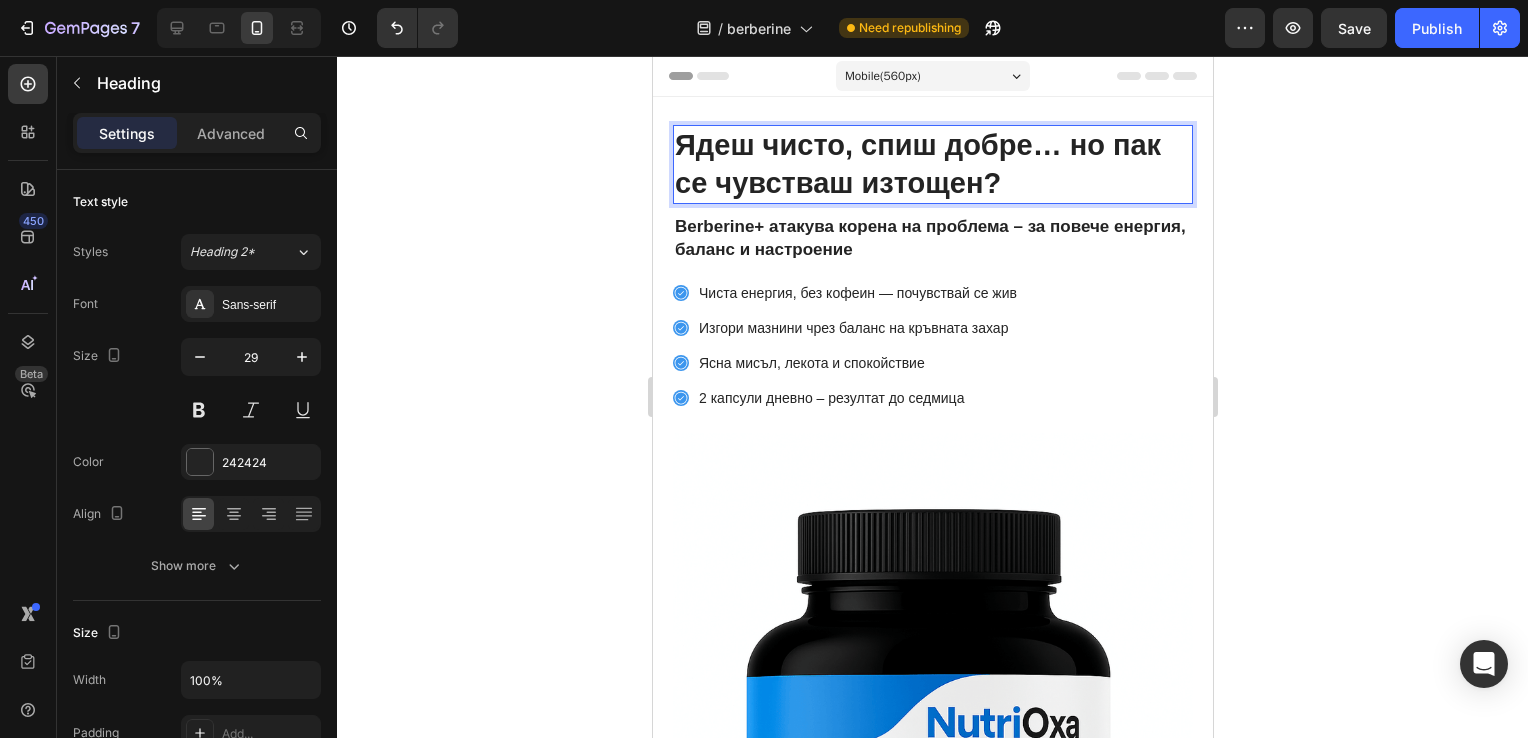 click on "Ядеш чисто, спиш добре… но пак се чувстваш изтощен?" at bounding box center (932, 164) 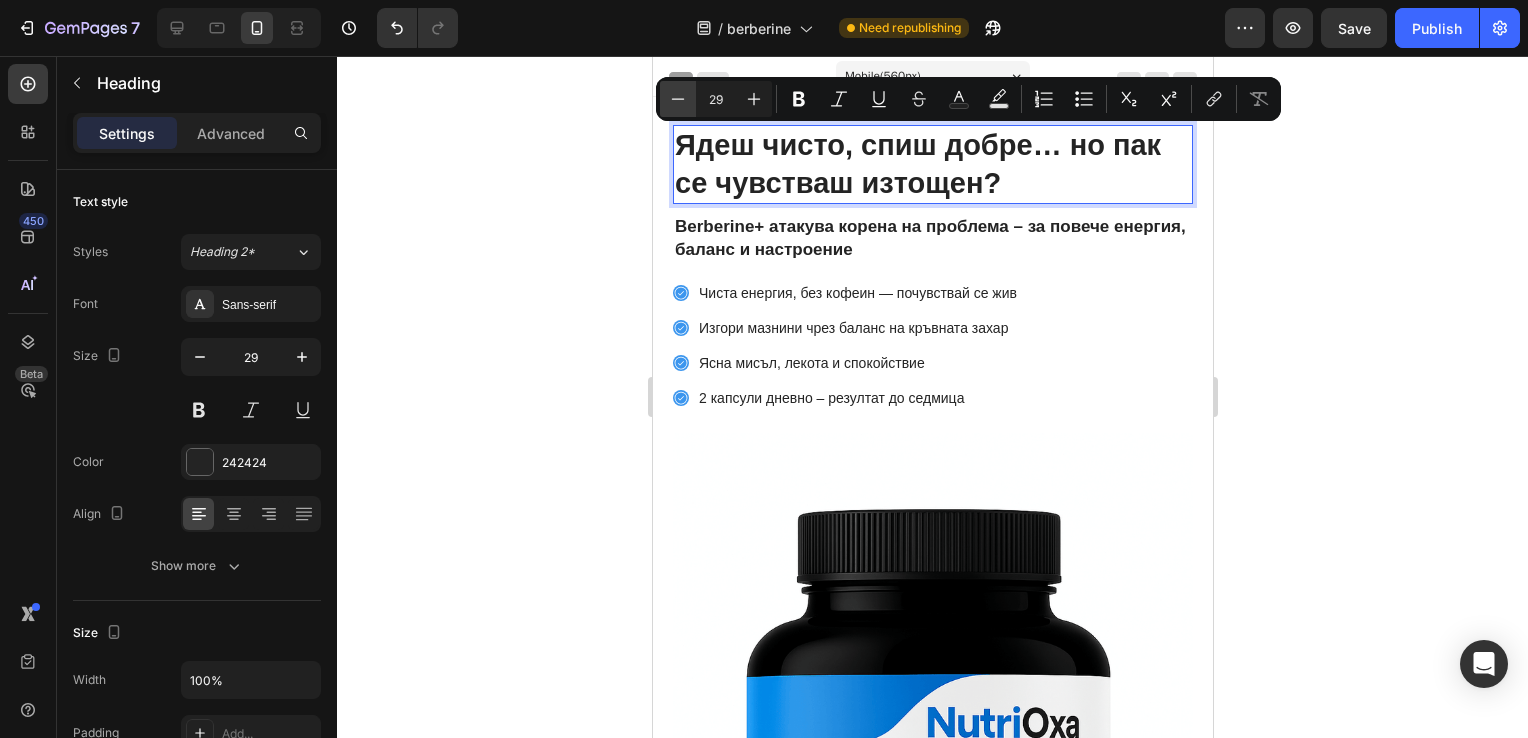 click on "Minus" at bounding box center (678, 99) 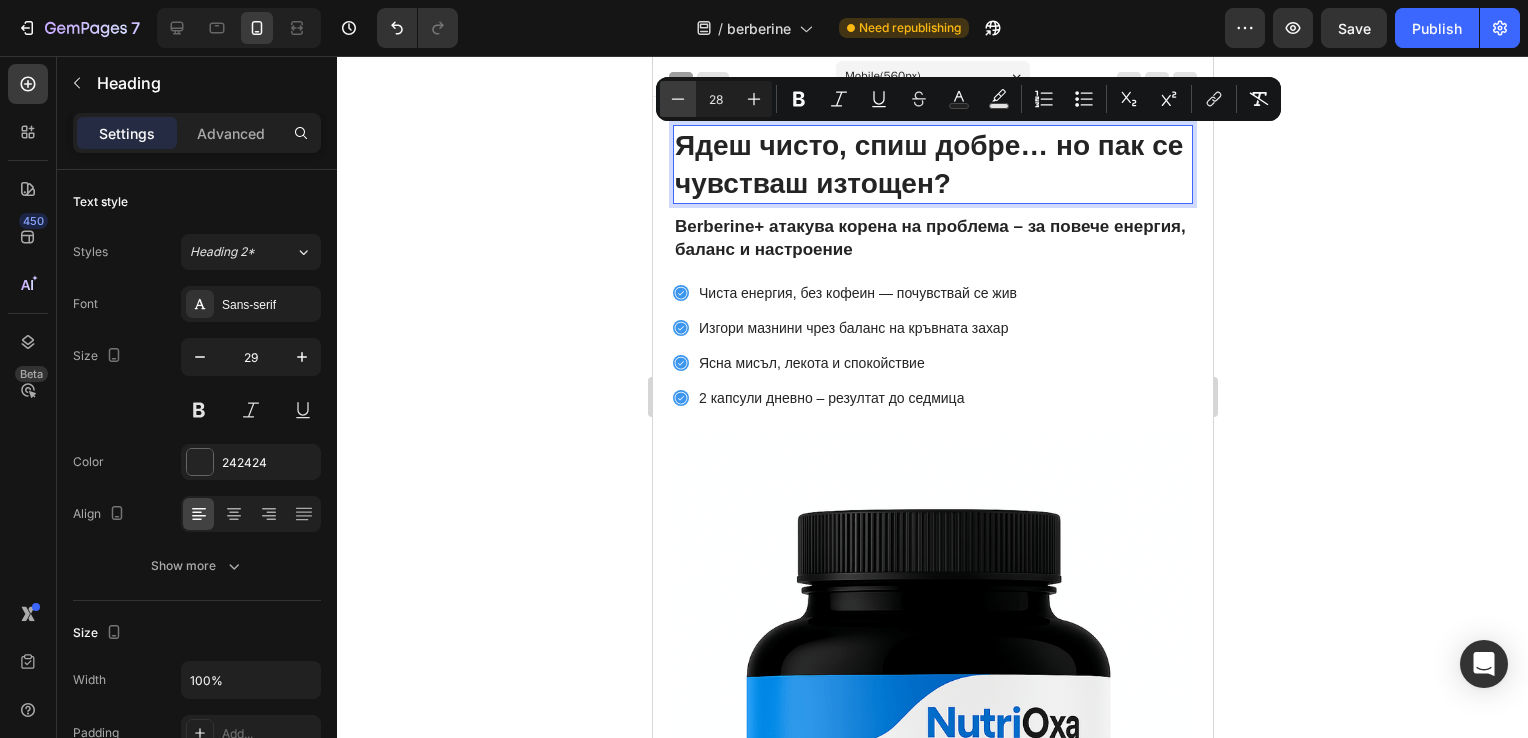 click on "Minus" at bounding box center (678, 99) 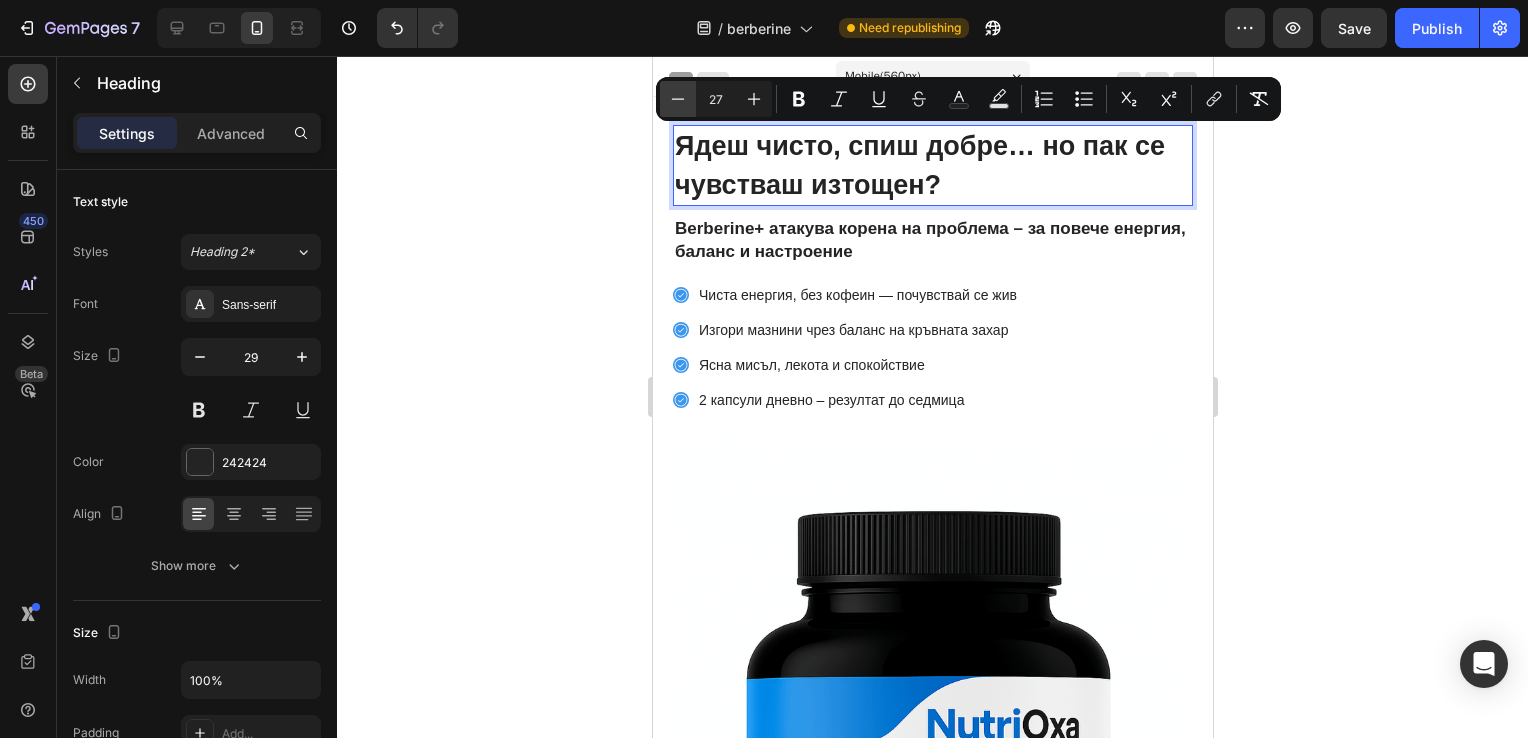 click on "Minus" at bounding box center [678, 99] 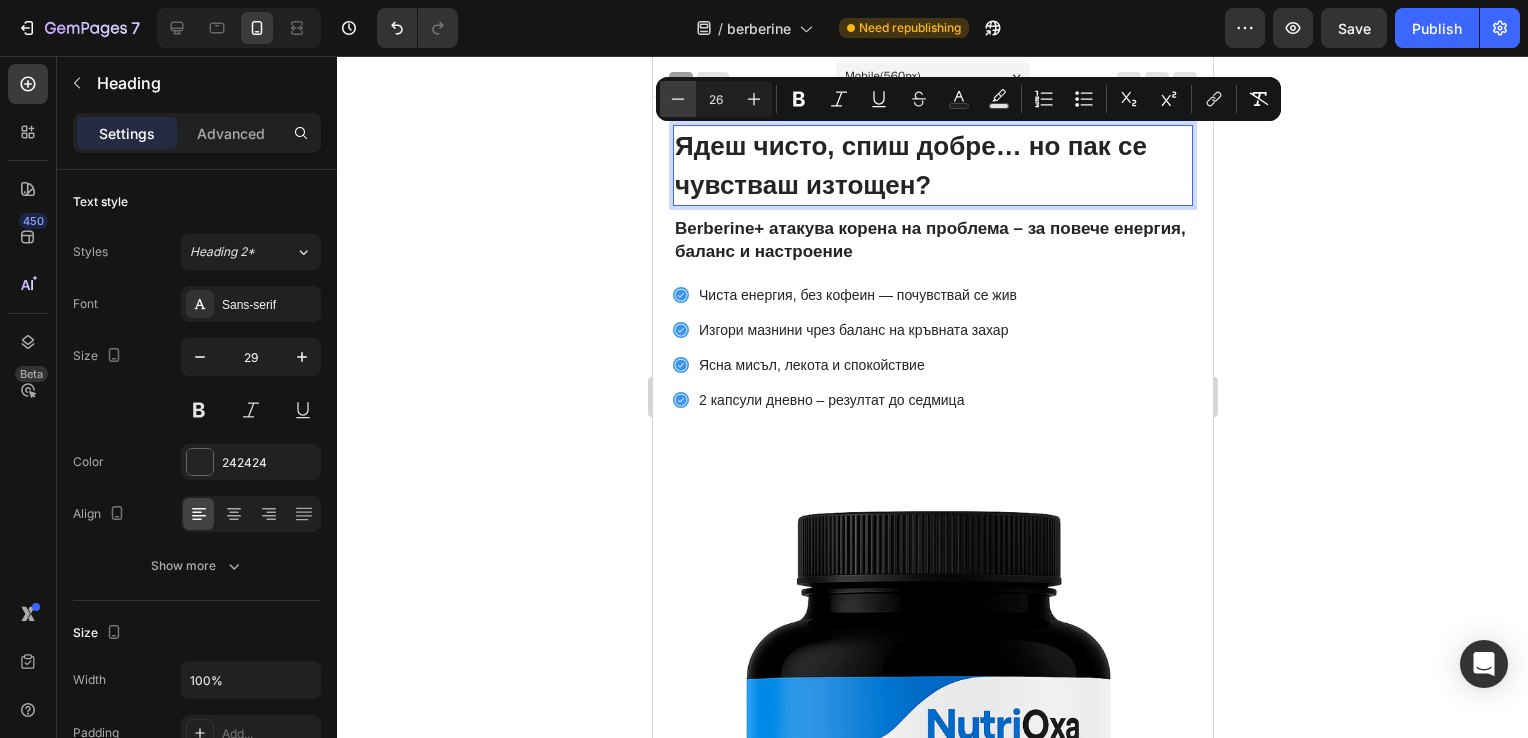 click on "Minus" at bounding box center [678, 99] 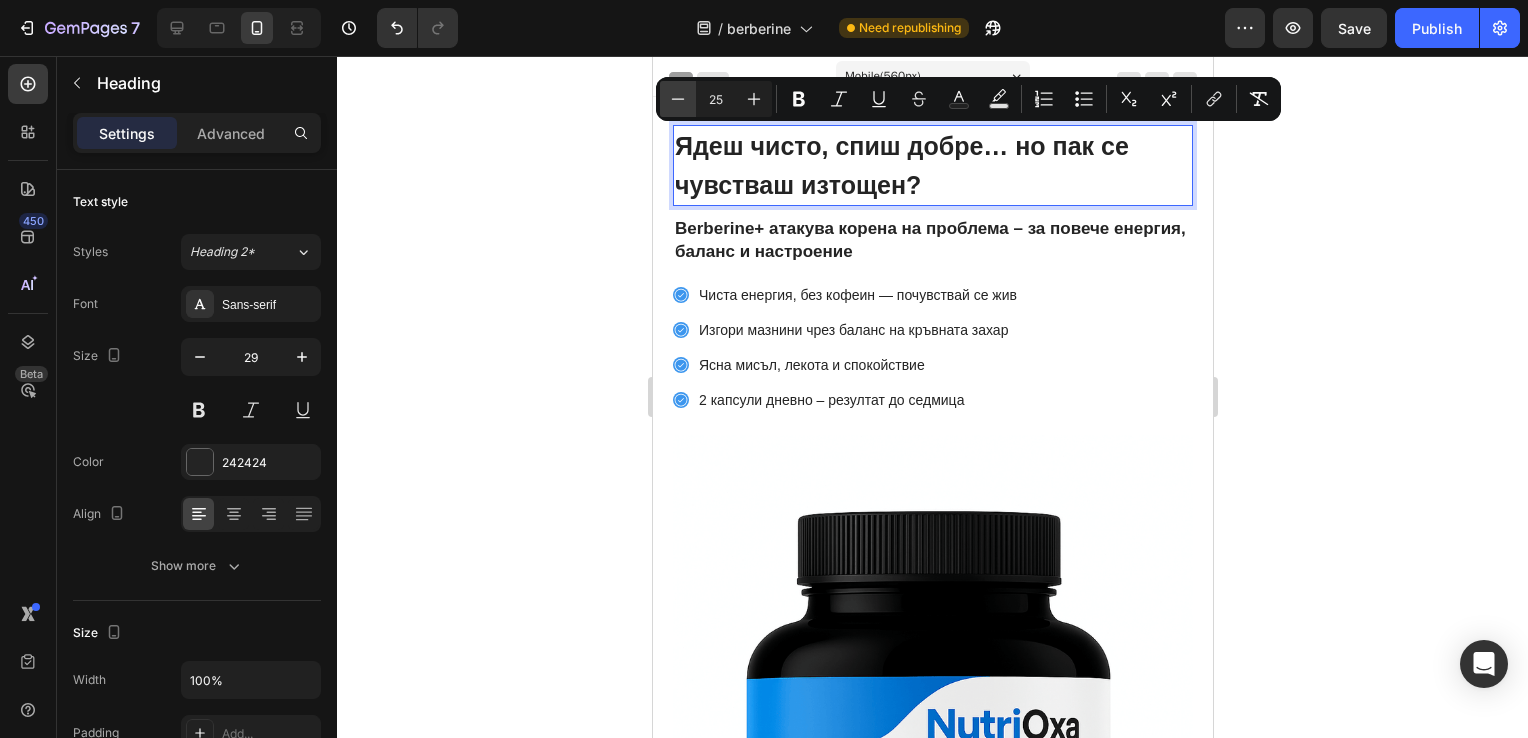 click on "Minus" at bounding box center (678, 99) 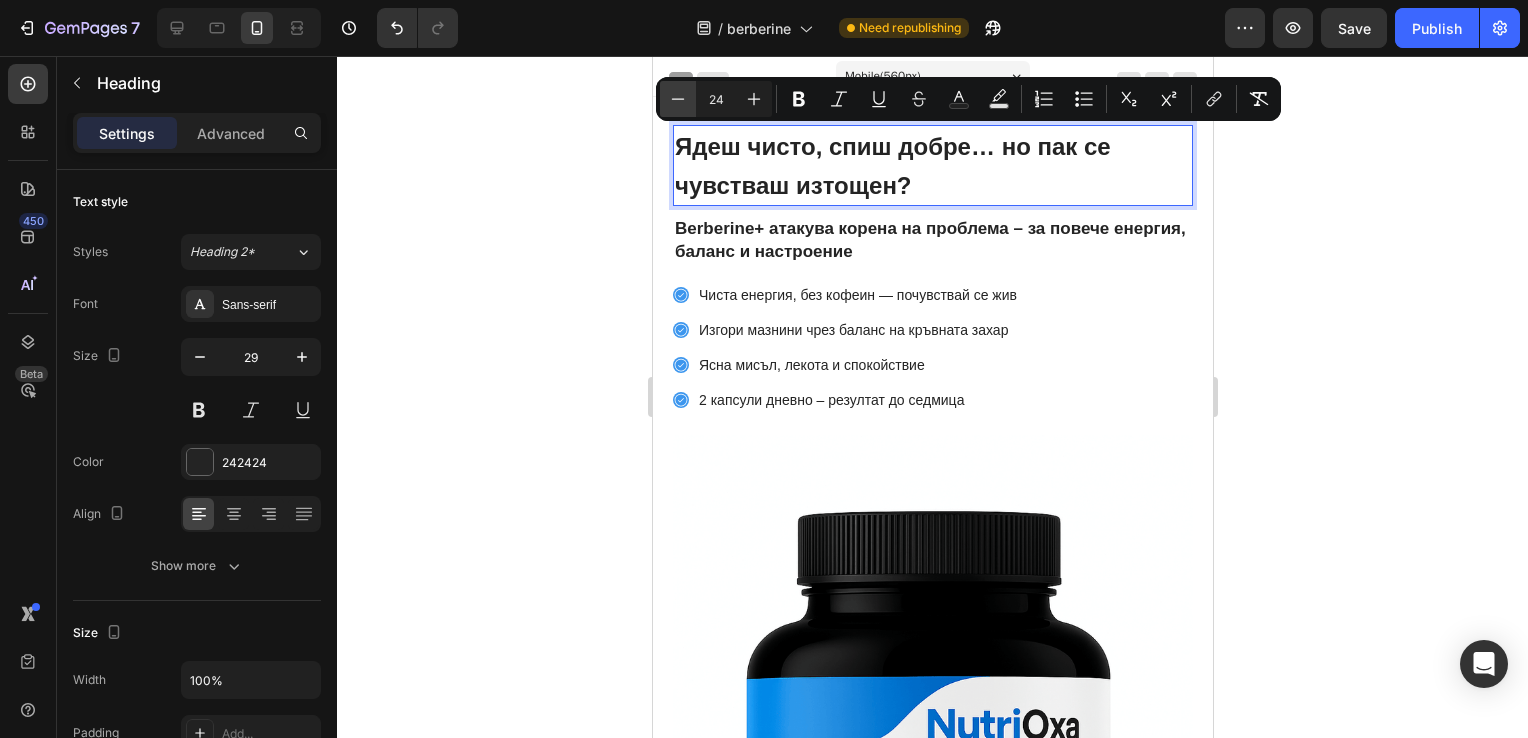 click on "Minus" at bounding box center (678, 99) 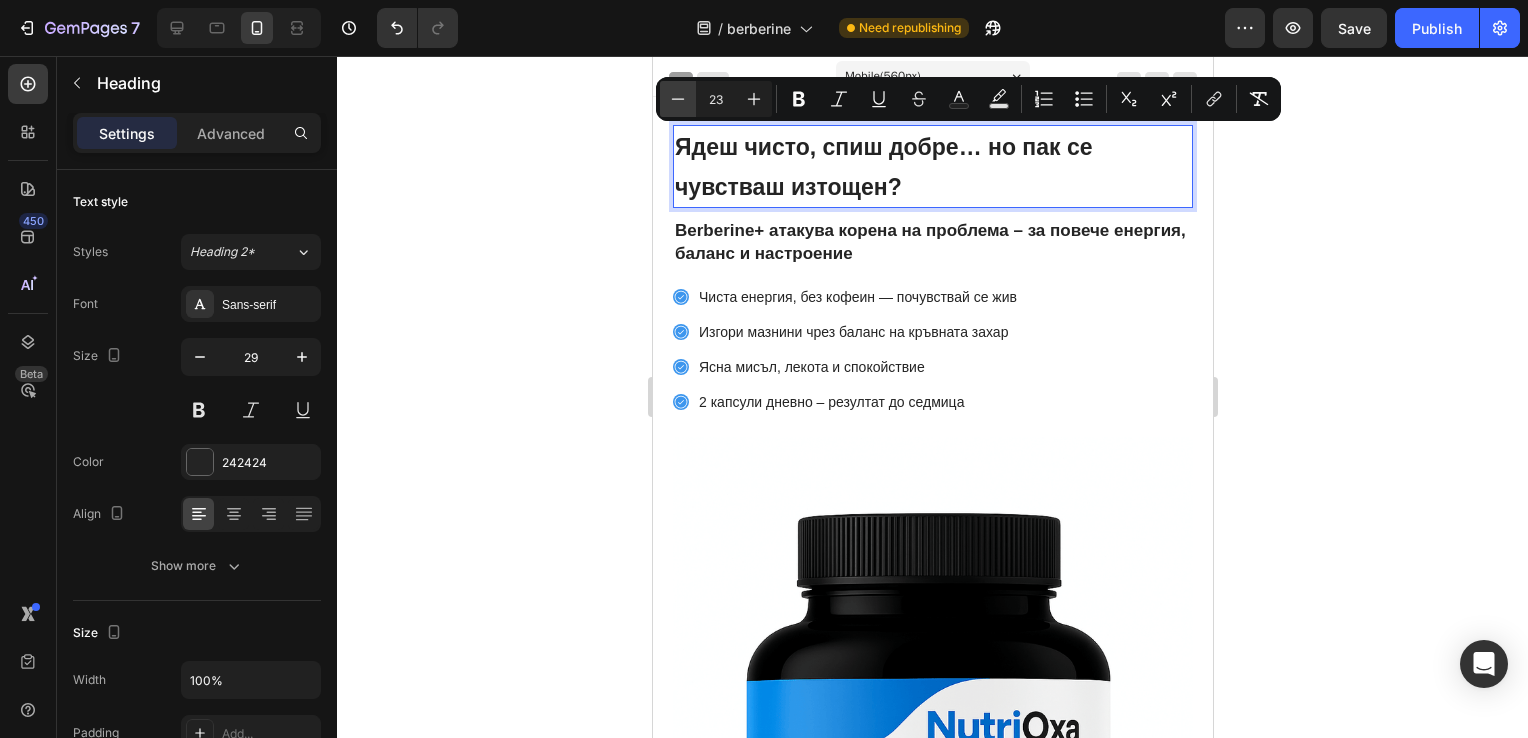 click on "Minus" at bounding box center [678, 99] 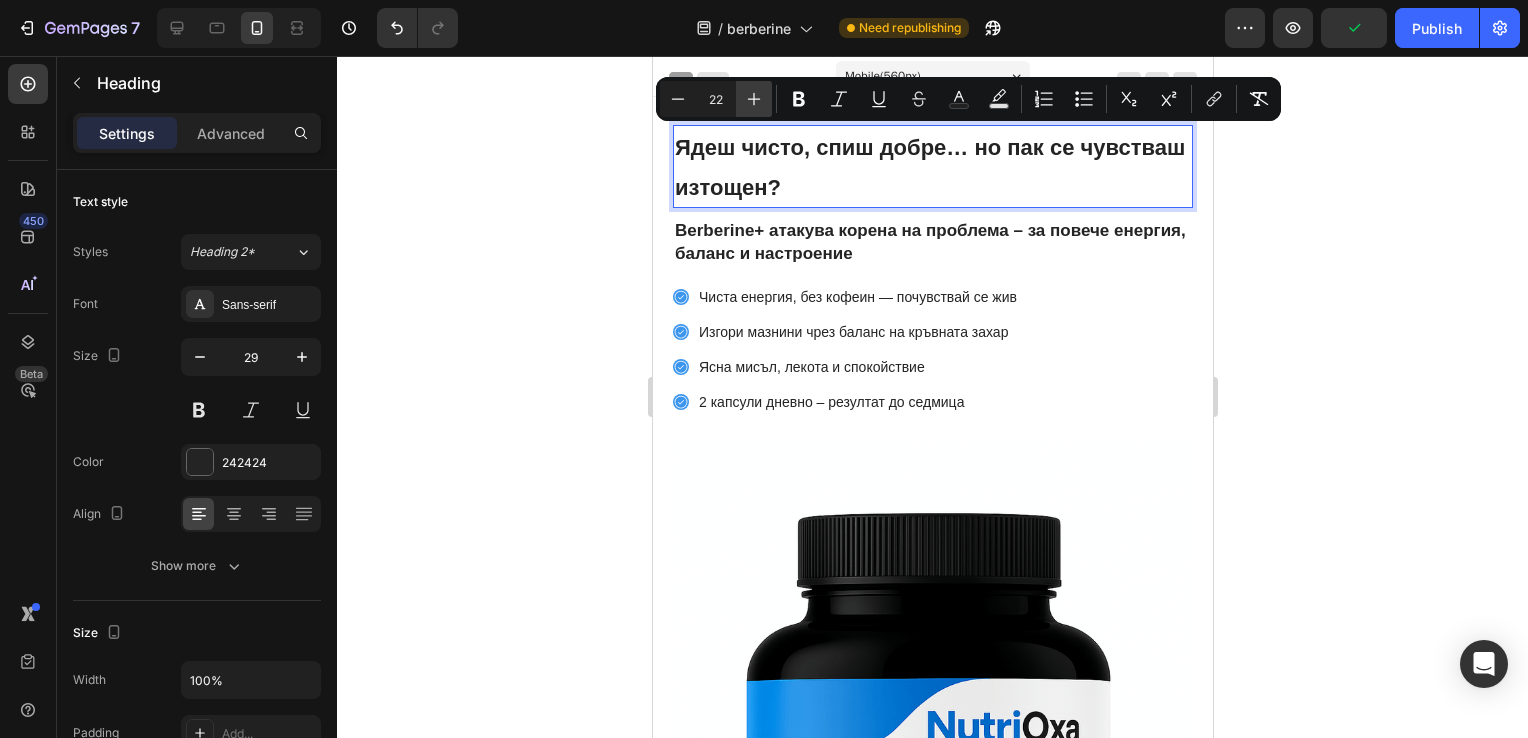 click 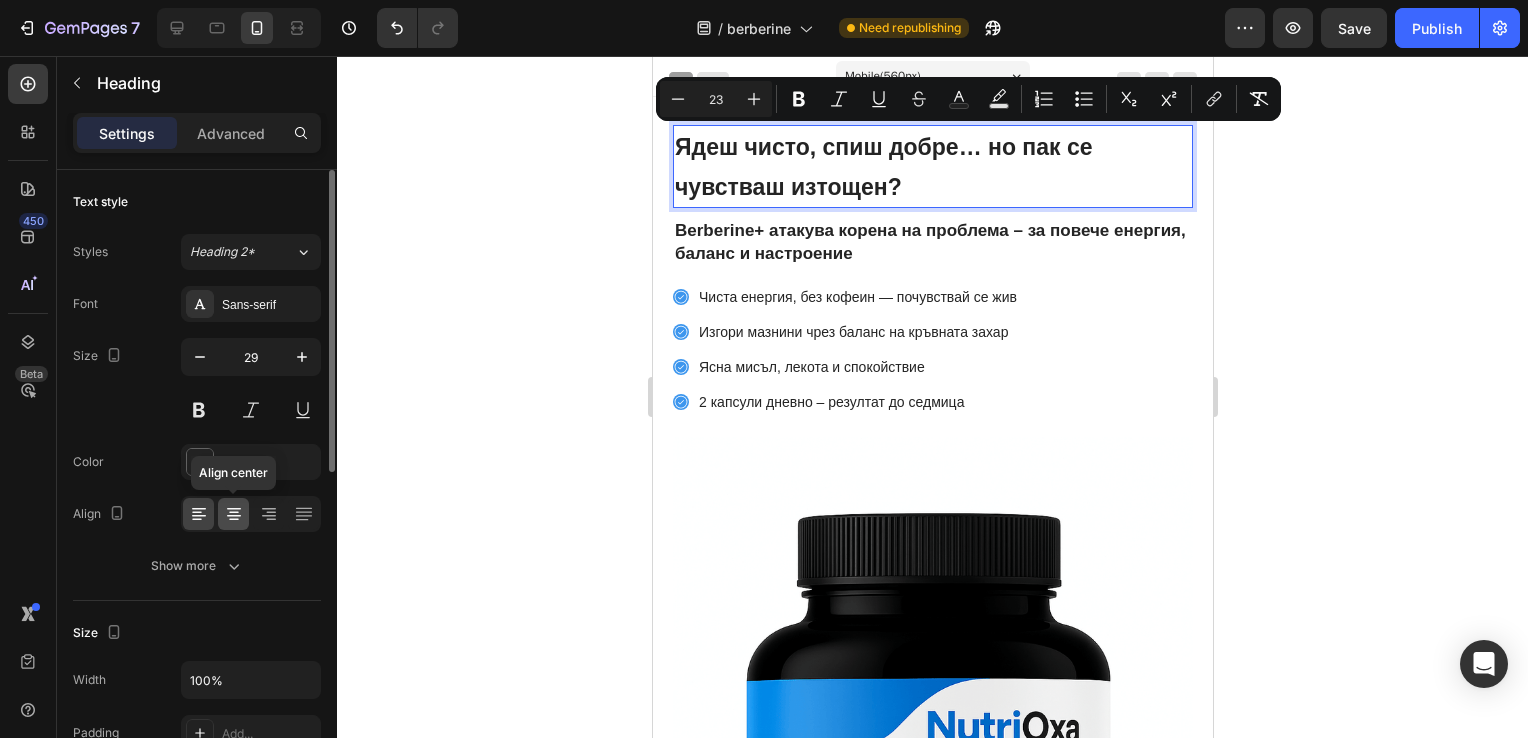 click 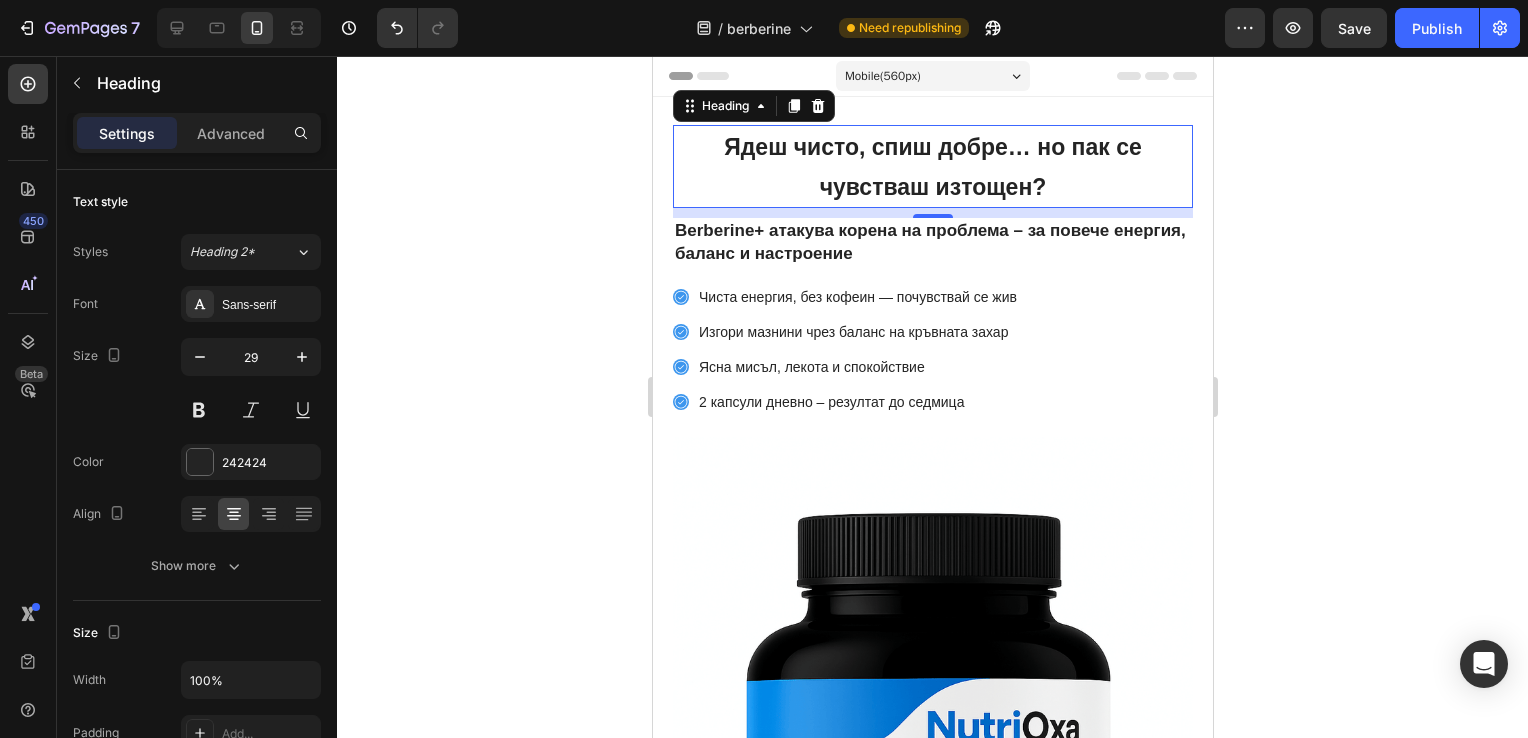 click 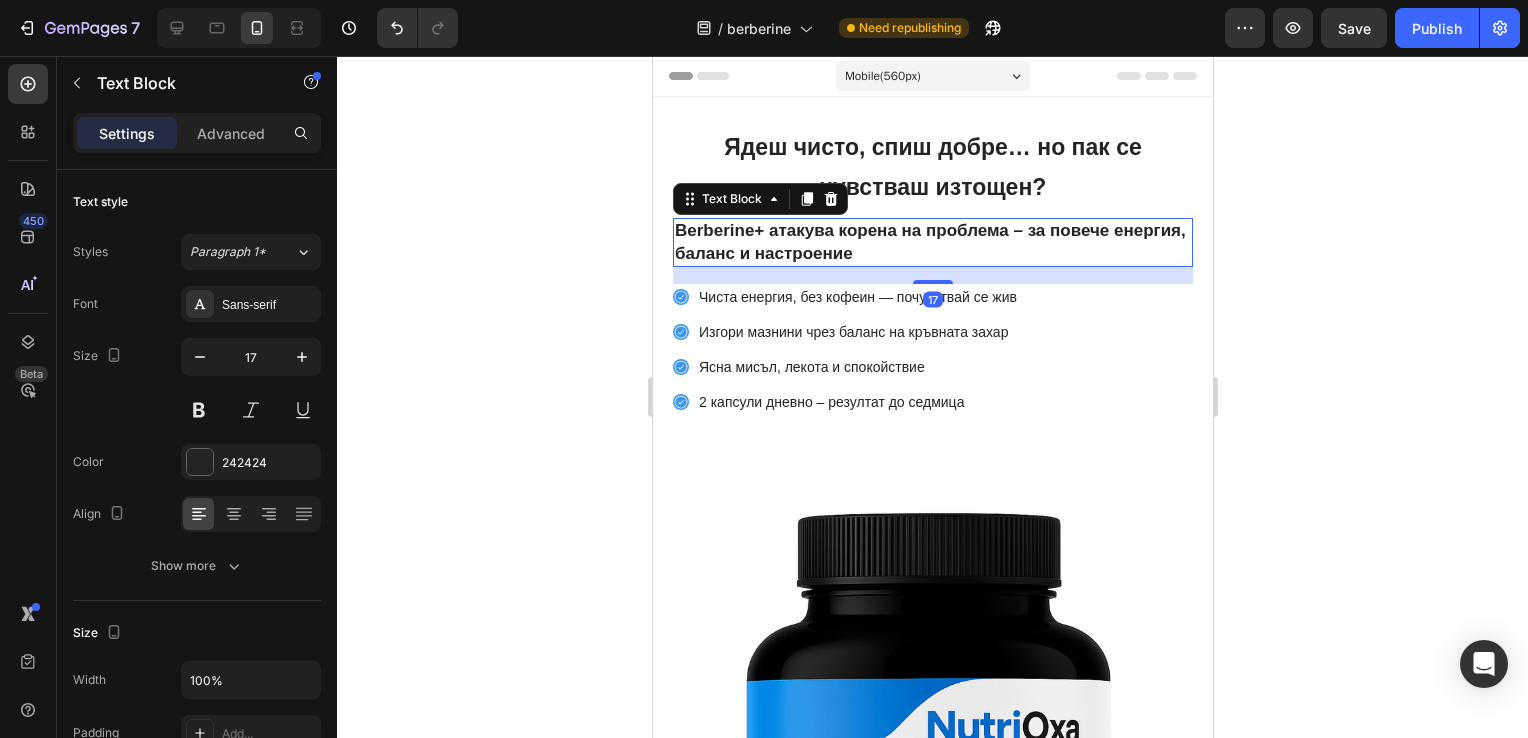 click 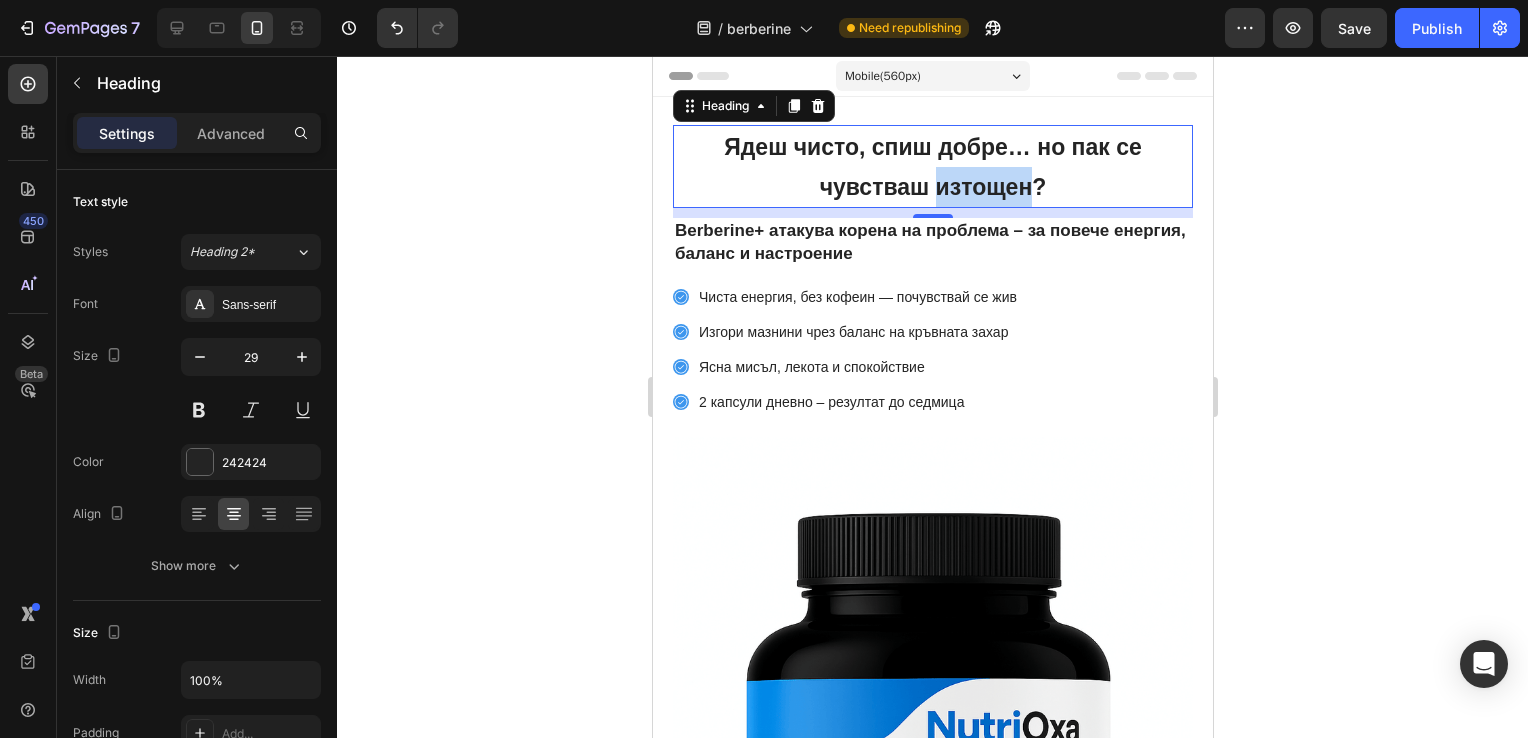 click on "Ядеш чисто, спиш добре… но пак се чувстваш изтощен?" at bounding box center [932, 167] 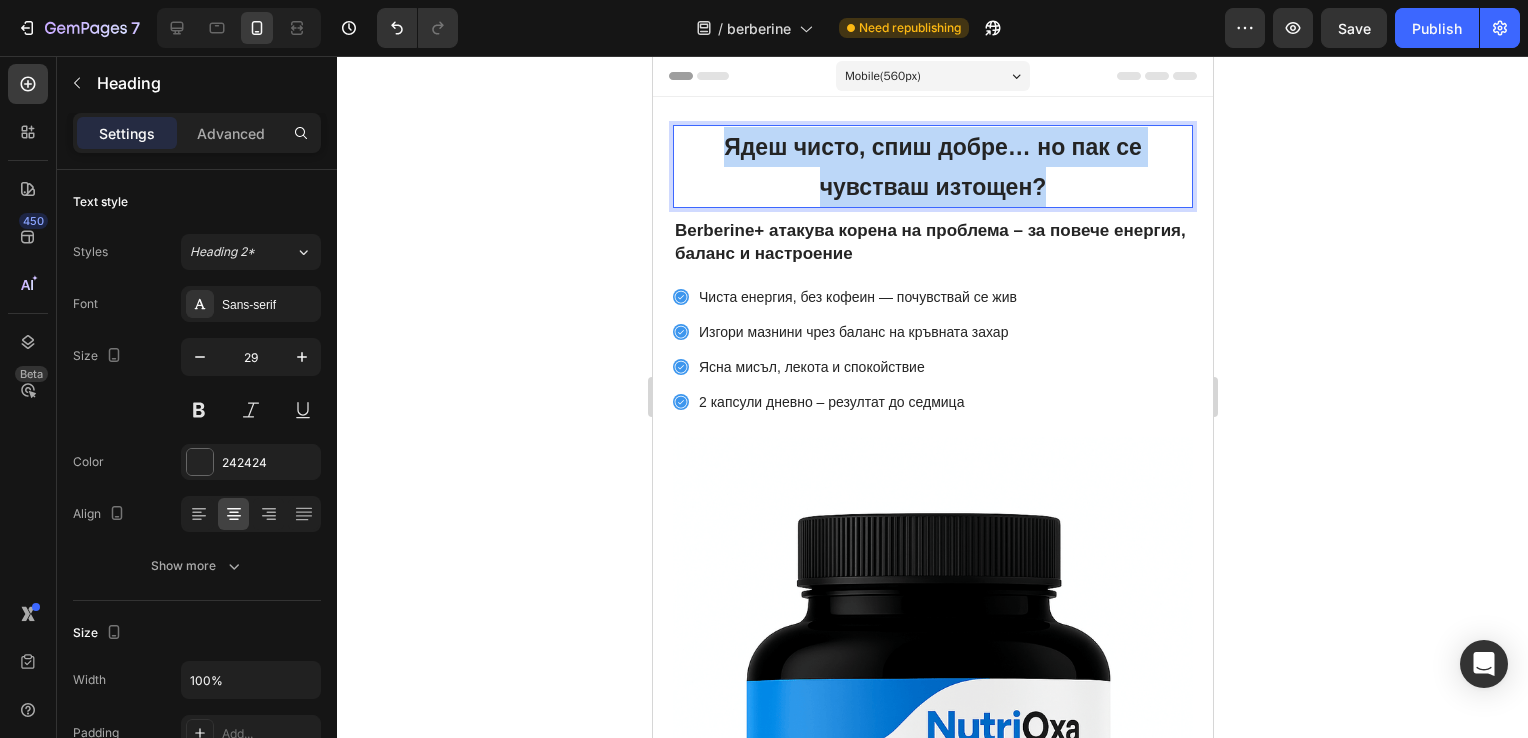 click on "Ядеш чисто, спиш добре… но пак се чувстваш изтощен?" at bounding box center (932, 167) 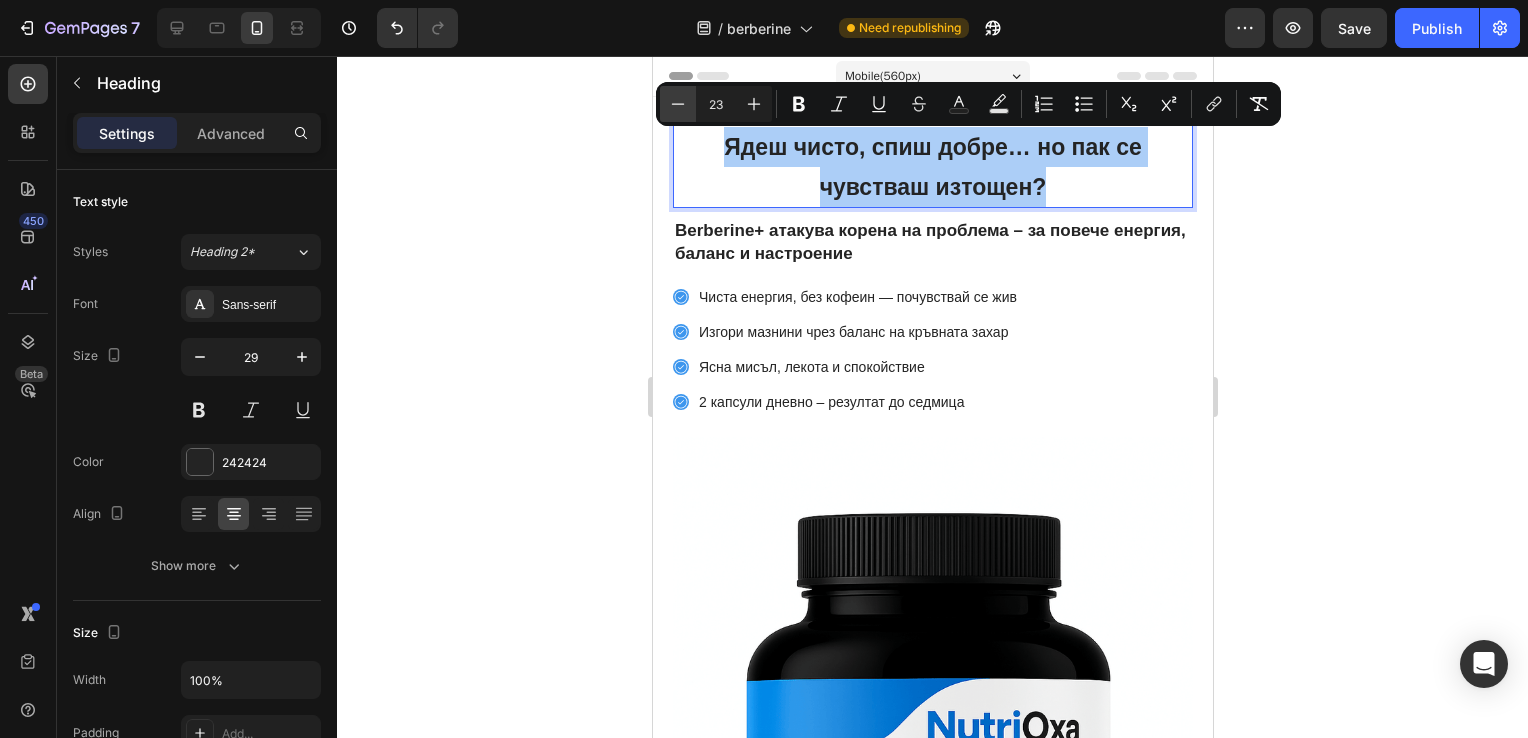 click 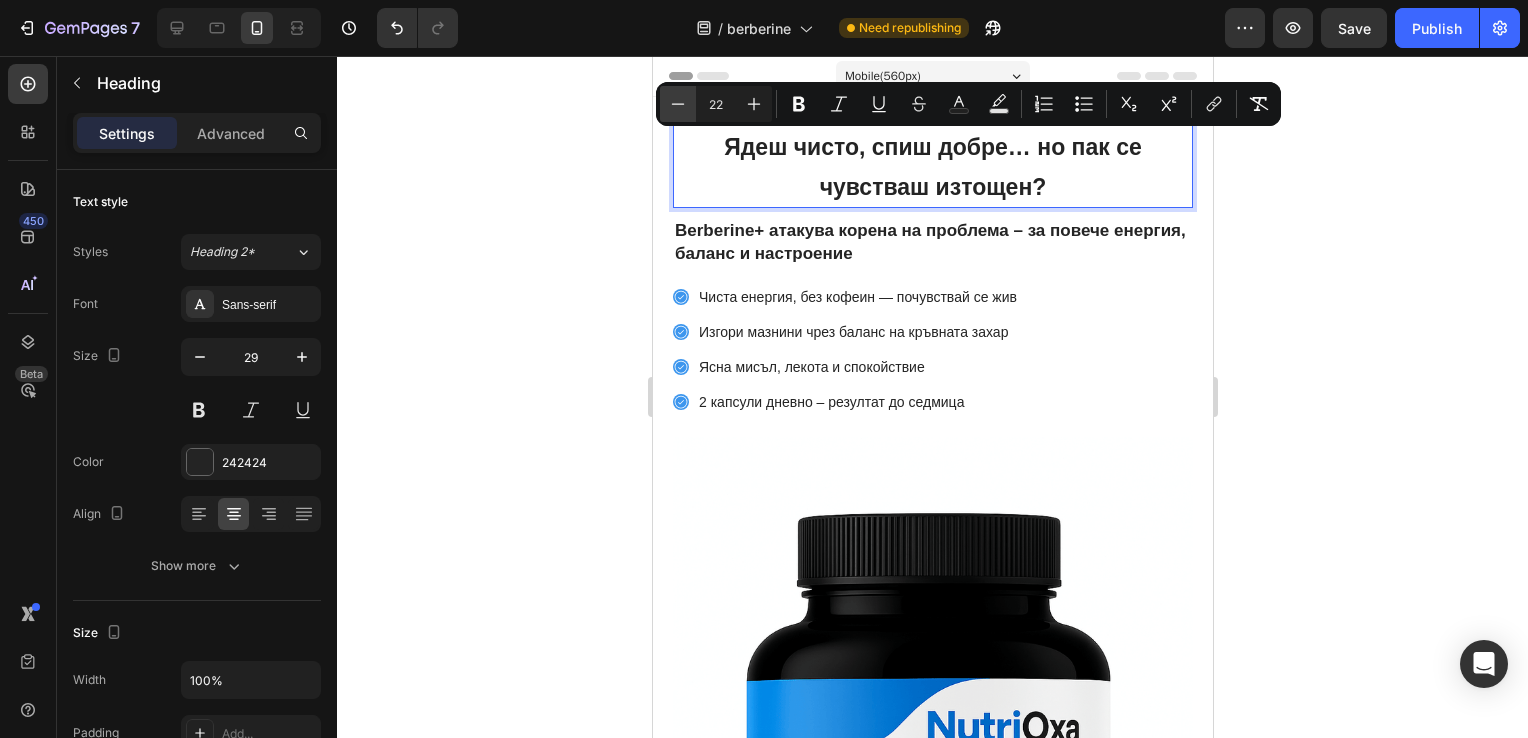 click 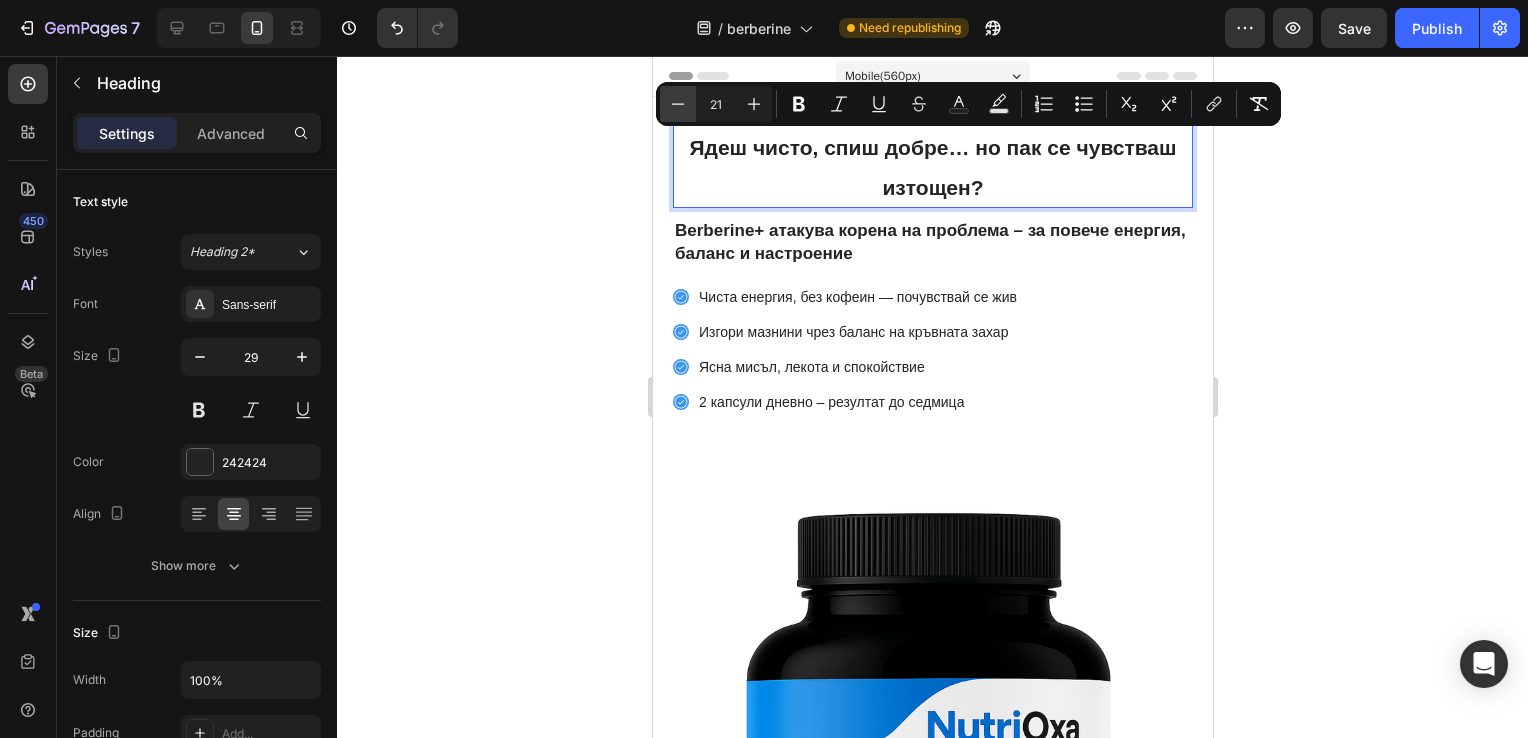 click 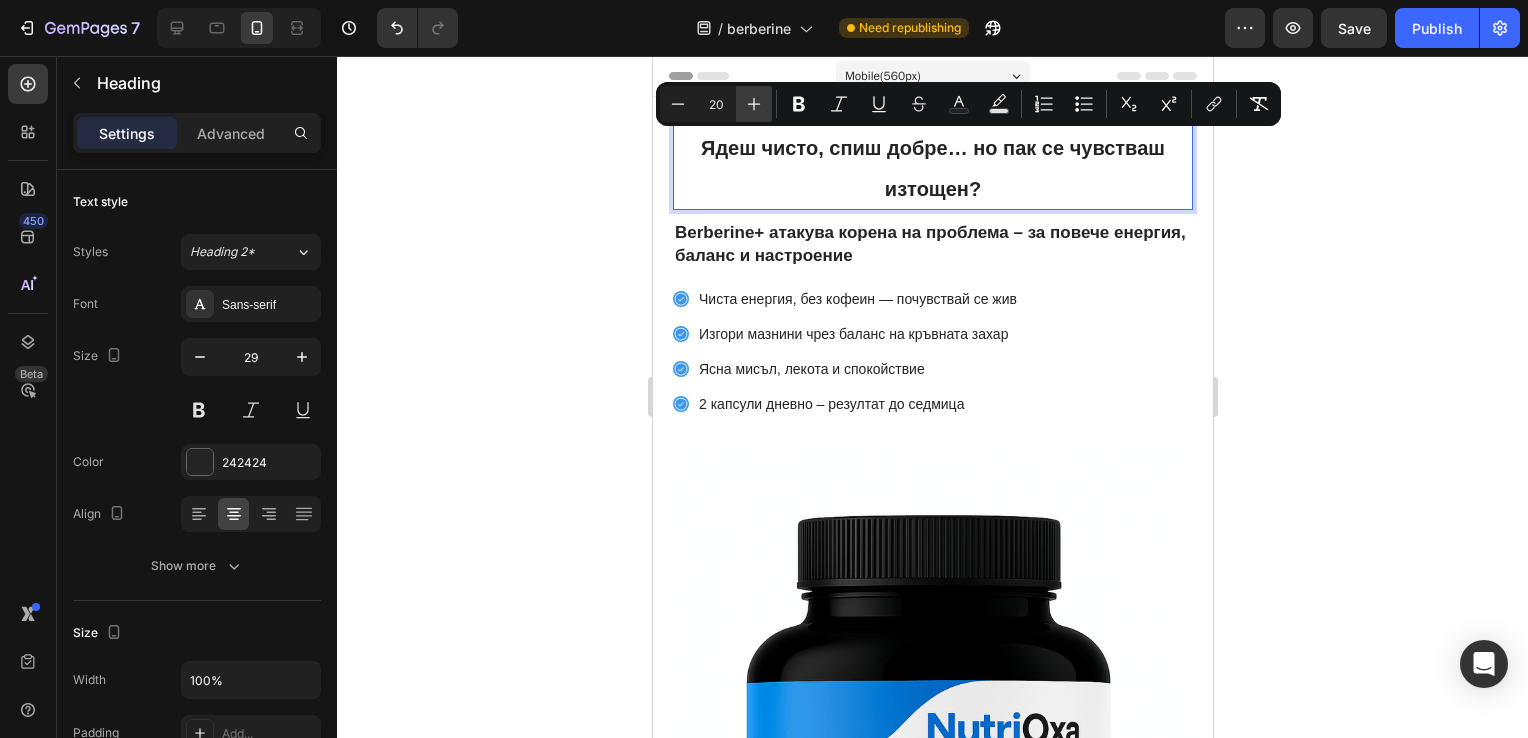 click 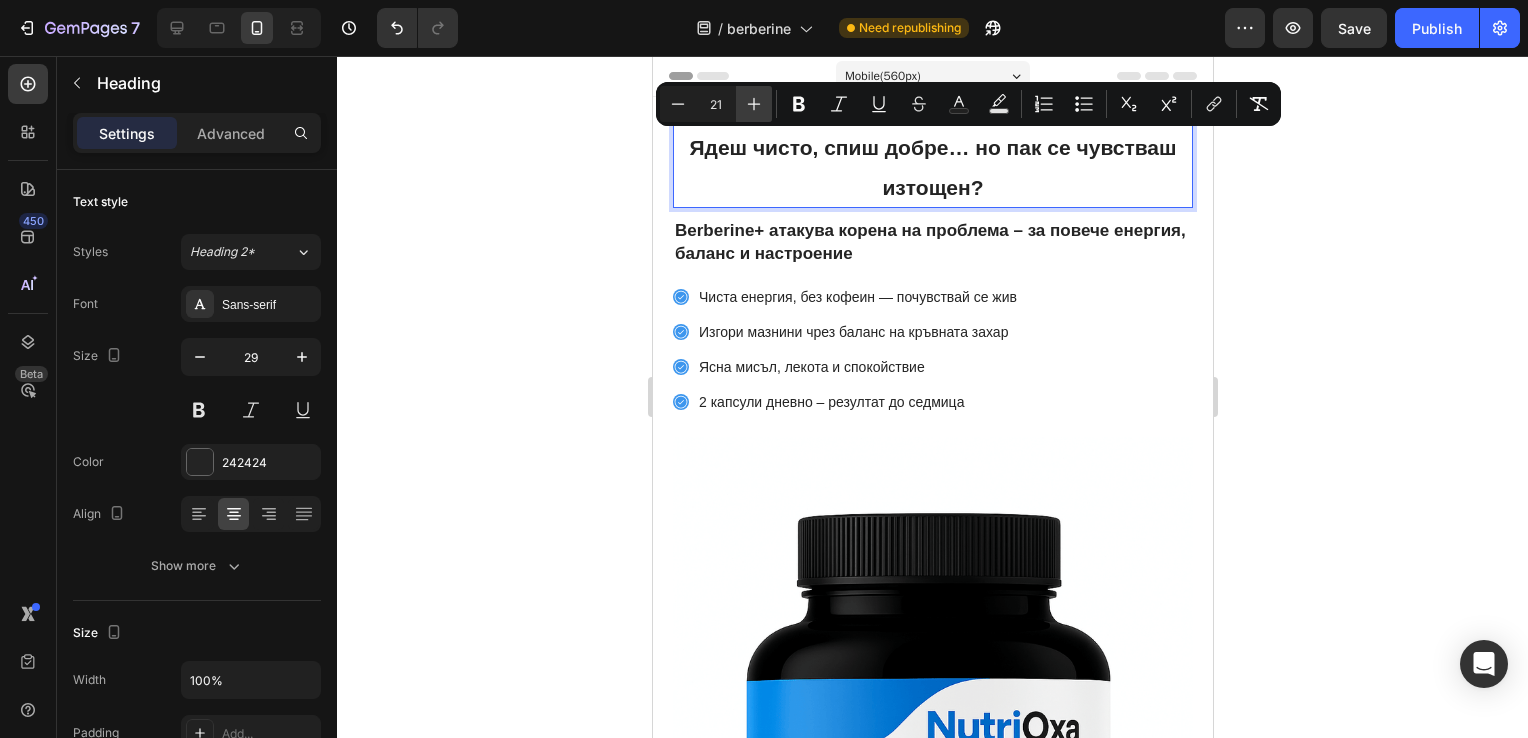 click 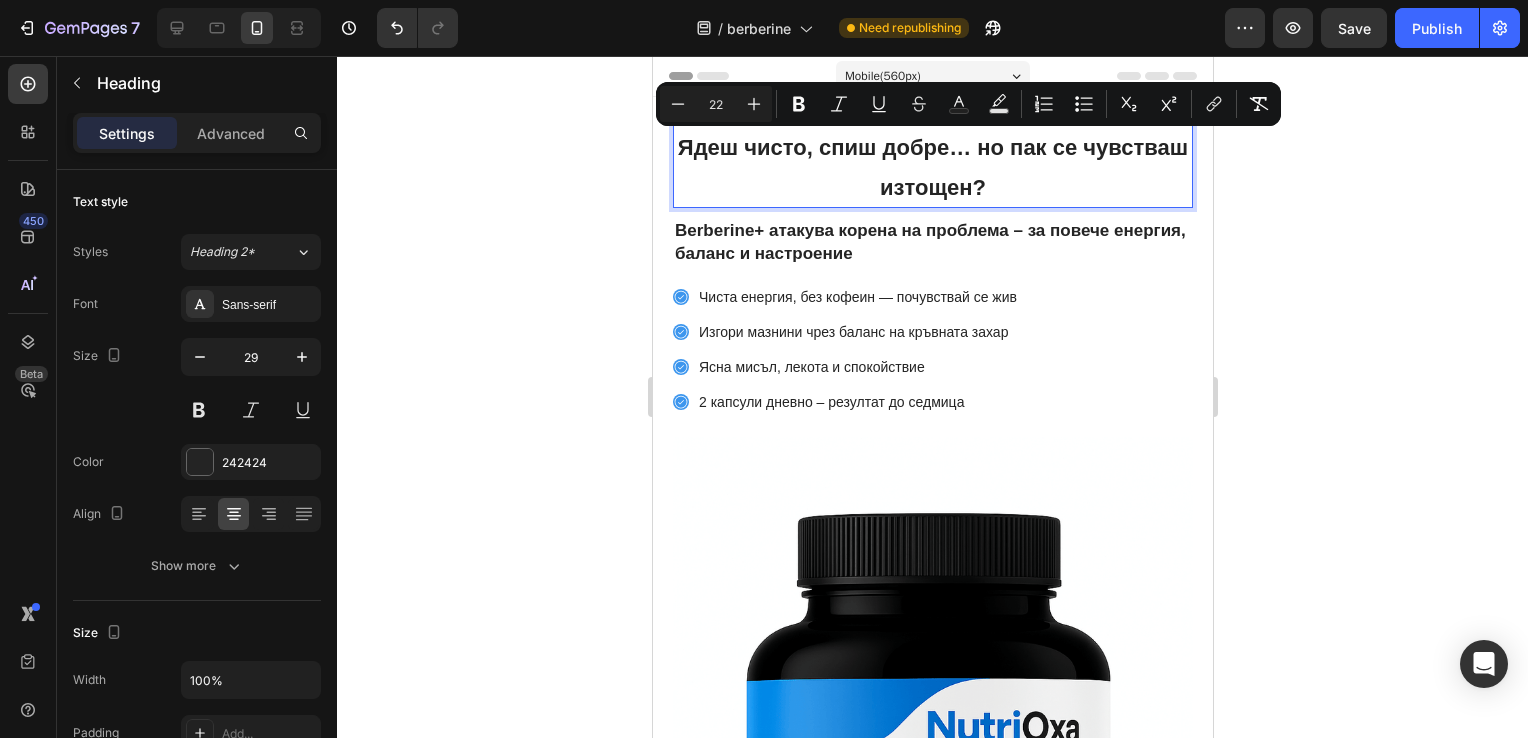click 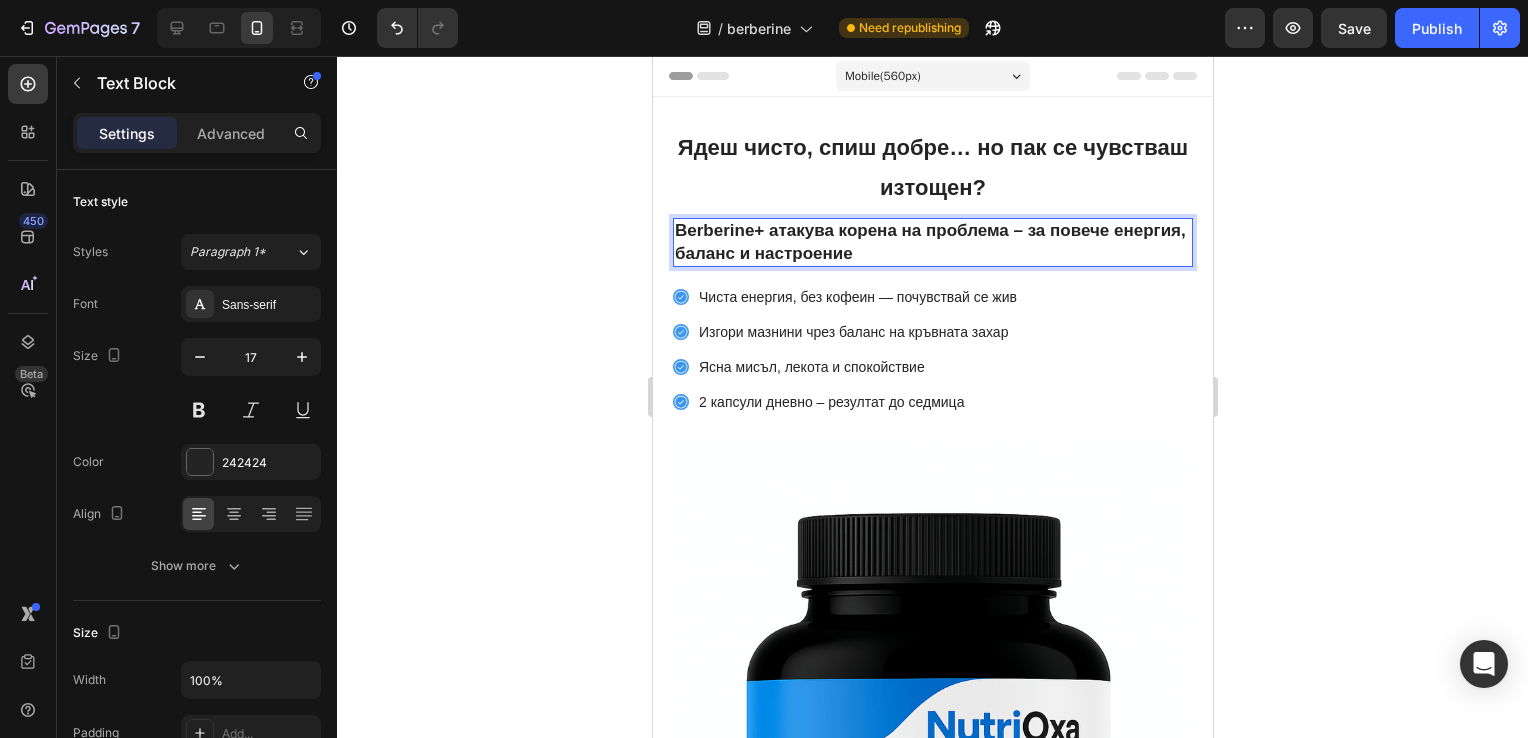 click on "Berberine+ атакува корена на проблема – за повече енергия, баланс и настроение" at bounding box center (932, 242) 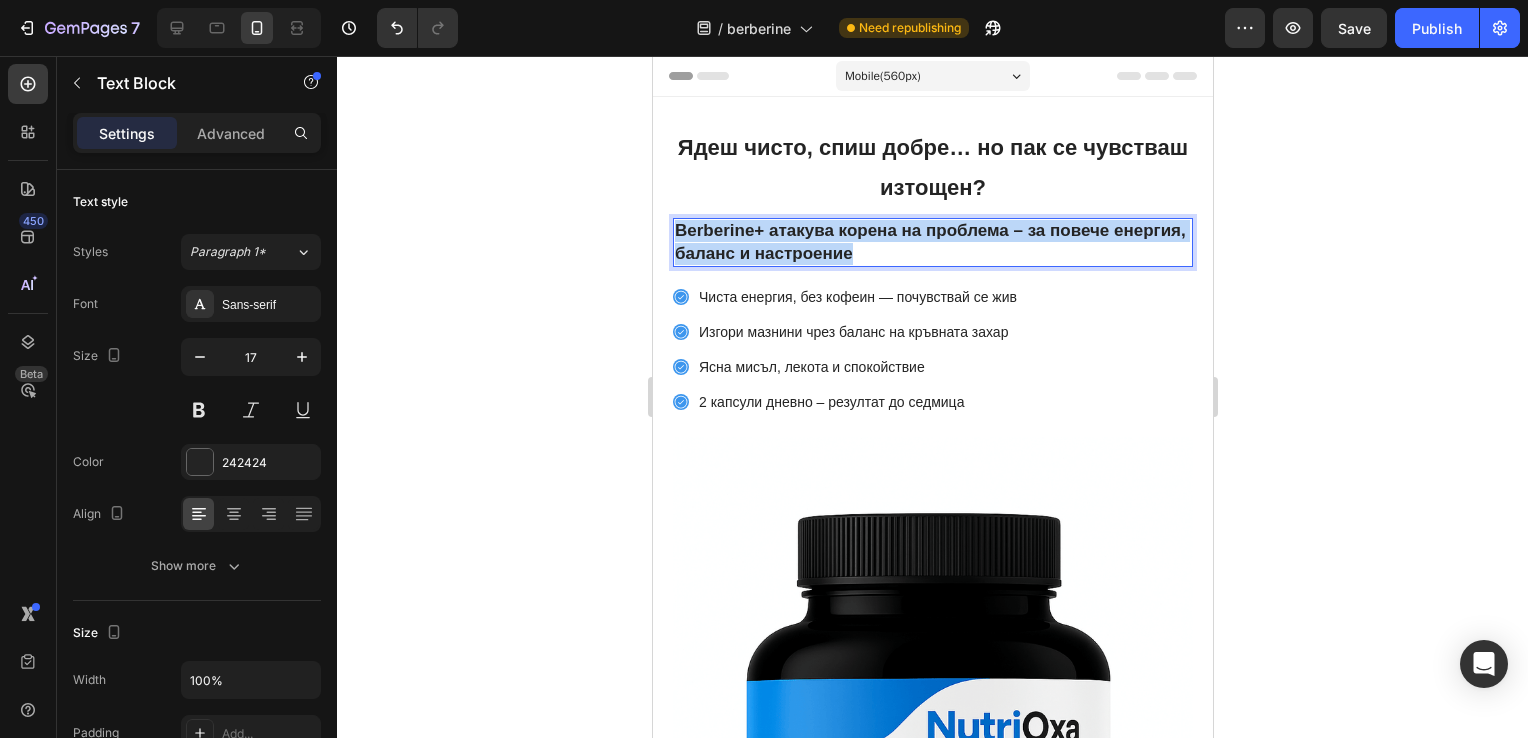 click on "Berberine+ атакува корена на проблема – за повече енергия, баланс и настроение" at bounding box center (932, 242) 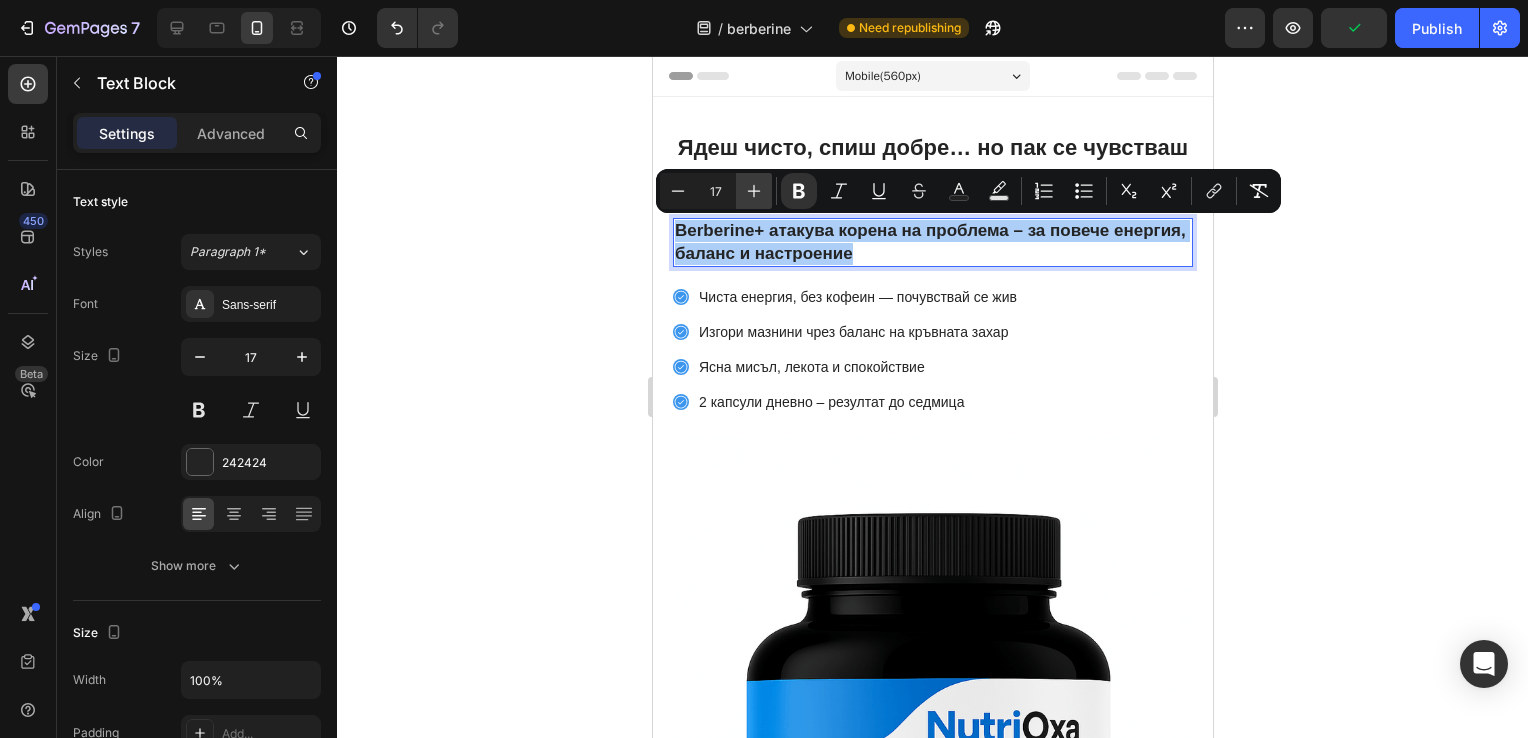 click 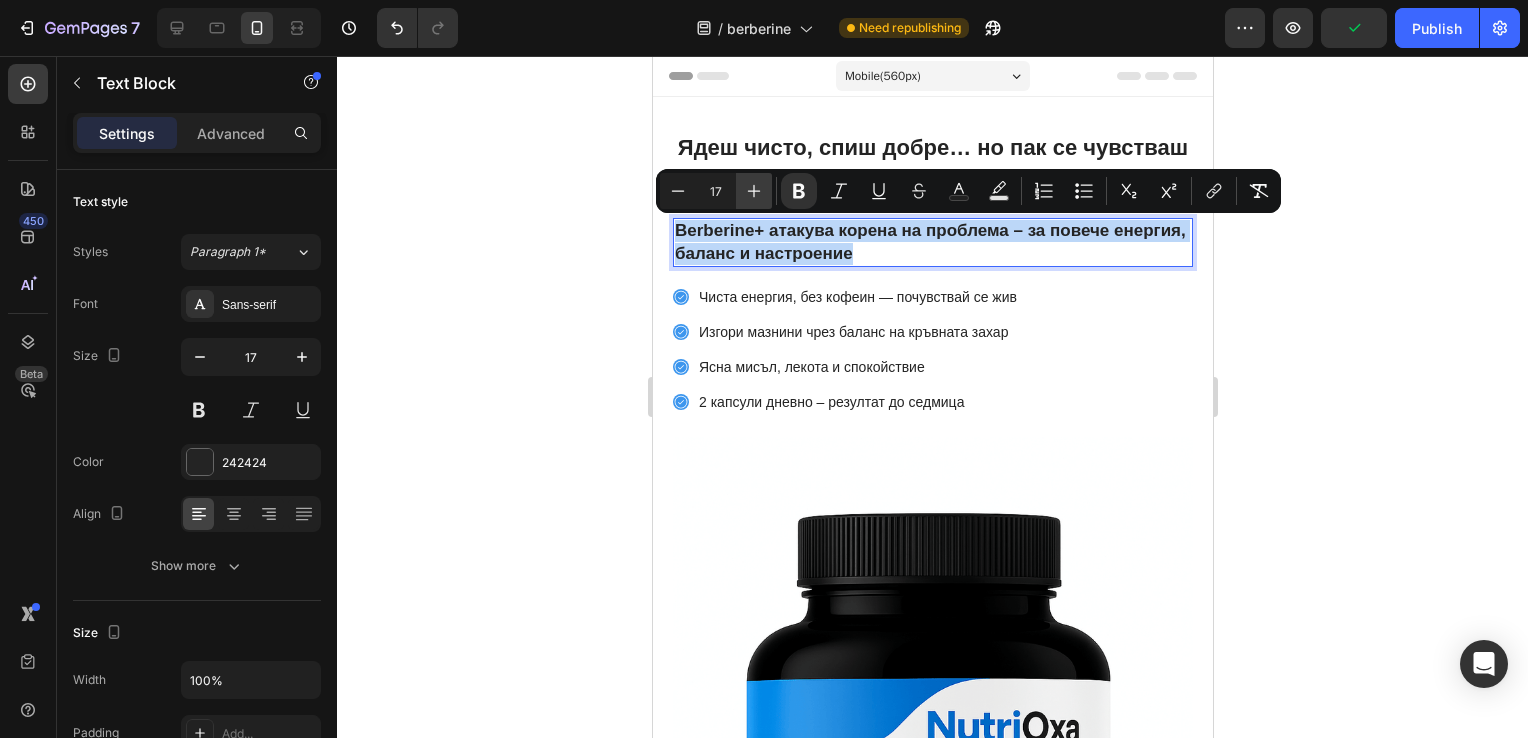 type on "18" 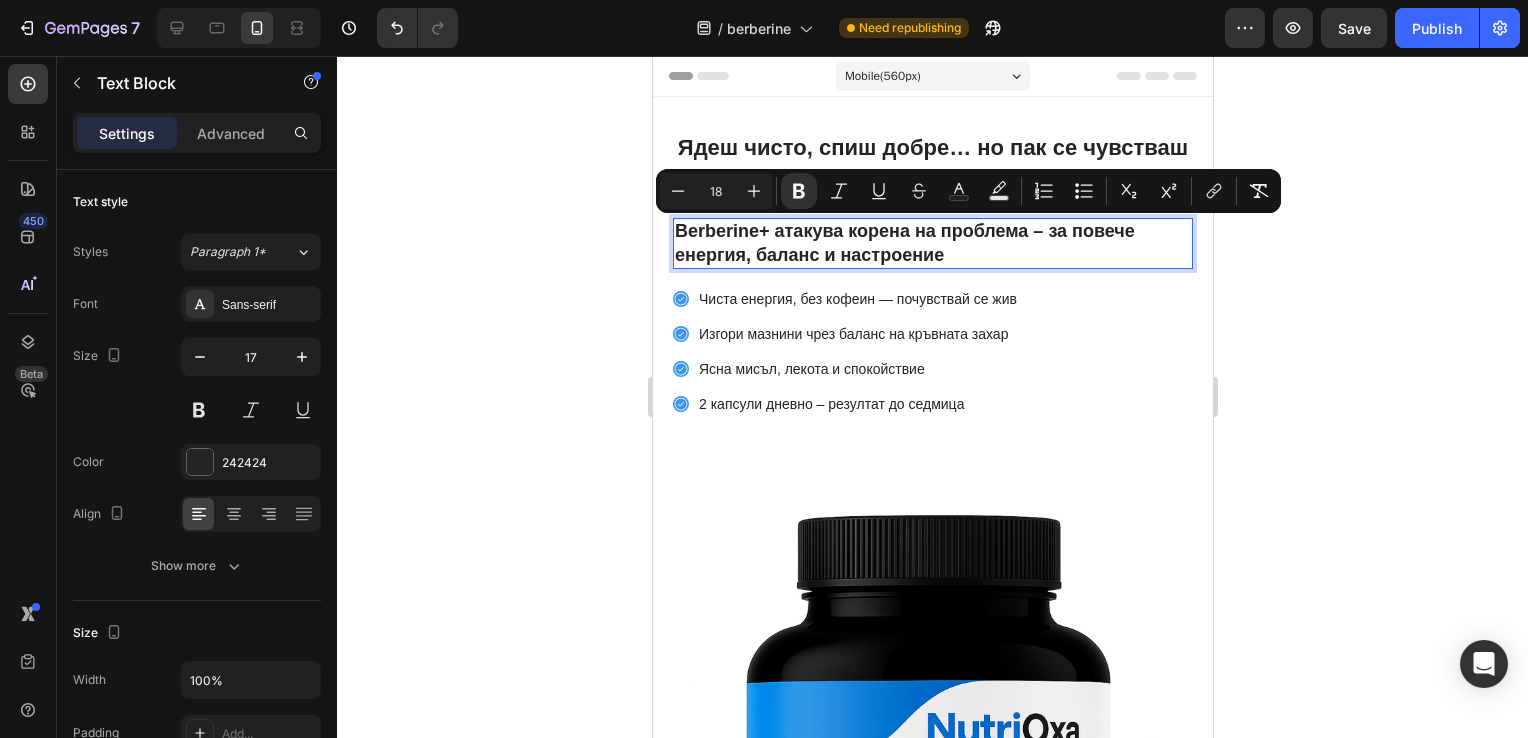 click 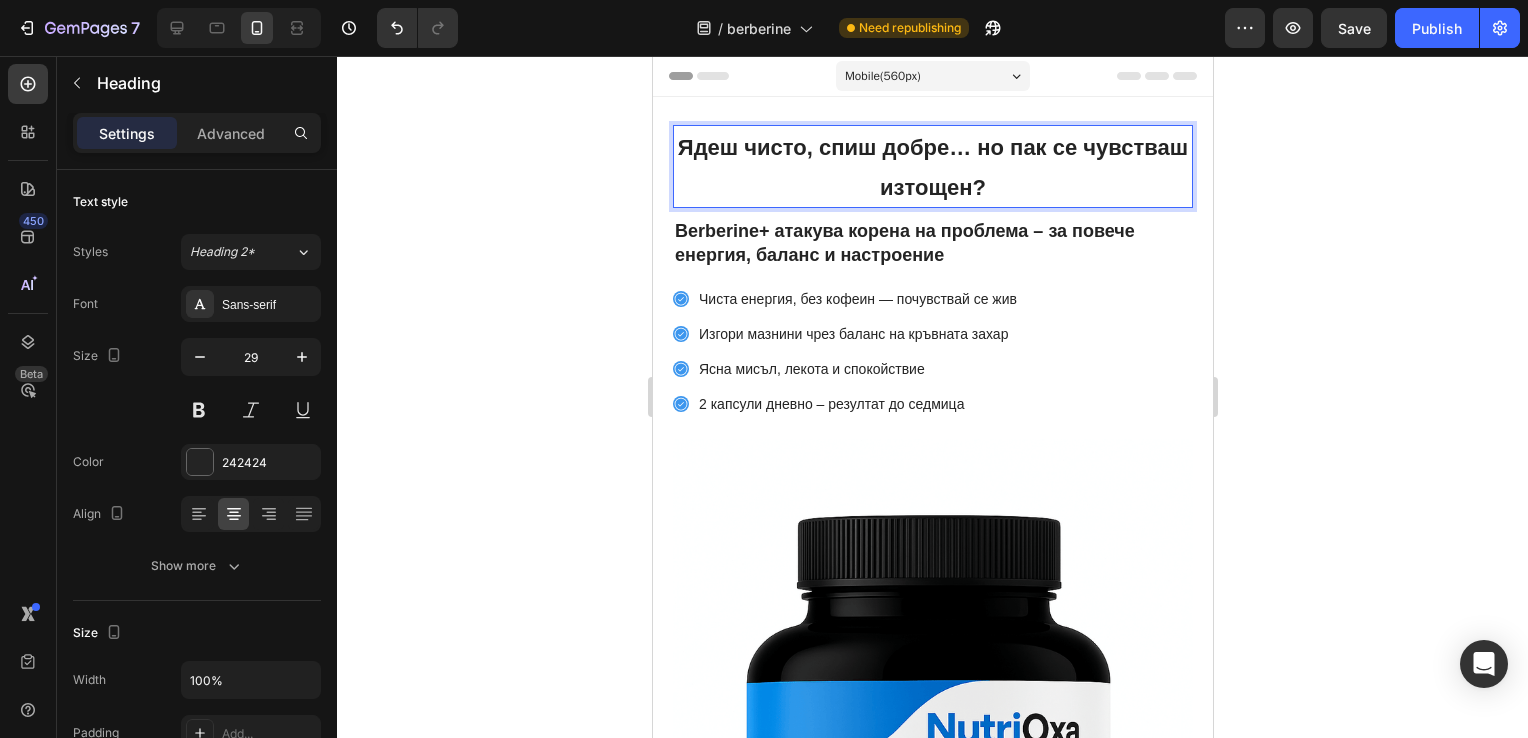 click on "Ядеш чисто, спиш добре… но пак се чувстваш изтощен?" at bounding box center [932, 166] 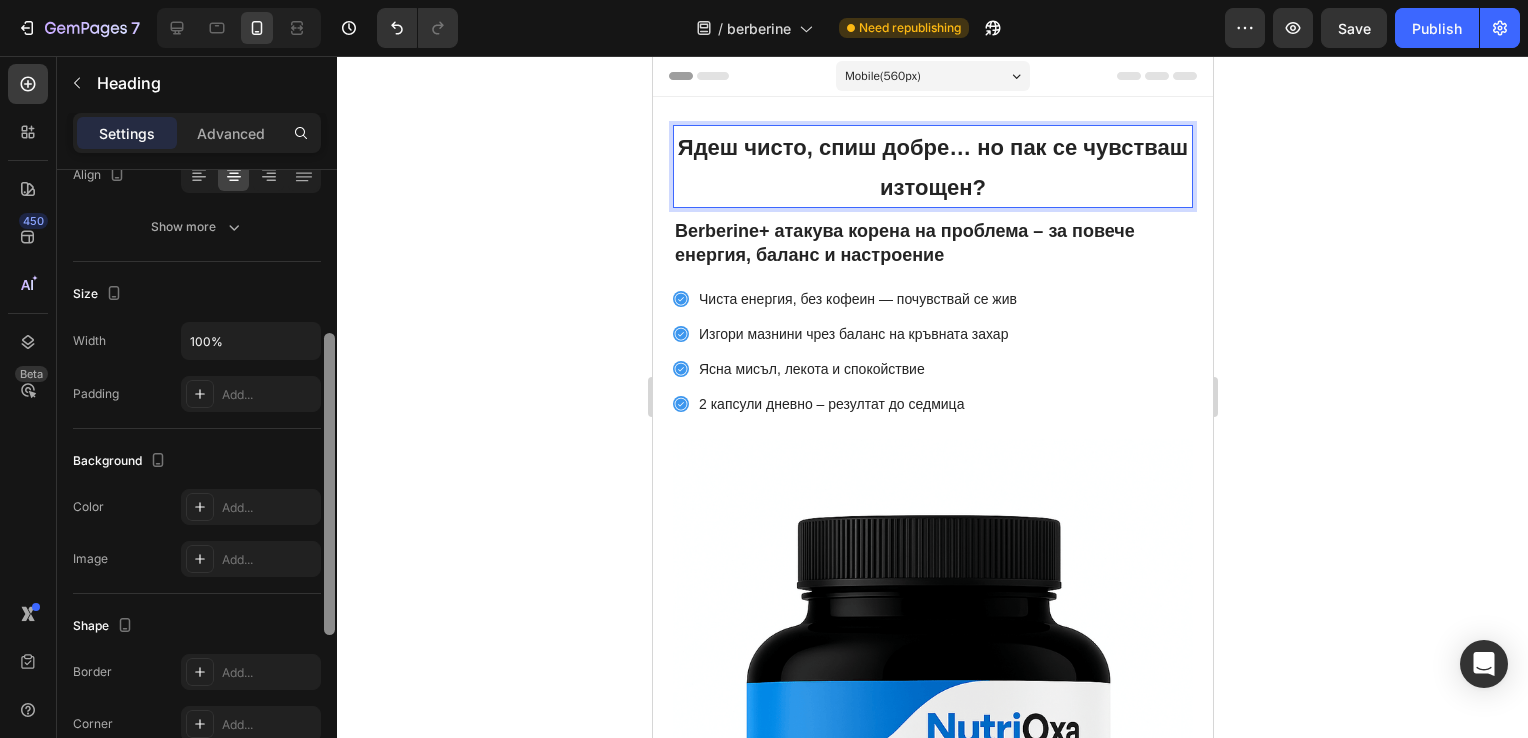 drag, startPoint x: 328, startPoint y: 350, endPoint x: 325, endPoint y: 510, distance: 160.02812 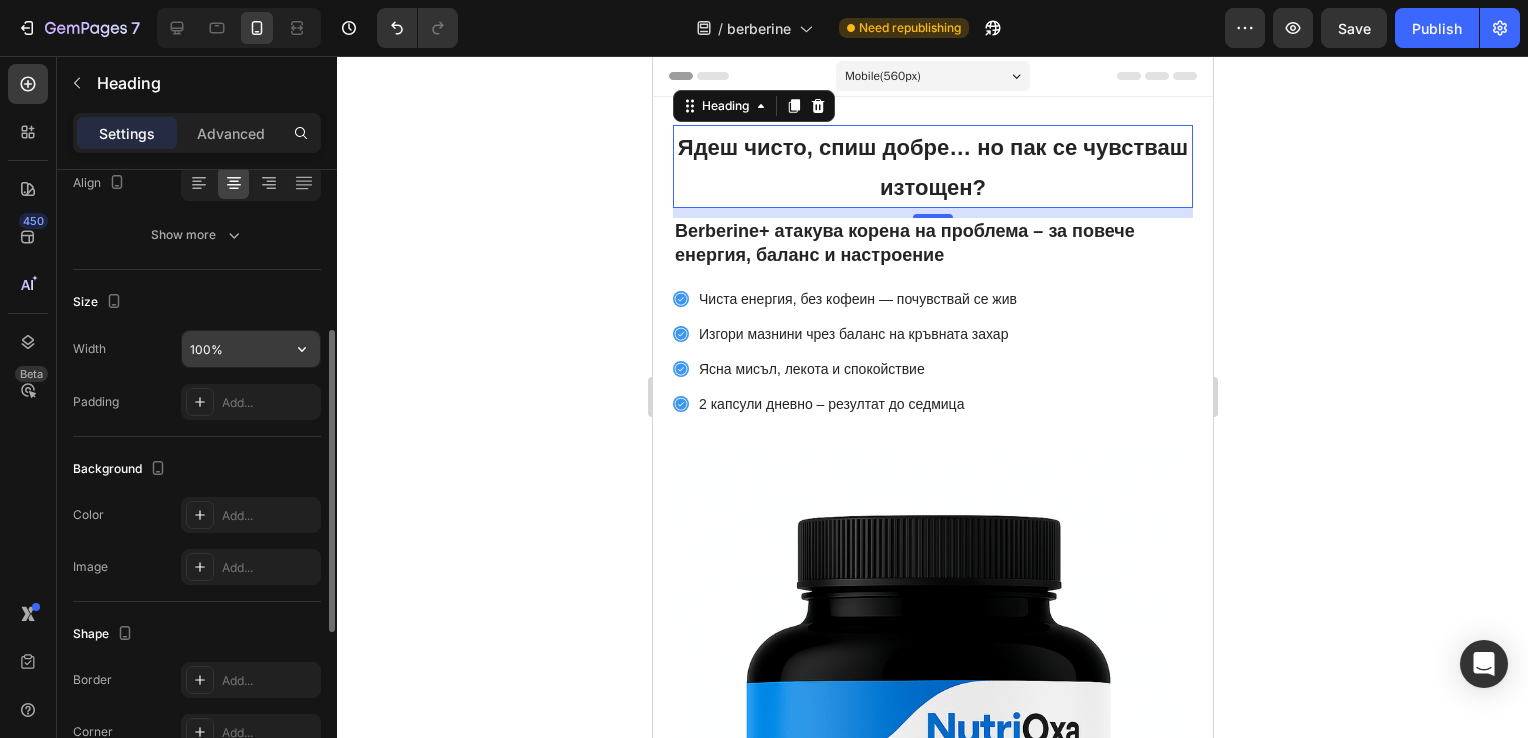 click on "100%" at bounding box center [251, 349] 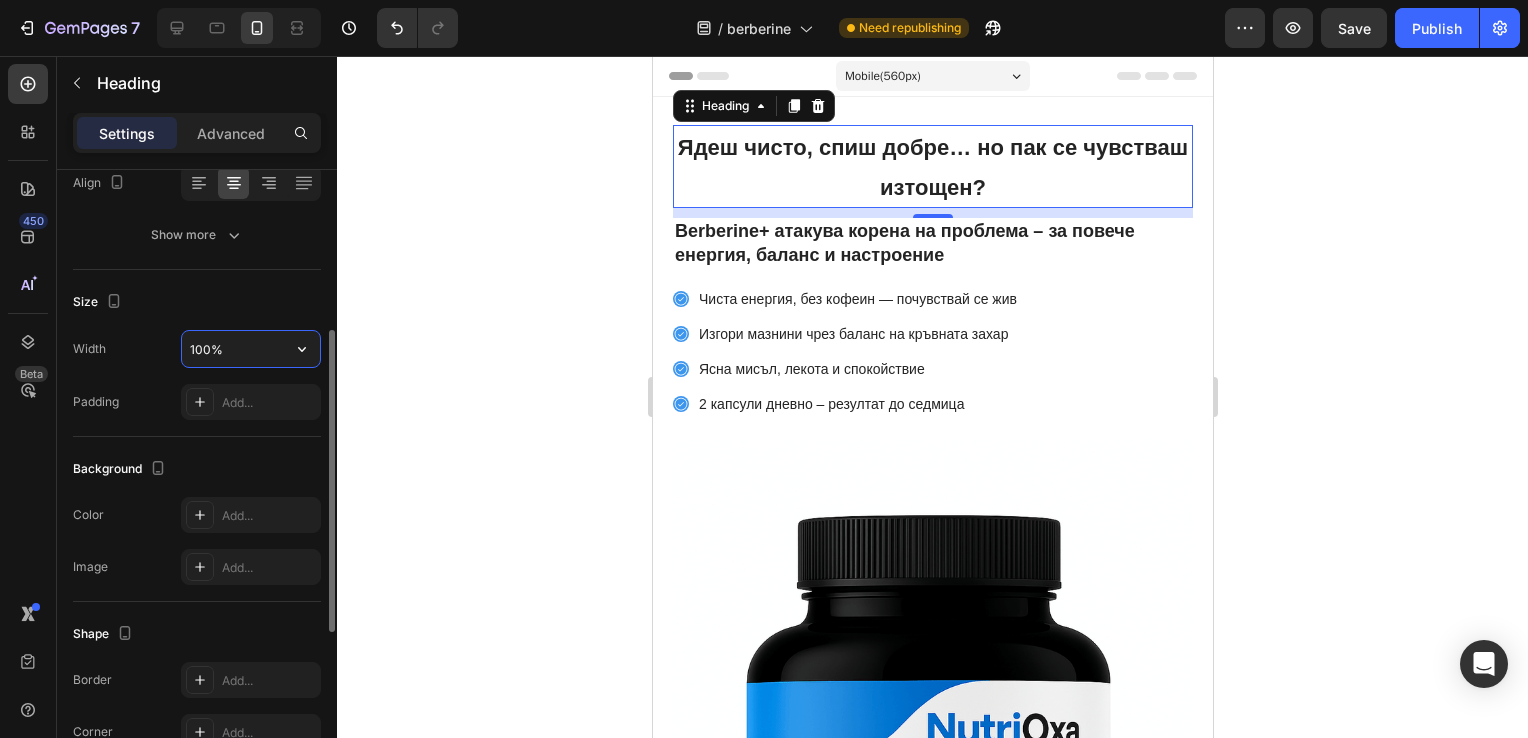 click on "100%" at bounding box center (251, 349) 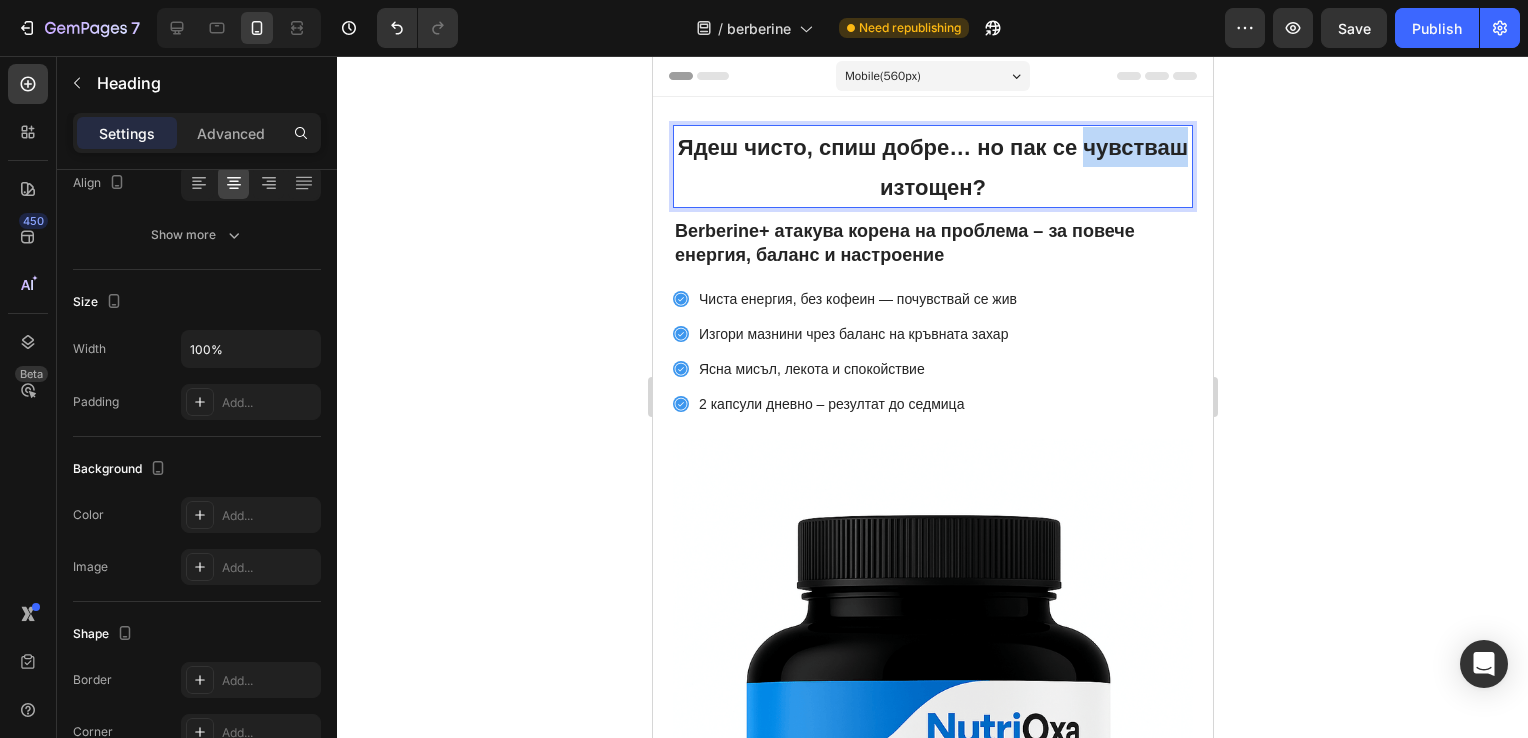 click on "Ядеш чисто, спиш добре… но пак се чувстваш изтощен?" at bounding box center [932, 166] 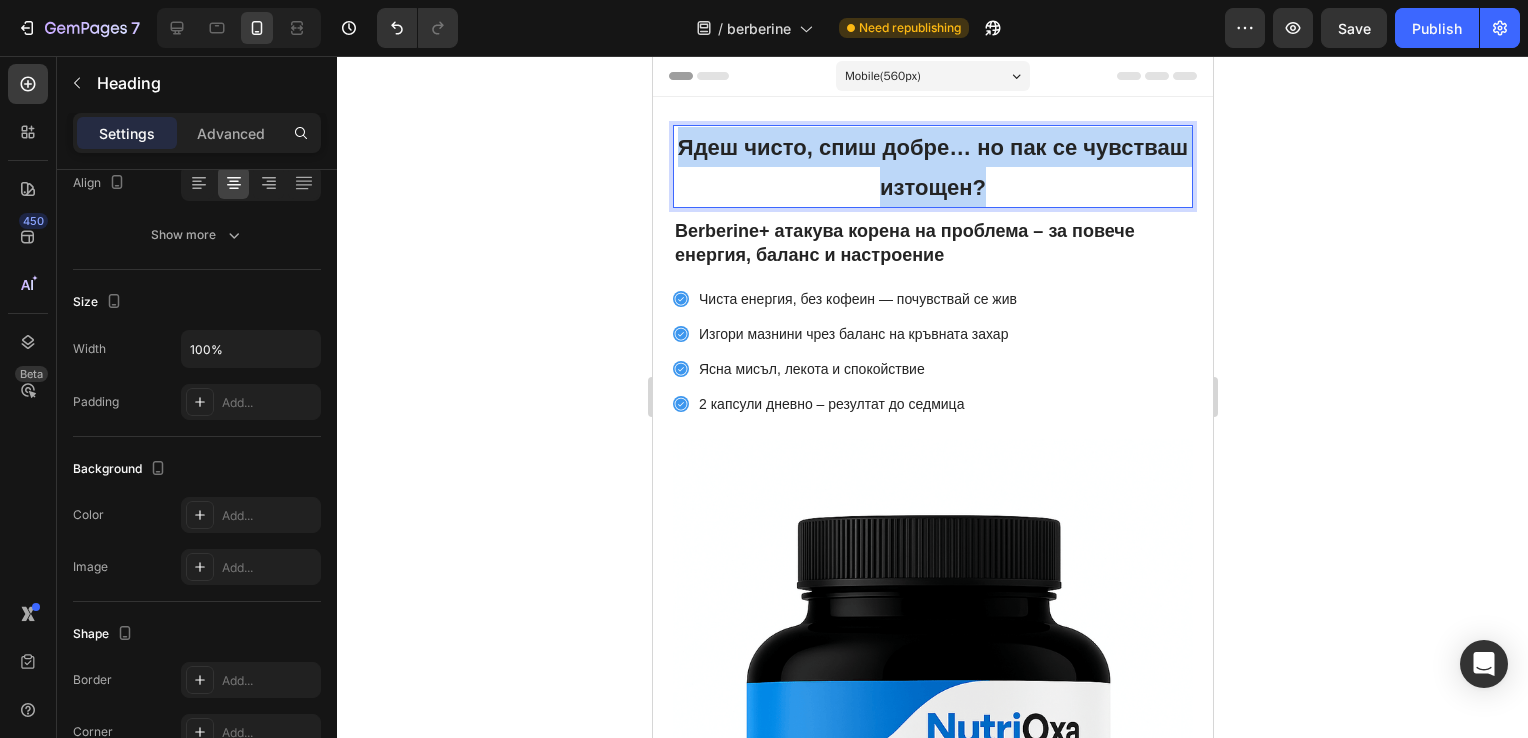 click on "Ядеш чисто, спиш добре… но пак се чувстваш изтощен?" at bounding box center (932, 166) 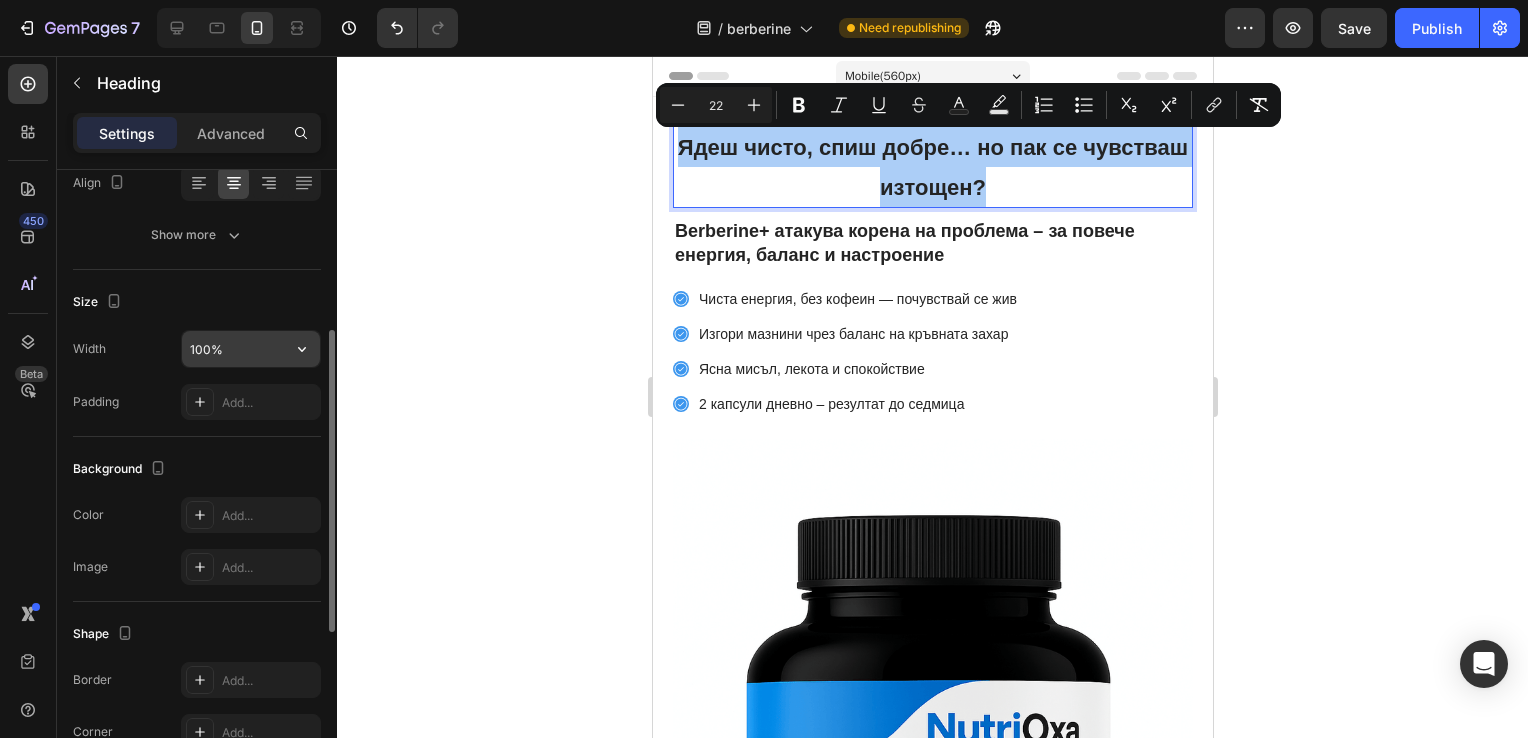 click on "100%" at bounding box center (251, 349) 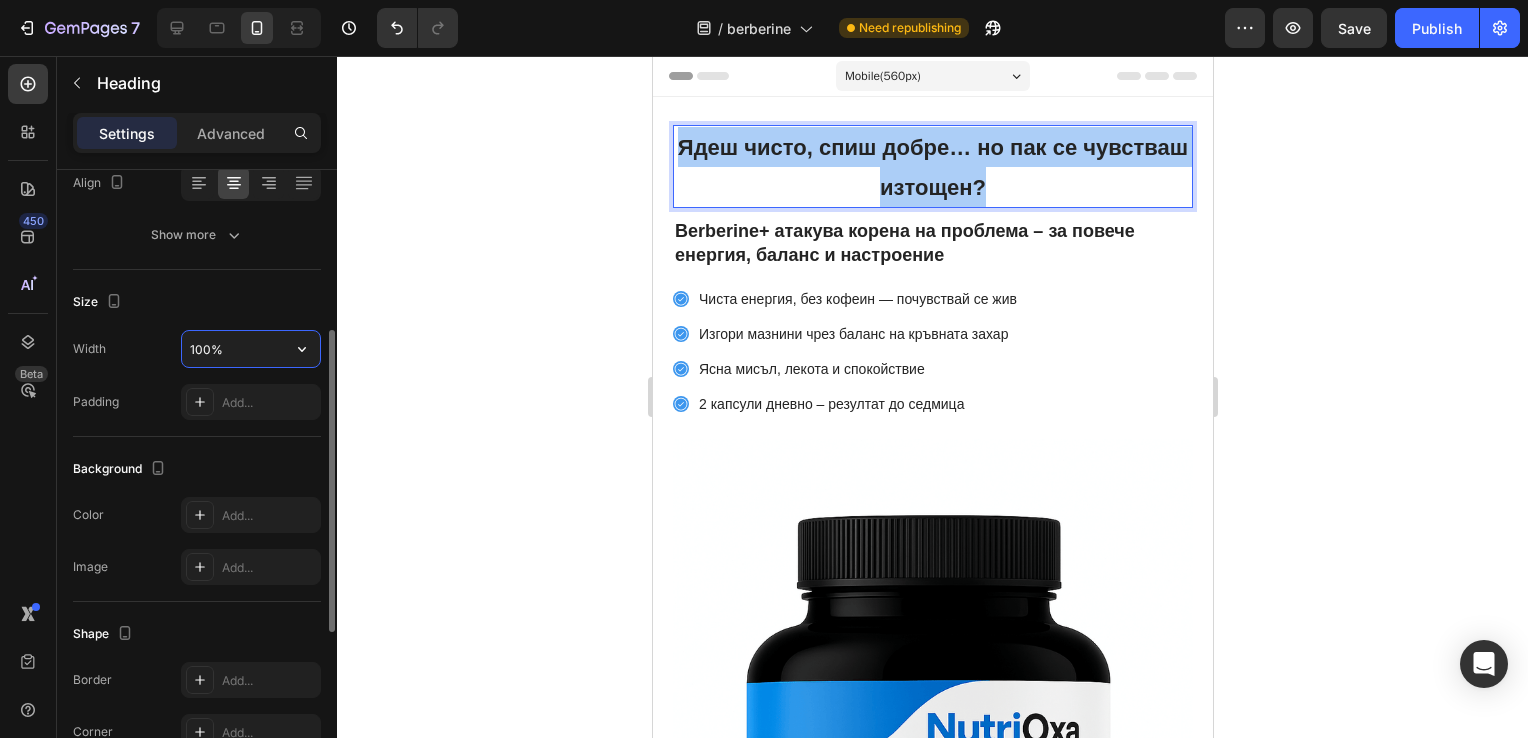 click on "100%" at bounding box center (251, 349) 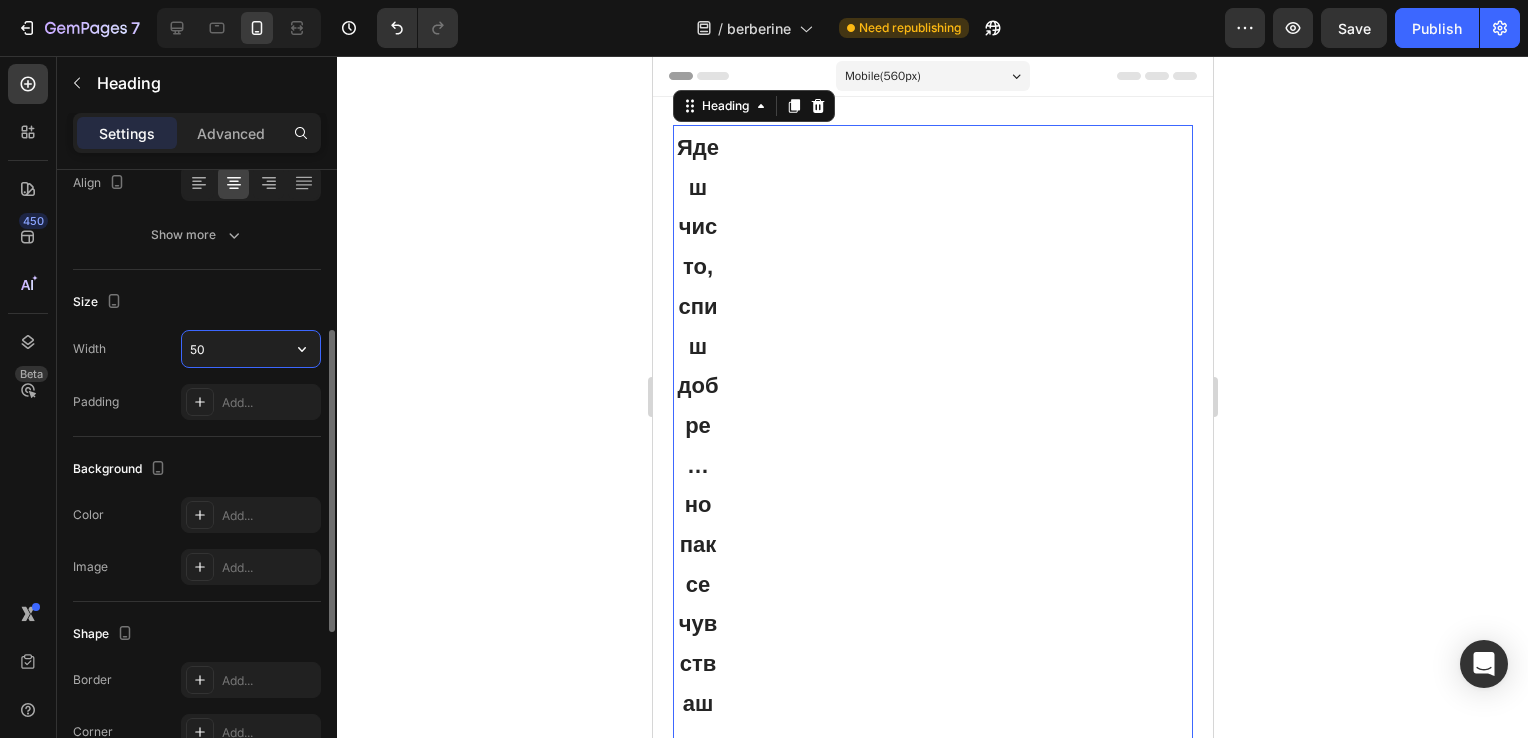 type on "5" 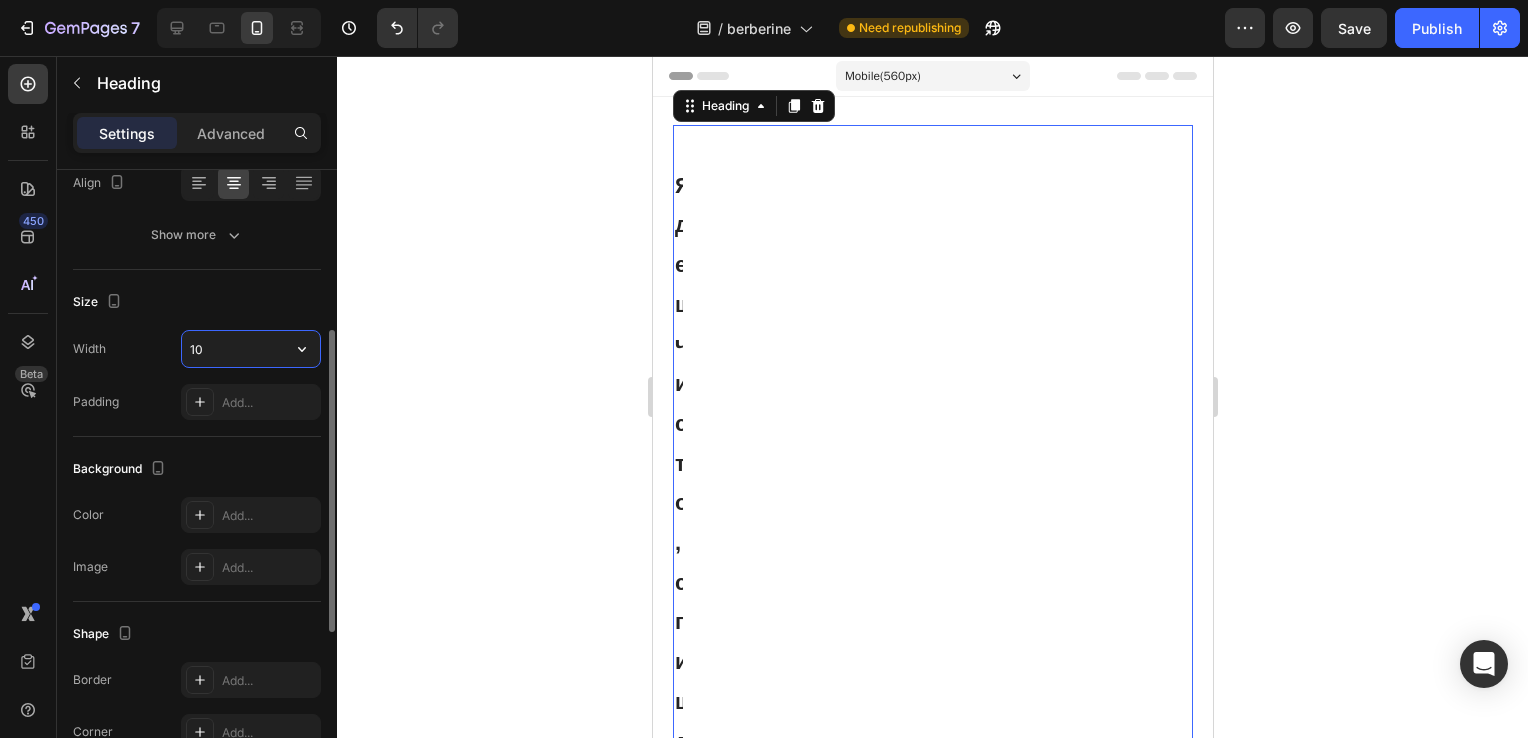 type on "1" 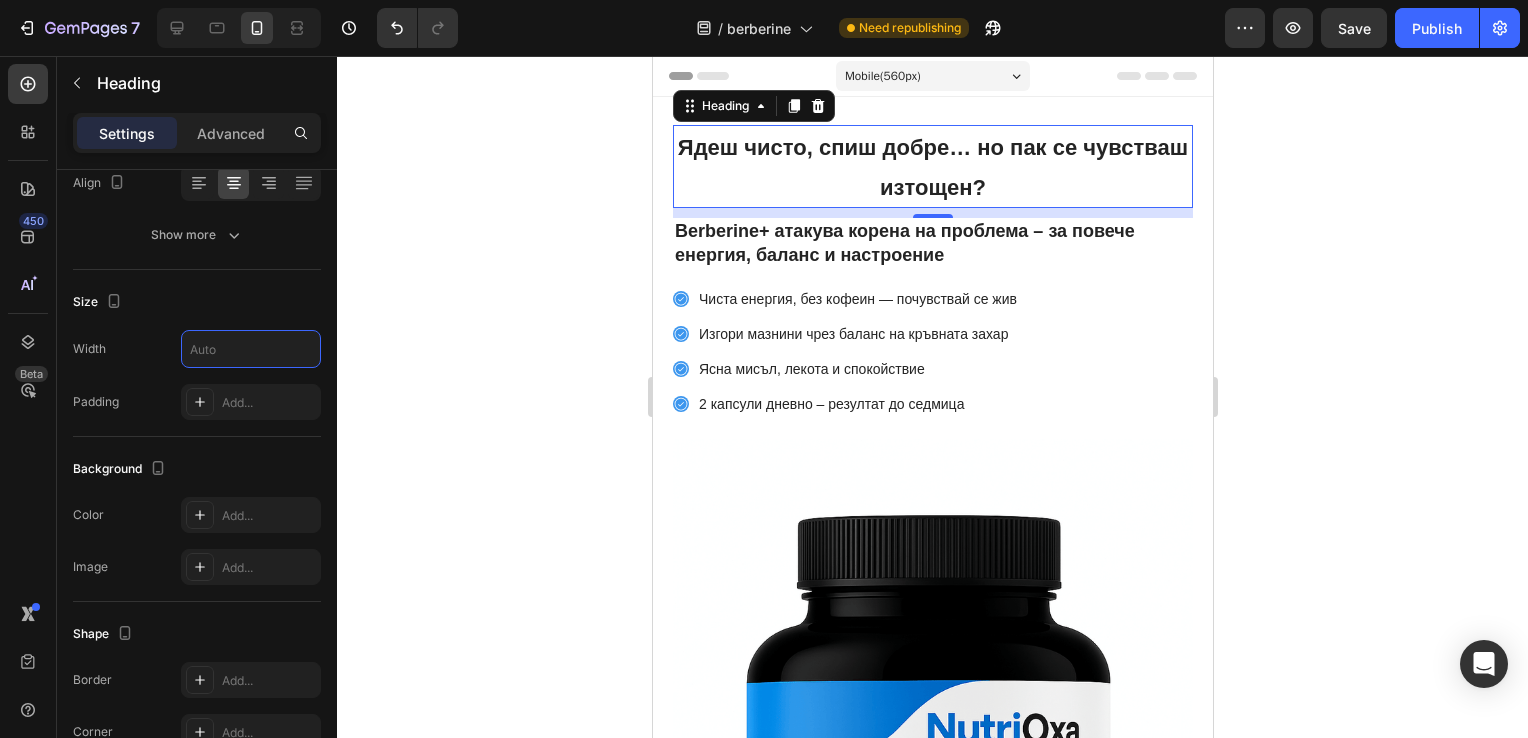 type on "100%" 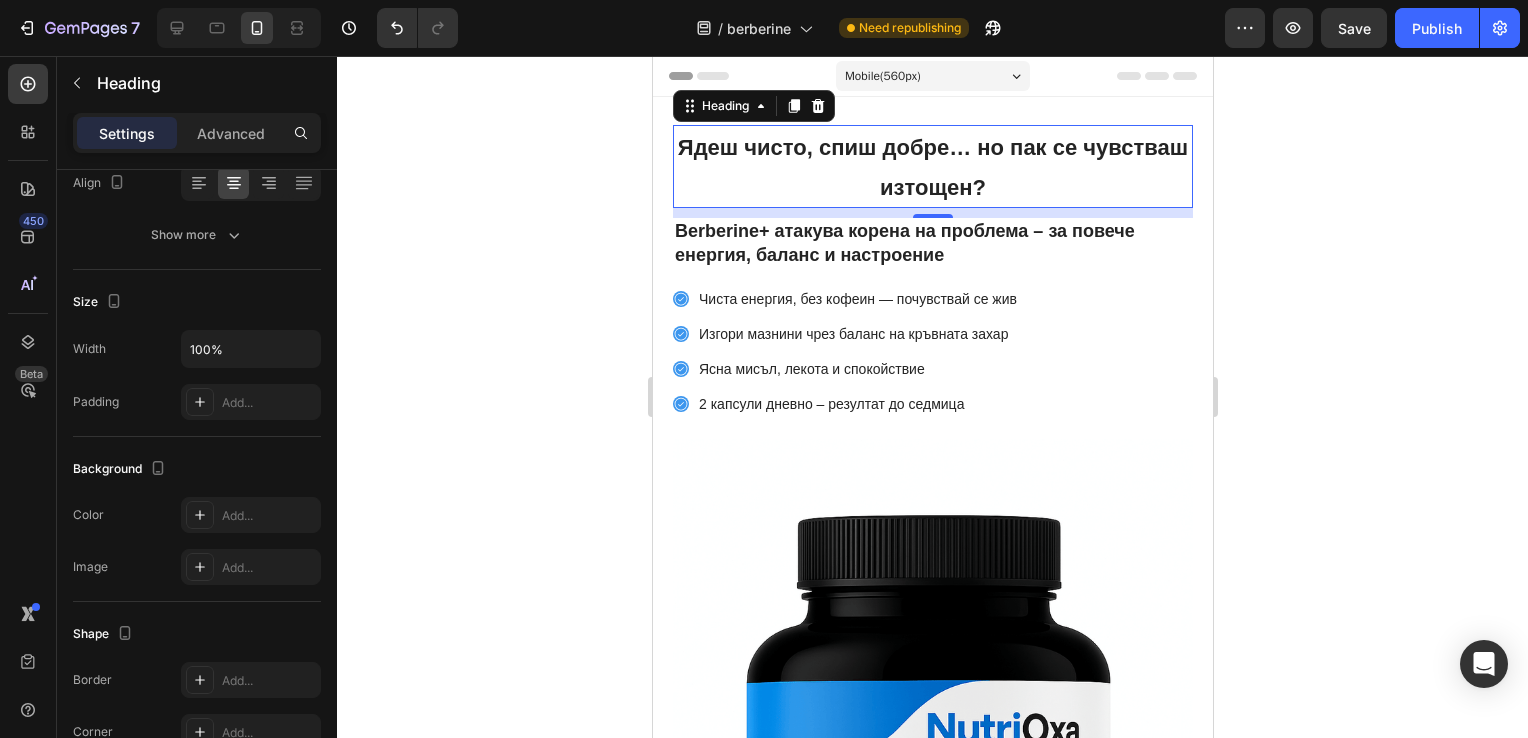 click 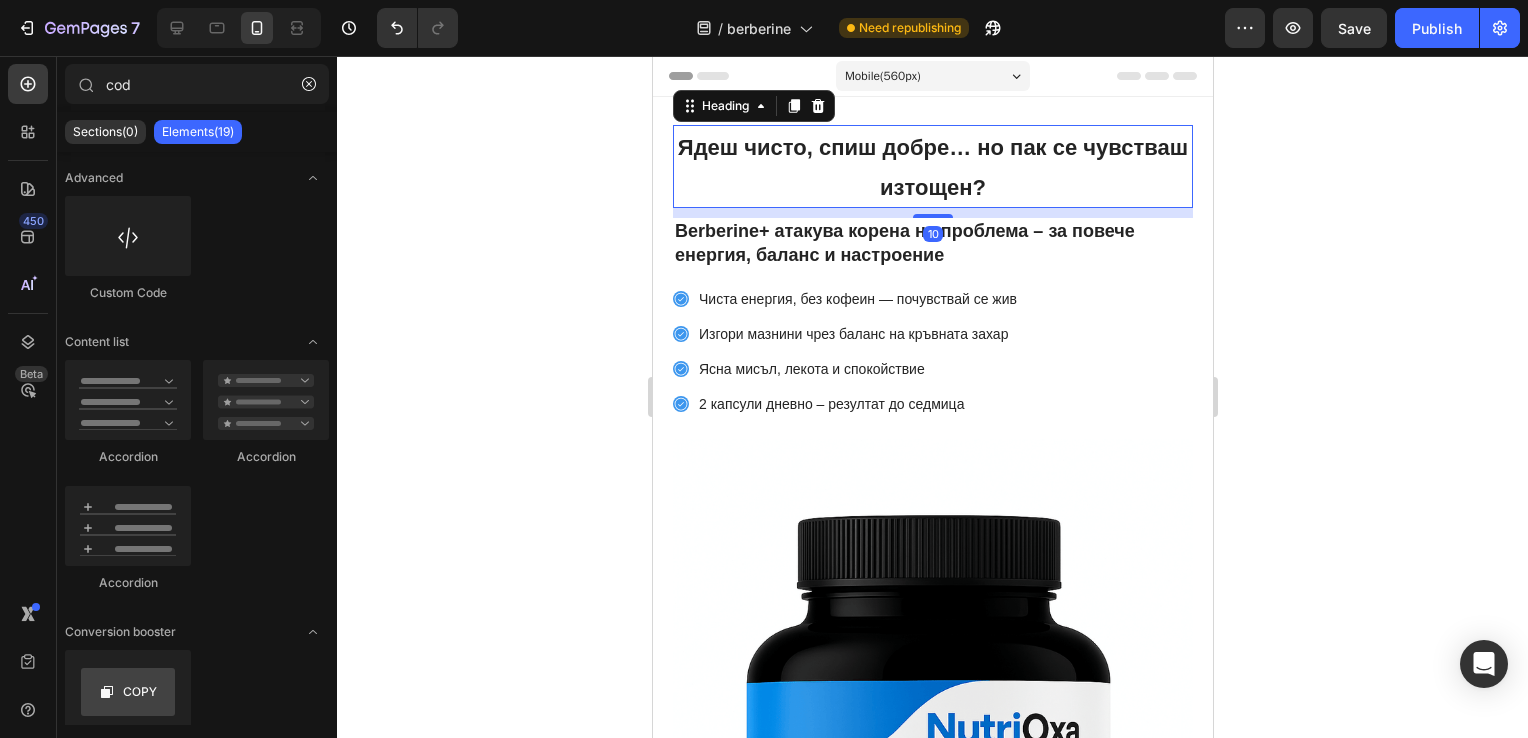 click on "Ядеш чисто, спиш добре… но пак се чувстваш изтощен?" at bounding box center (932, 167) 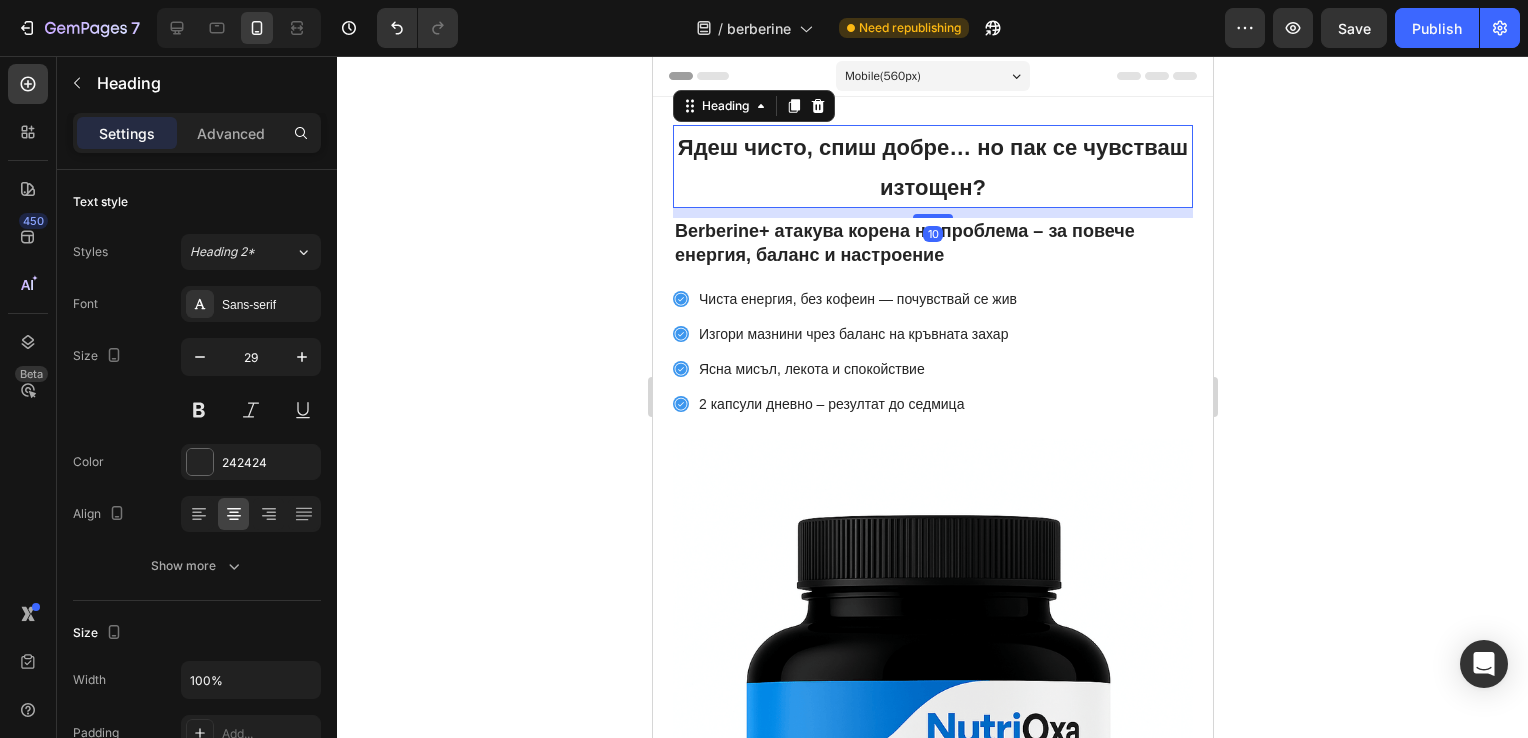 click 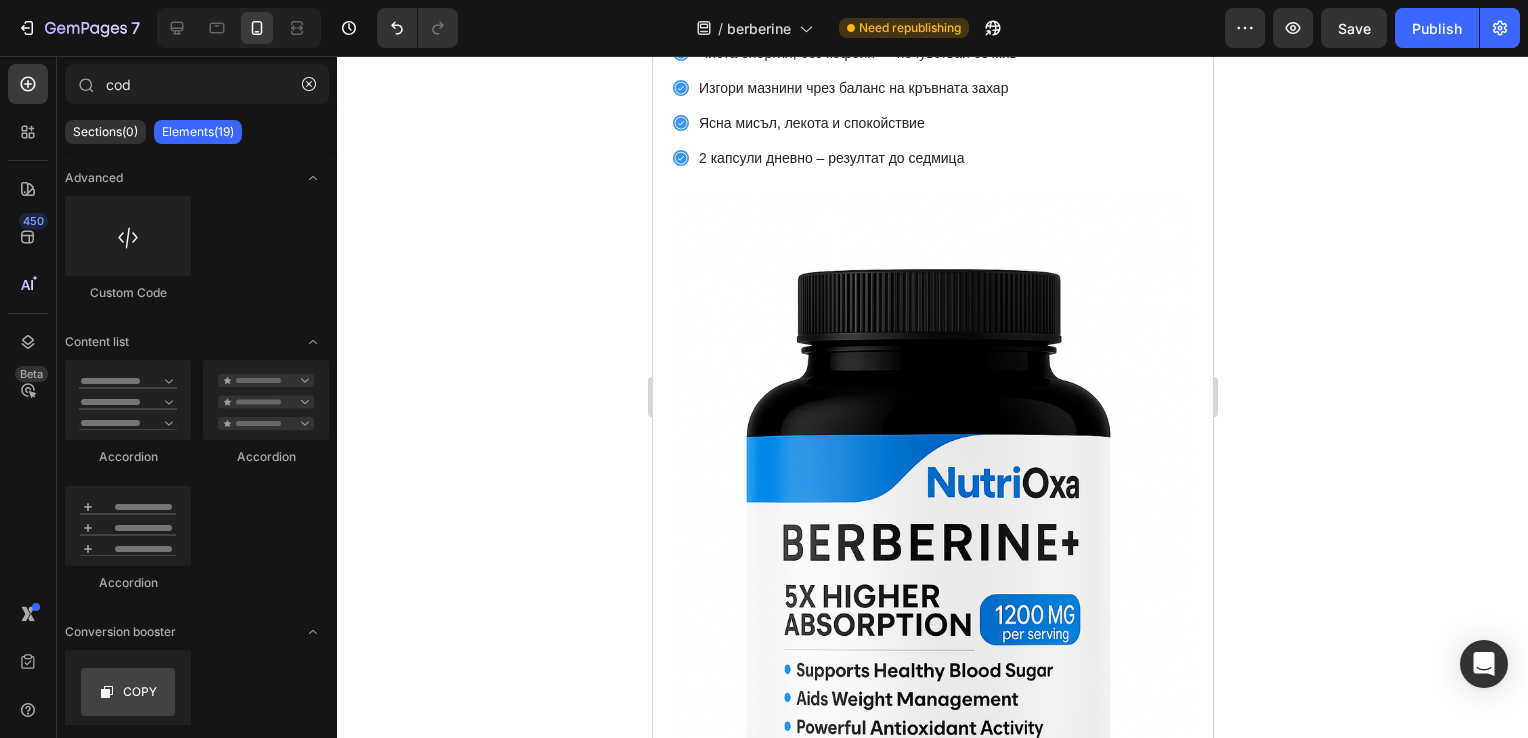 scroll, scrollTop: 0, scrollLeft: 0, axis: both 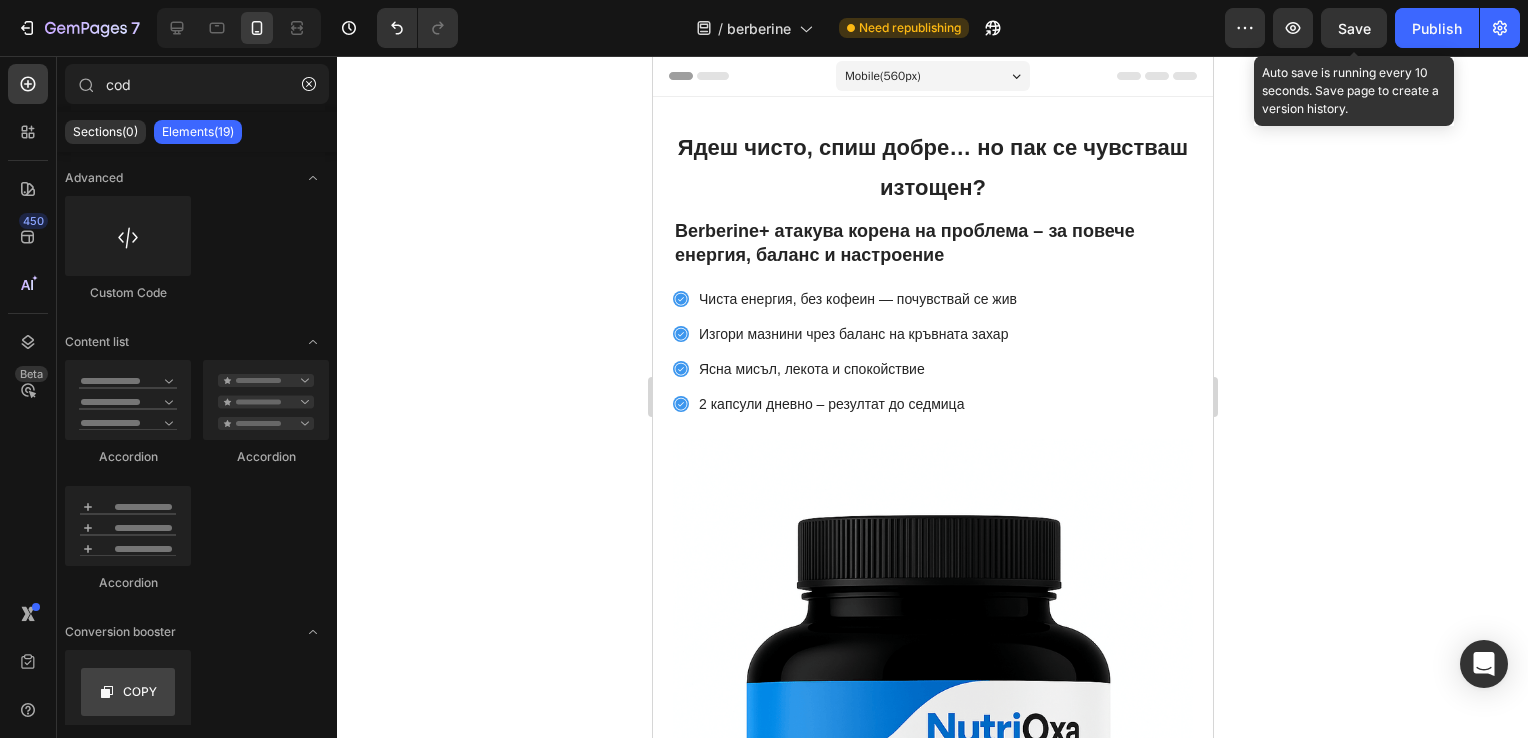 click on "Save" at bounding box center [1354, 28] 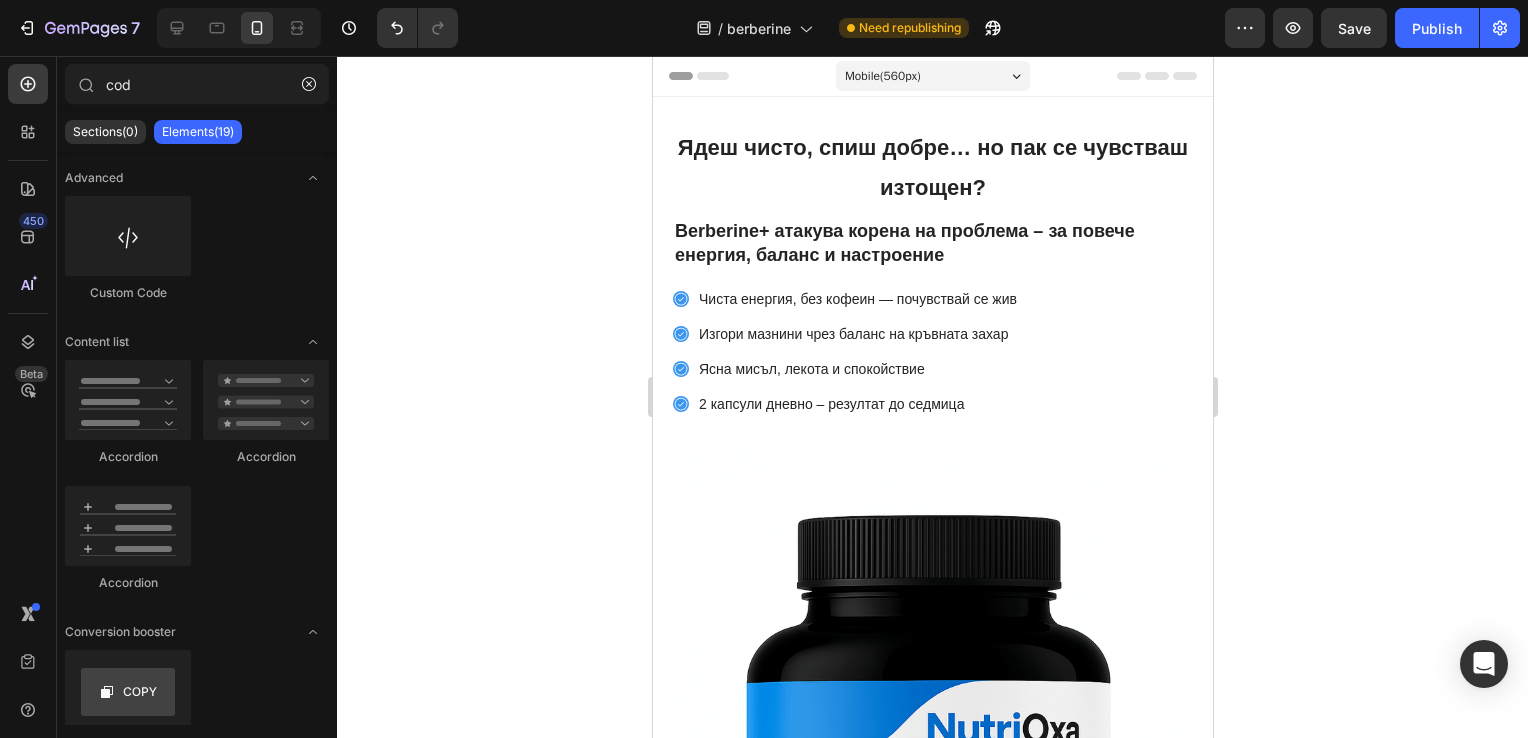 click 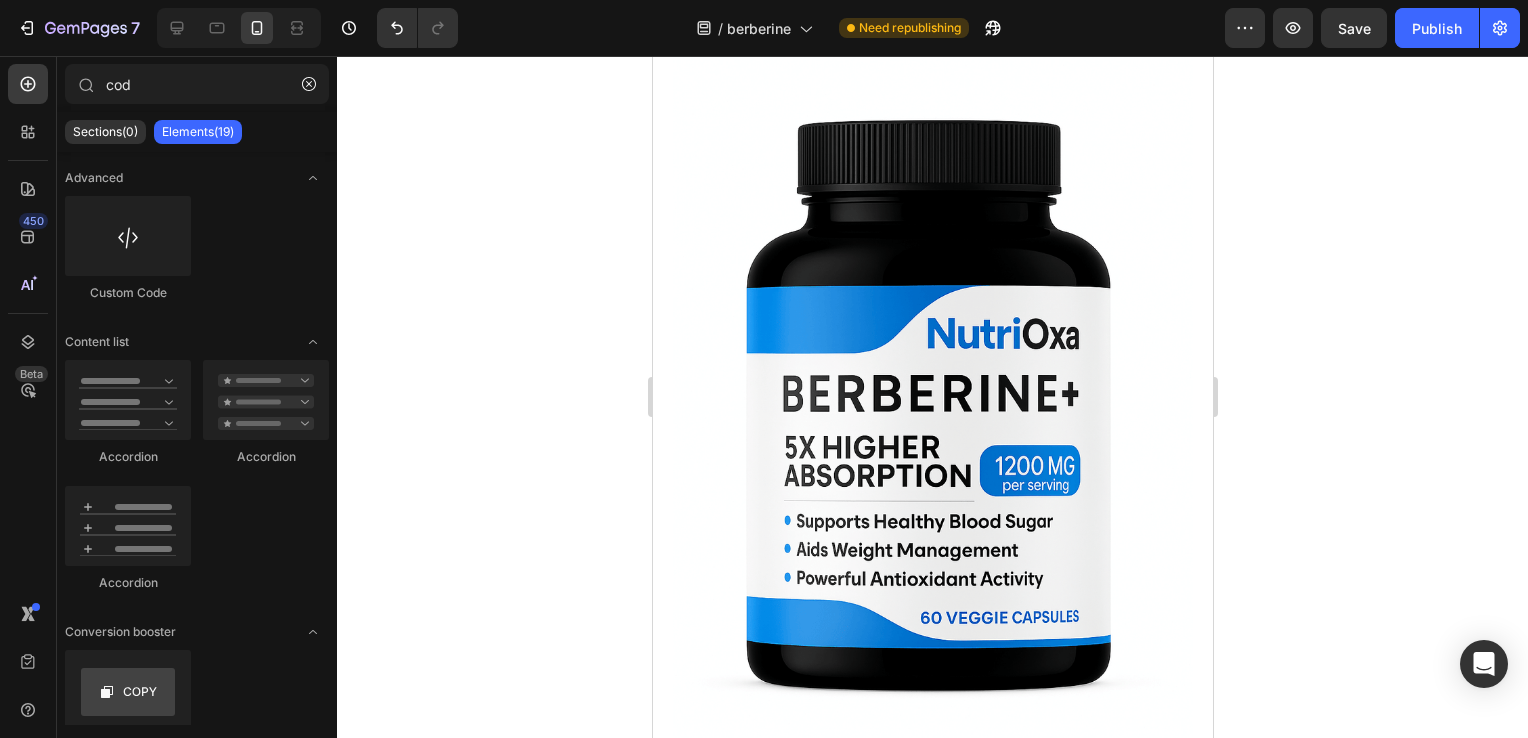 scroll, scrollTop: 0, scrollLeft: 0, axis: both 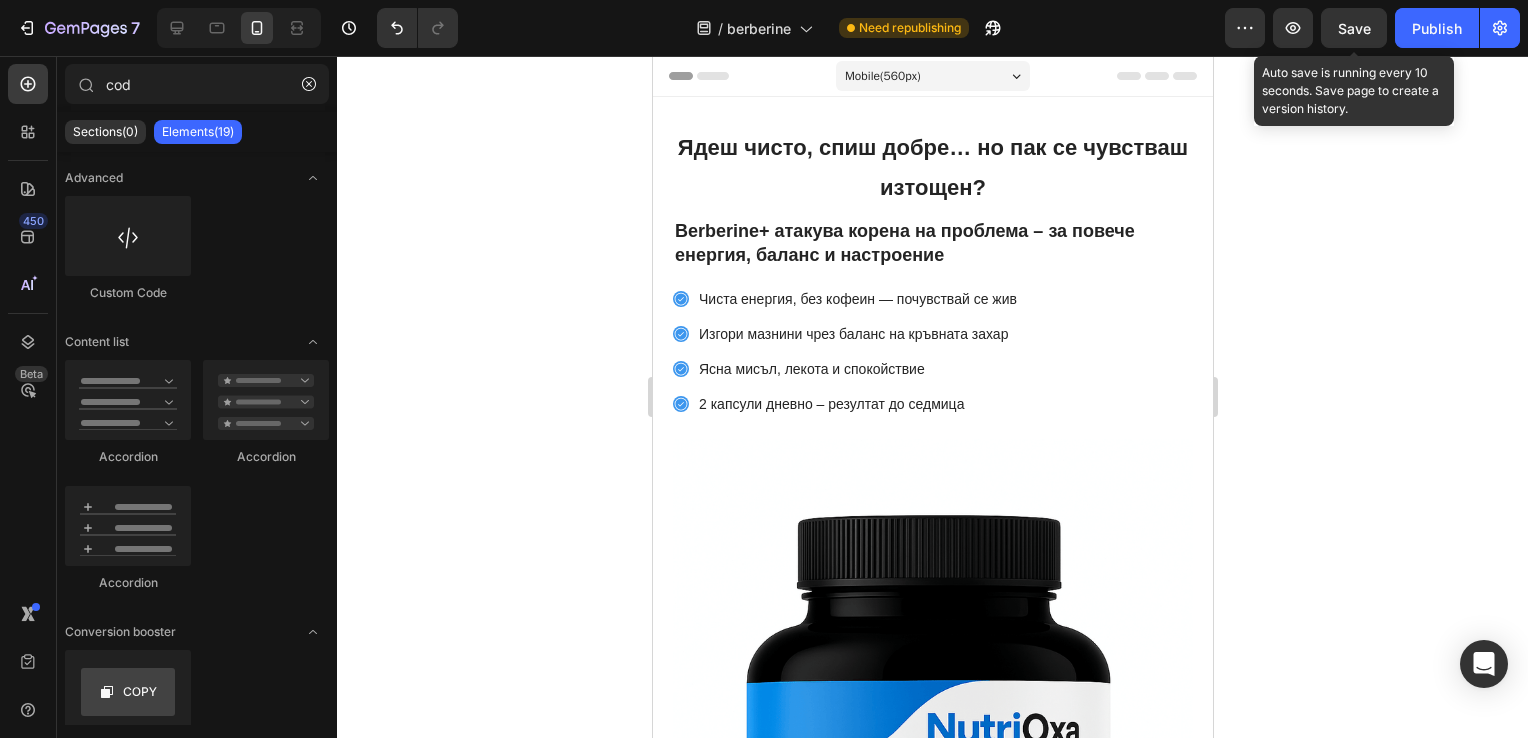 click on "Save" at bounding box center [1354, 28] 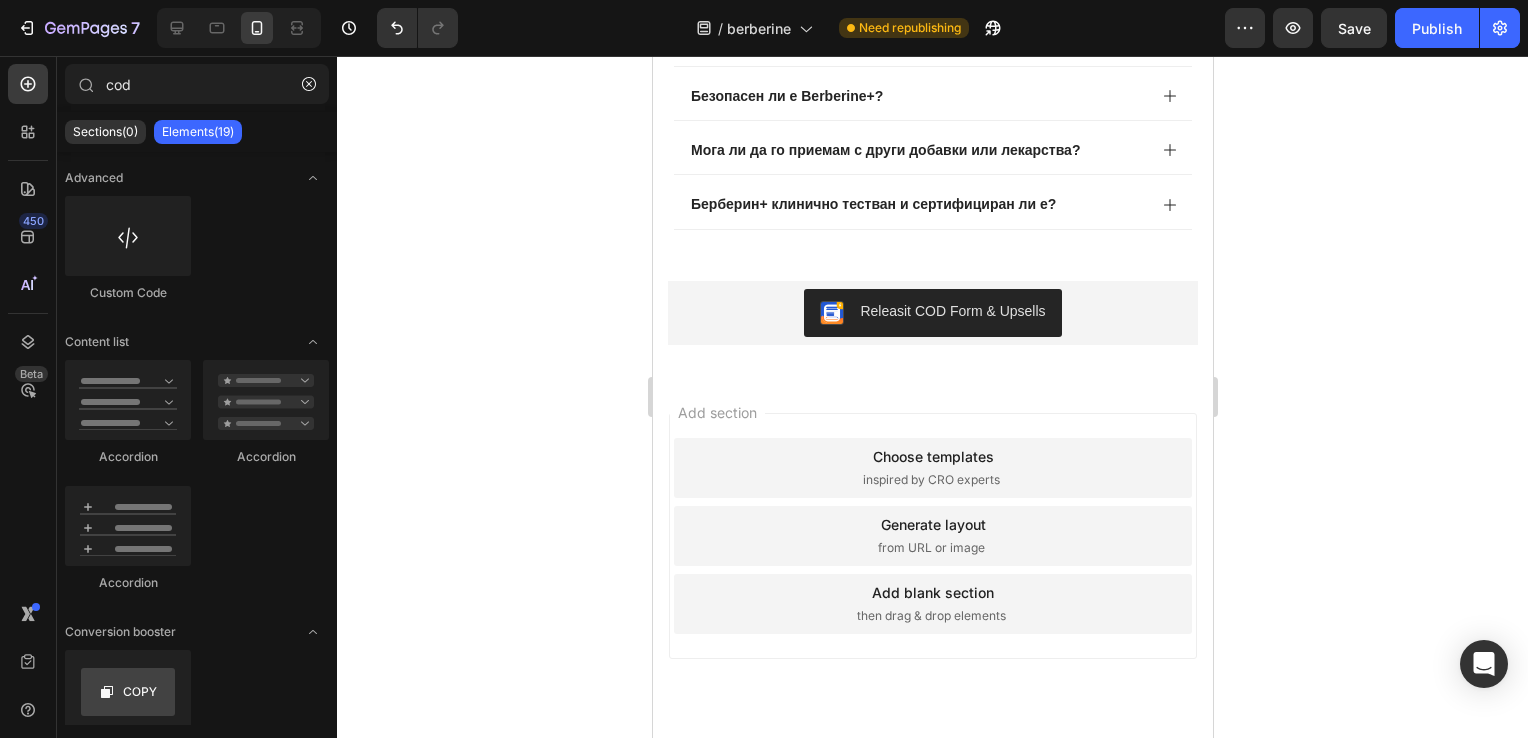 scroll, scrollTop: 4128, scrollLeft: 0, axis: vertical 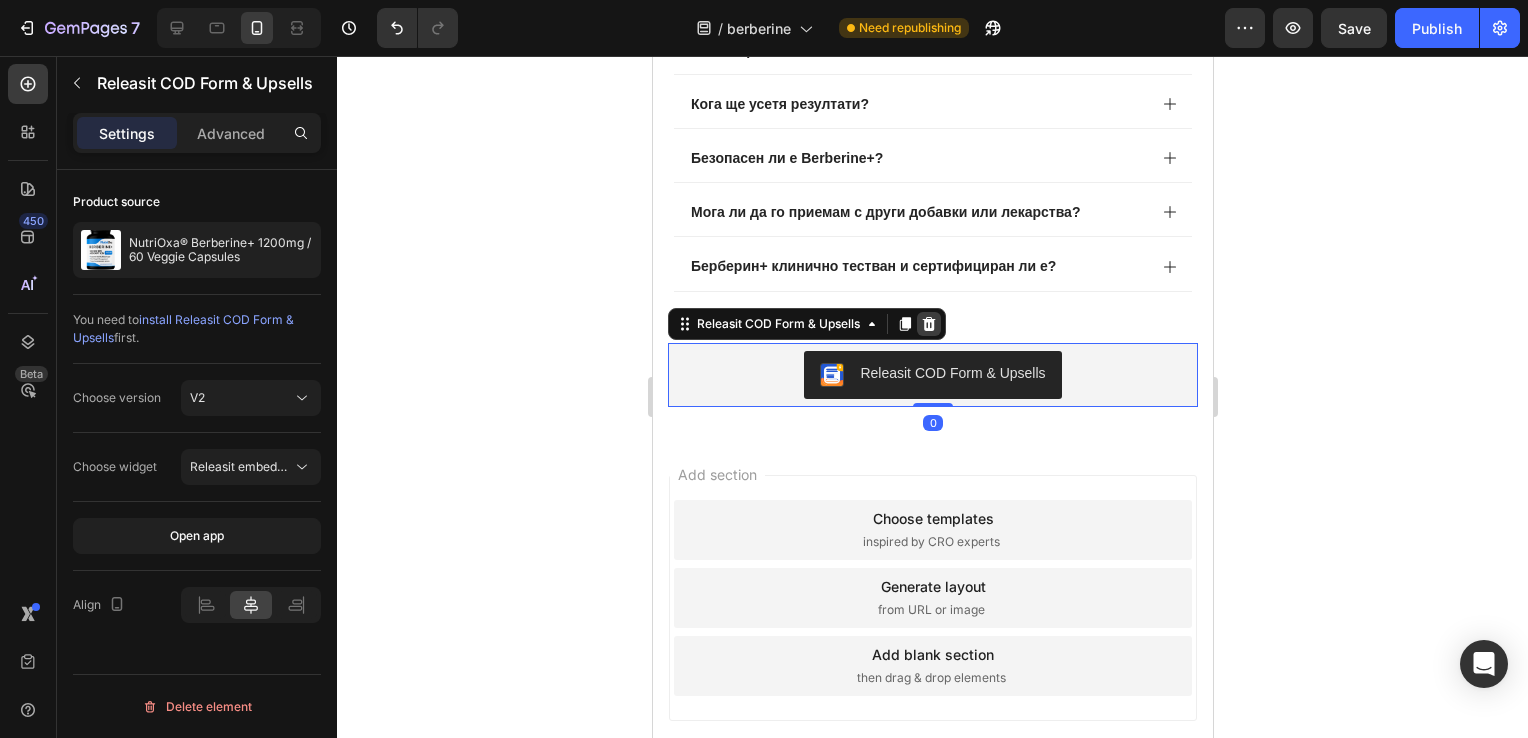 click 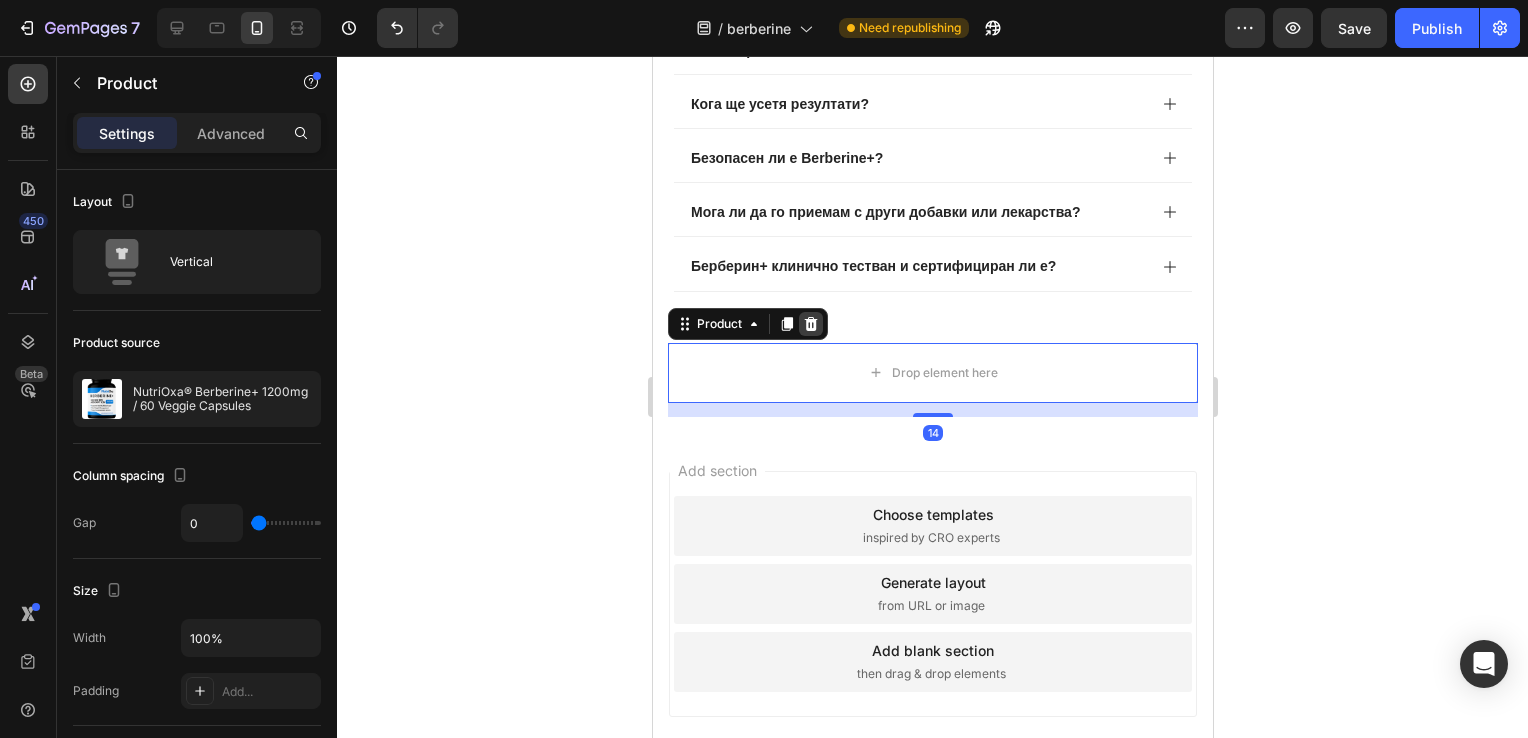 click at bounding box center [810, 324] 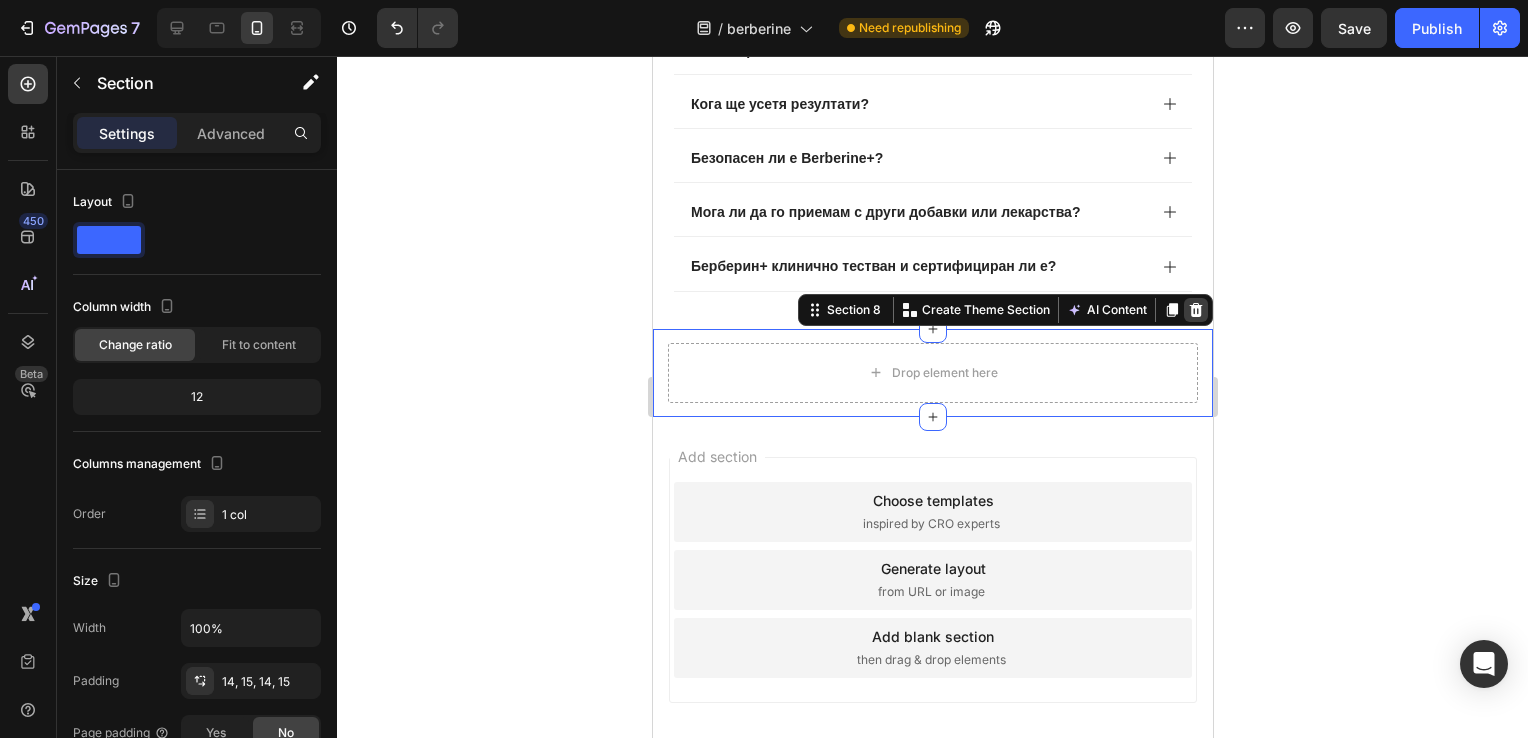 click 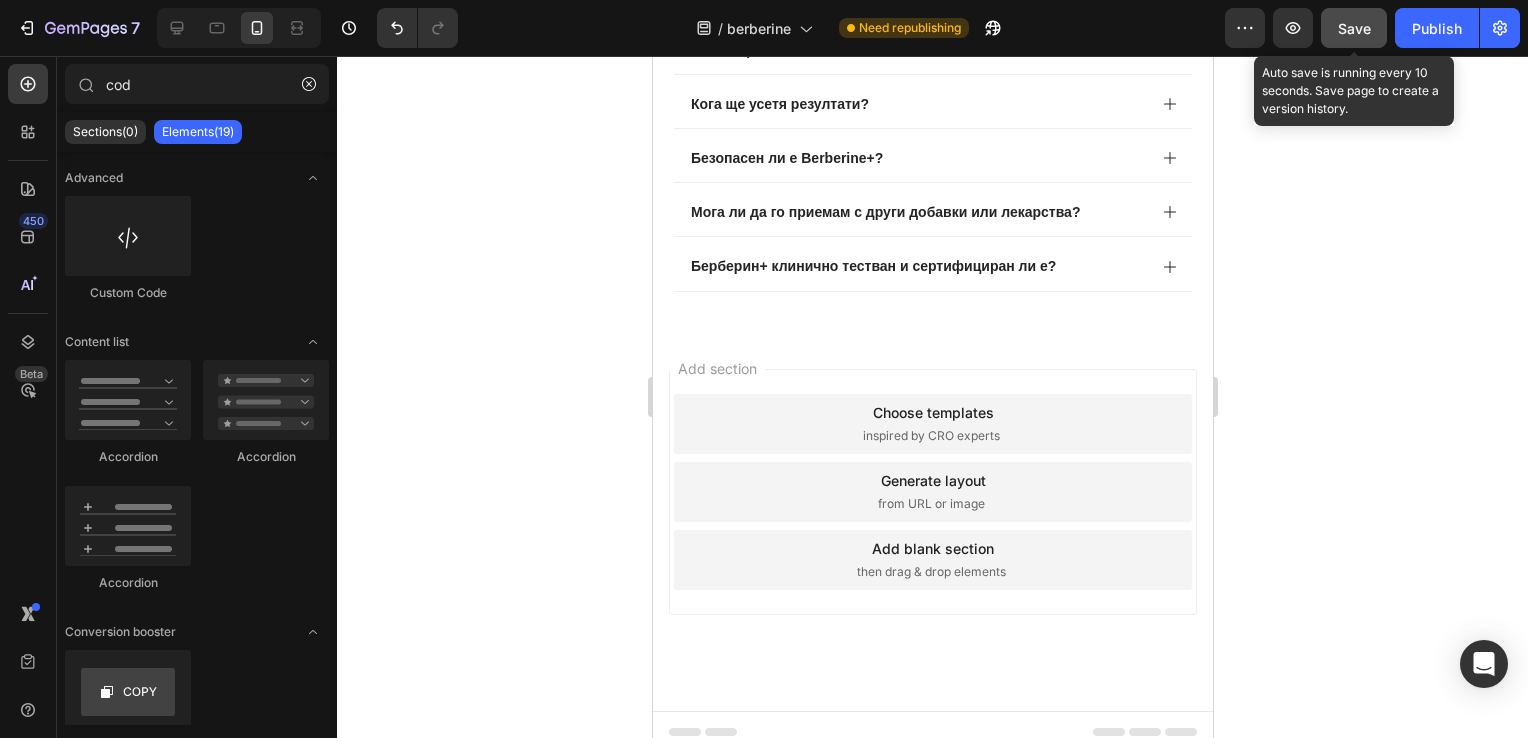 click on "Save" 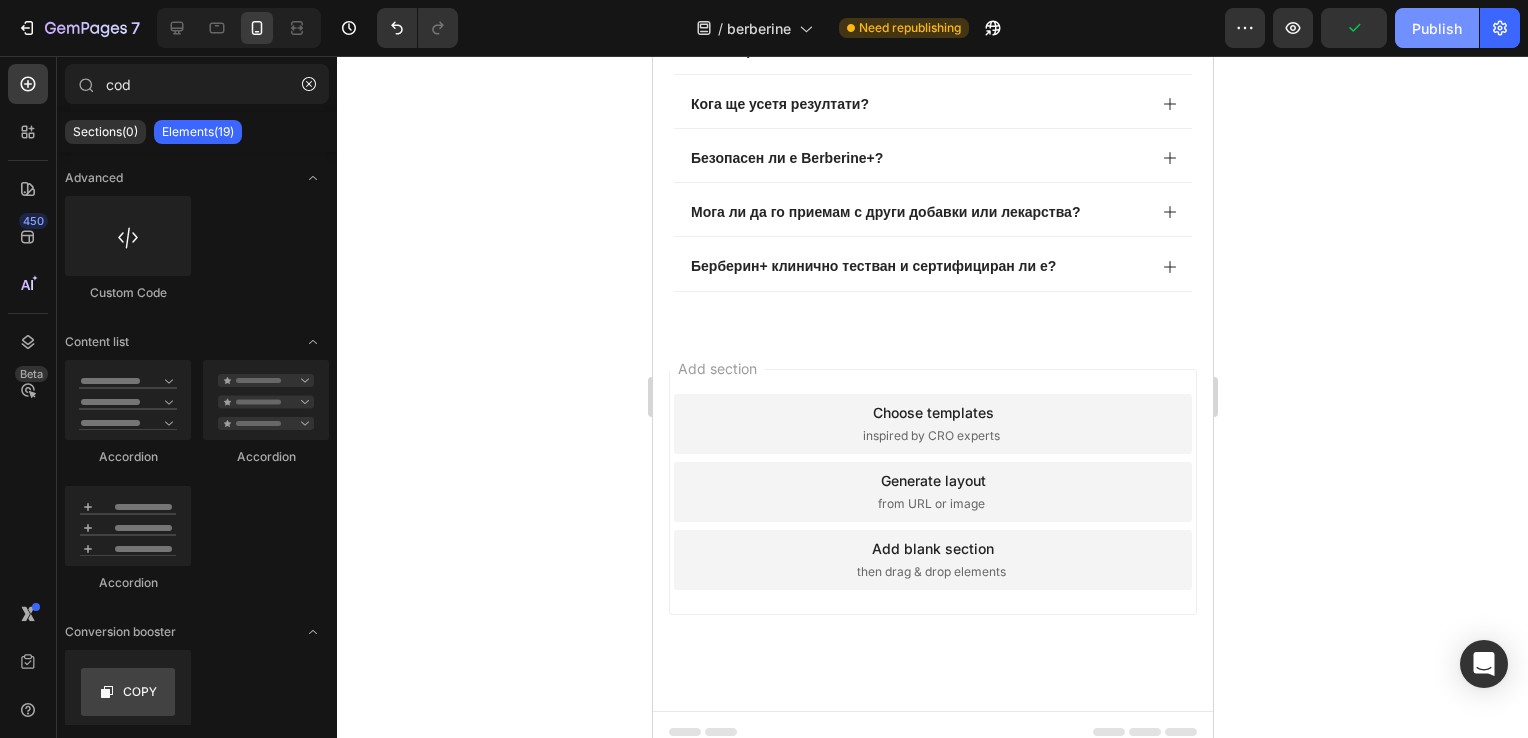 click on "Publish" at bounding box center (1437, 28) 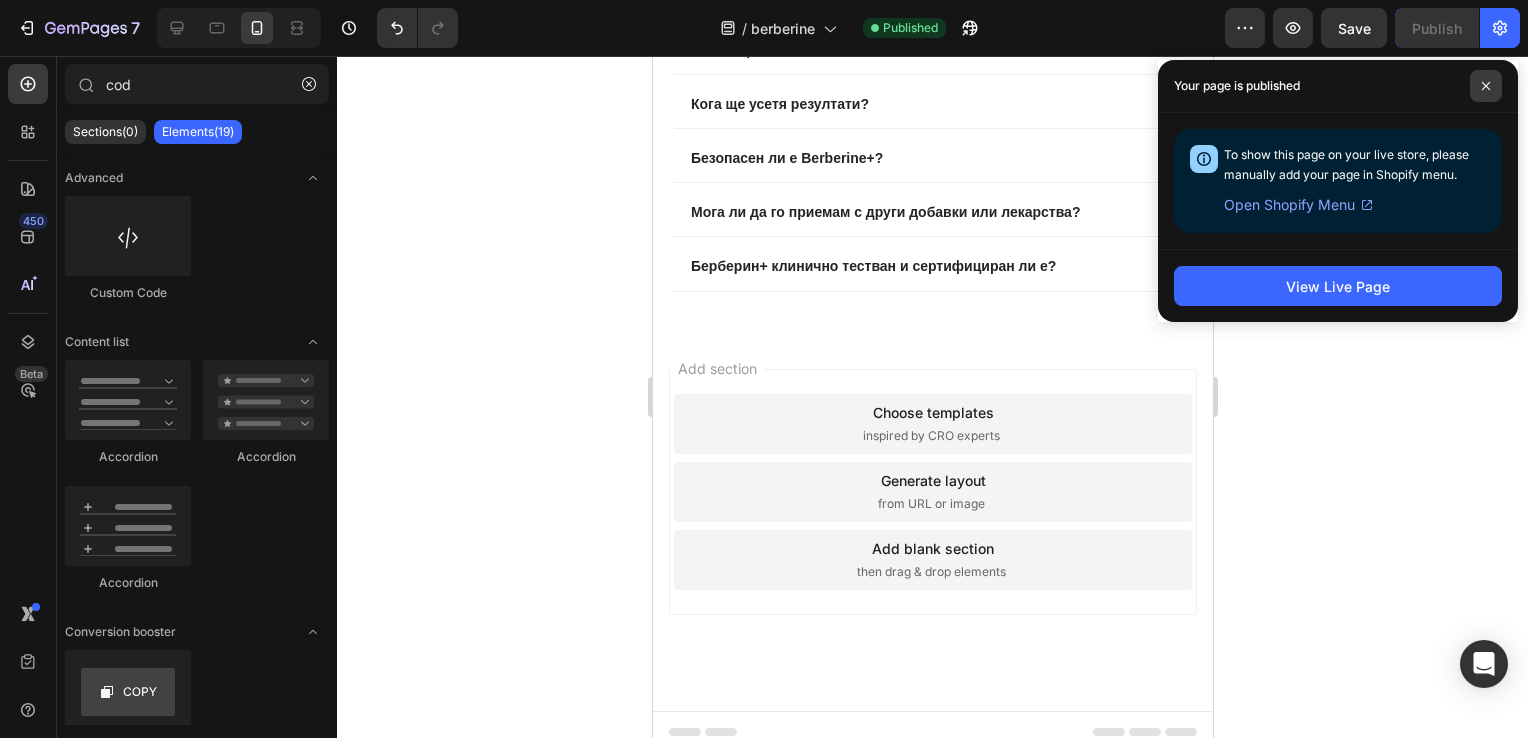 click 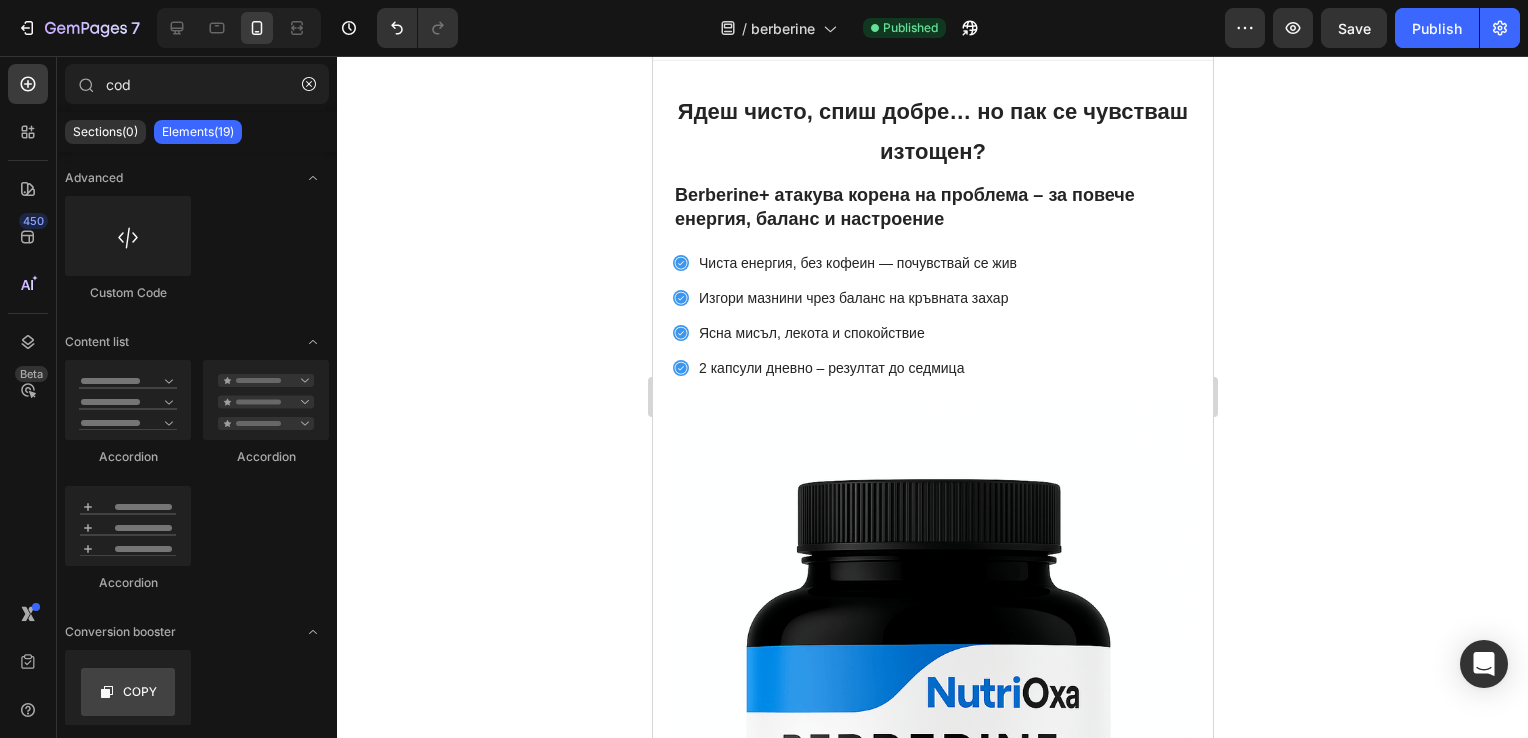 scroll, scrollTop: 0, scrollLeft: 0, axis: both 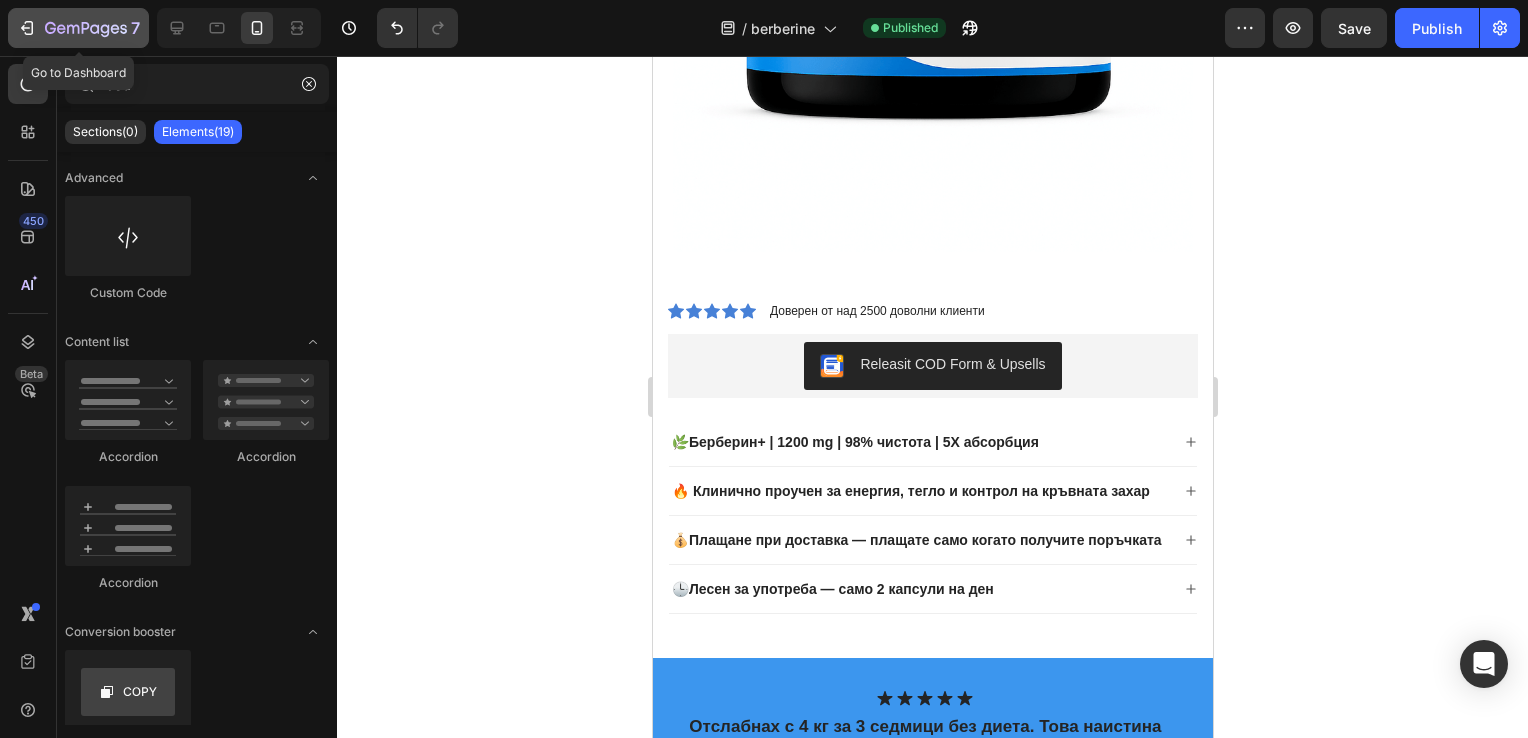 click 